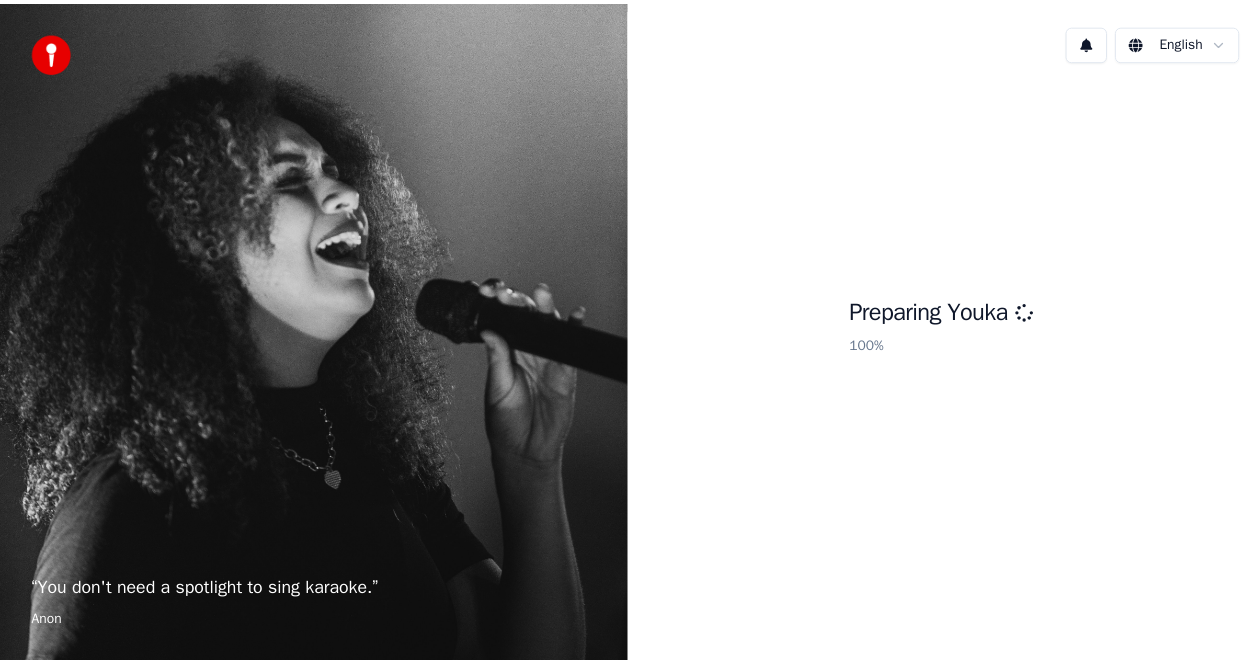 scroll, scrollTop: 0, scrollLeft: 0, axis: both 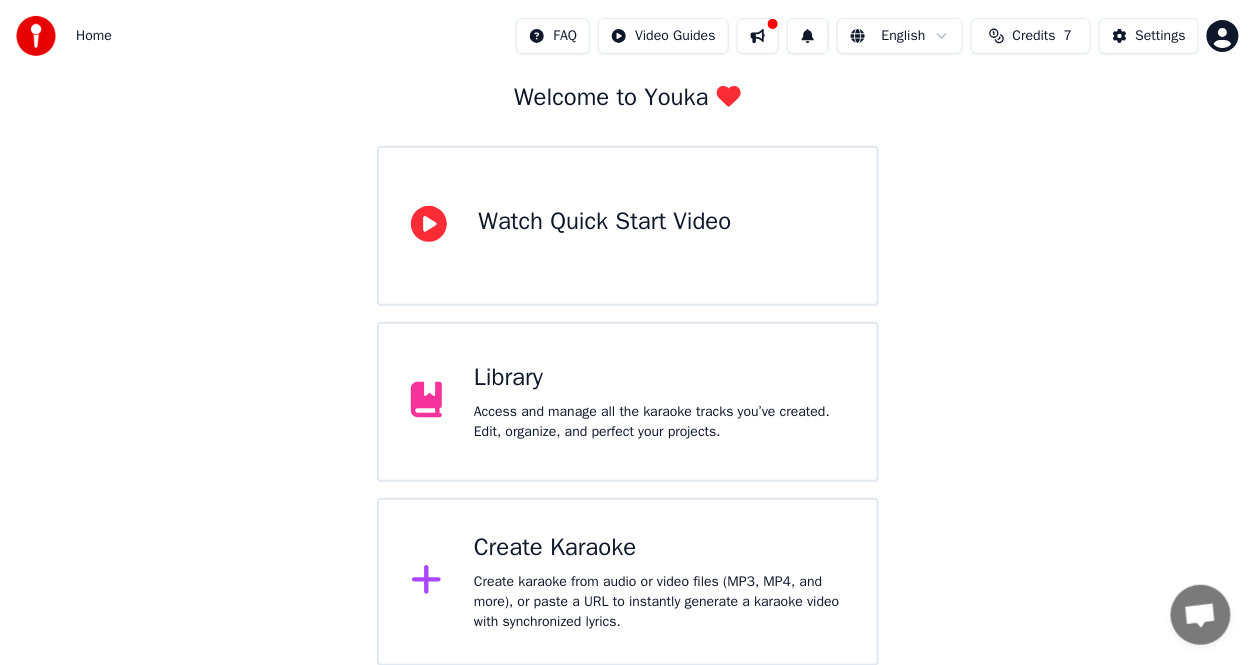 click on "Library Access and manage all the karaoke tracks you’ve created. Edit, organize, and perfect your projects." at bounding box center (628, 402) 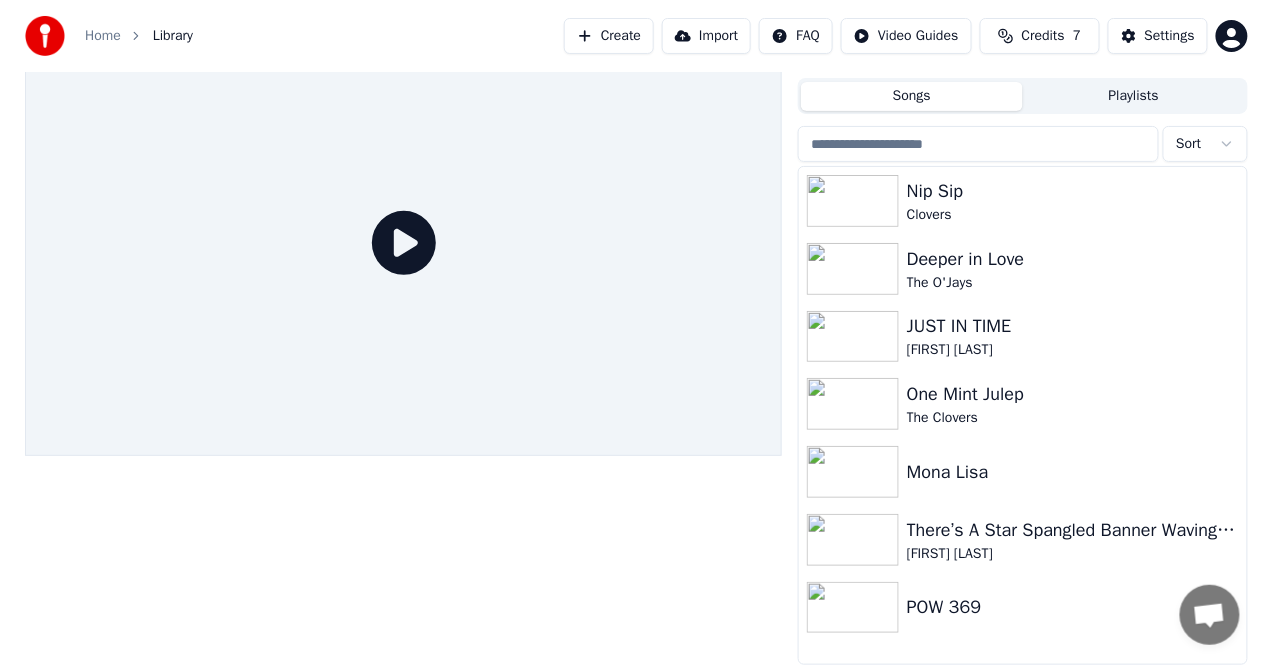 scroll, scrollTop: 41, scrollLeft: 0, axis: vertical 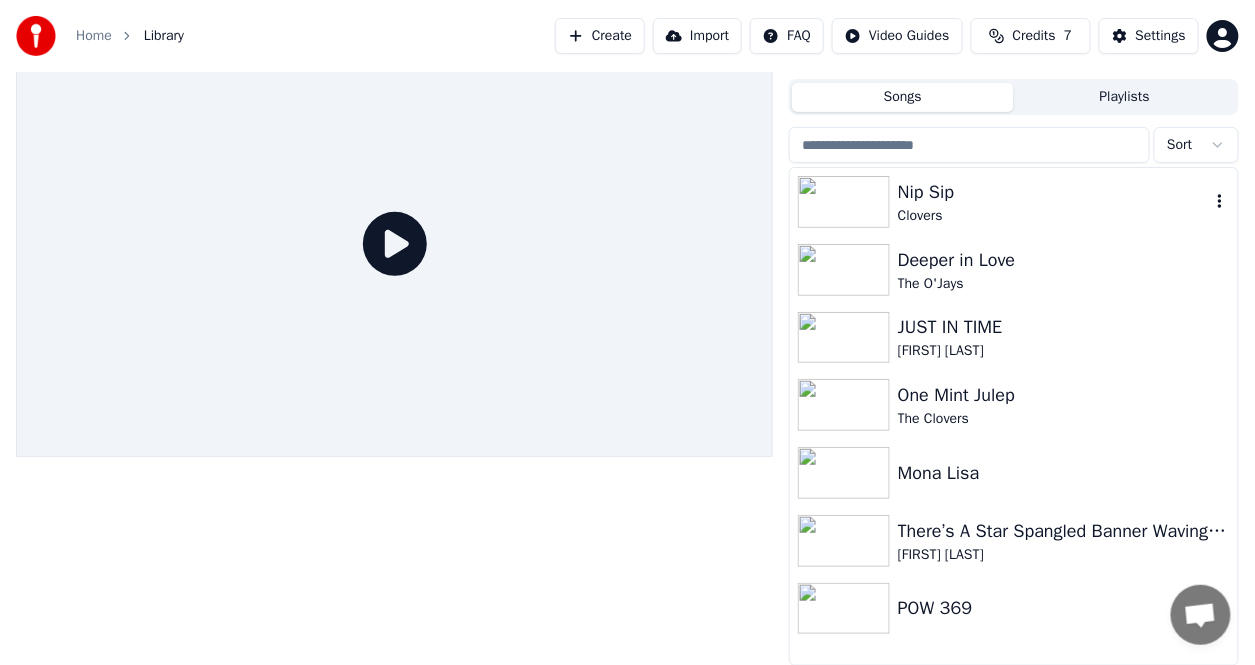 click at bounding box center [848, 202] 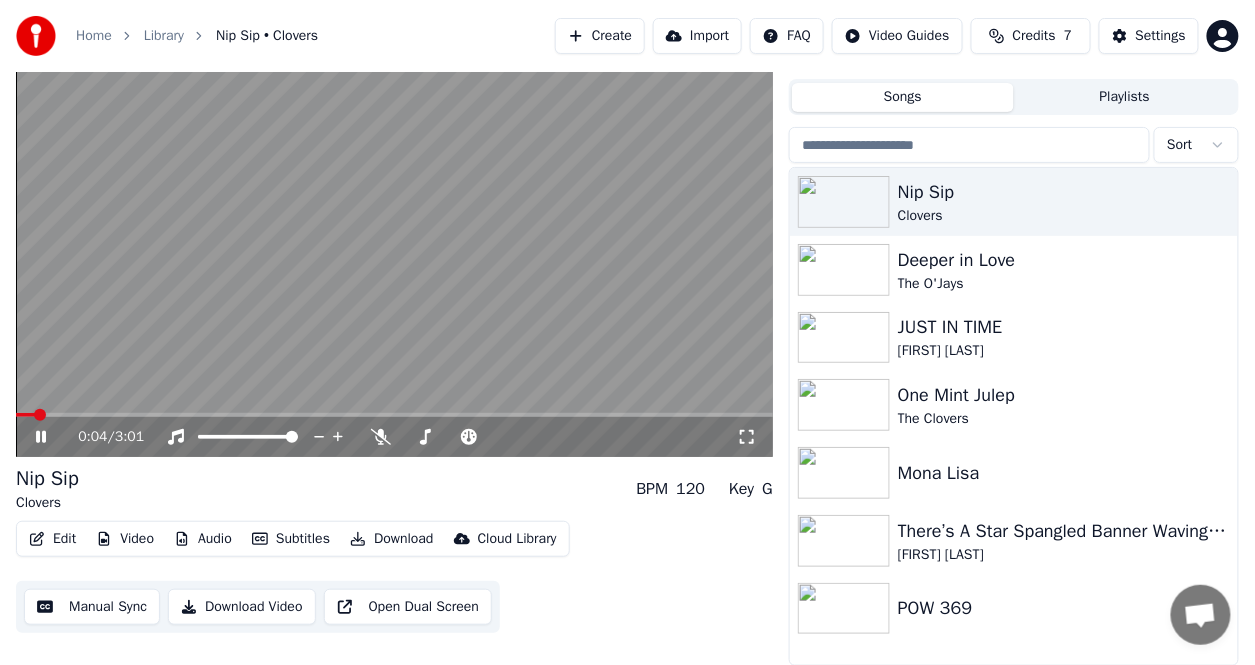 click on "0:04  /  3:01" at bounding box center (394, 437) 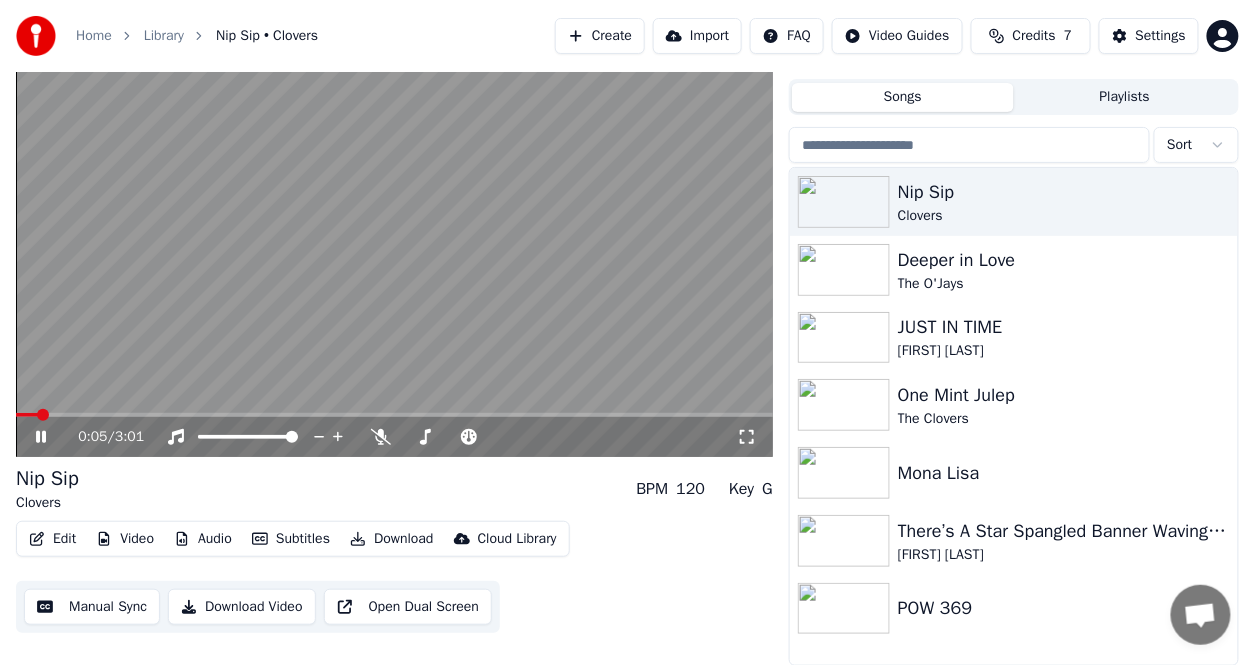 click 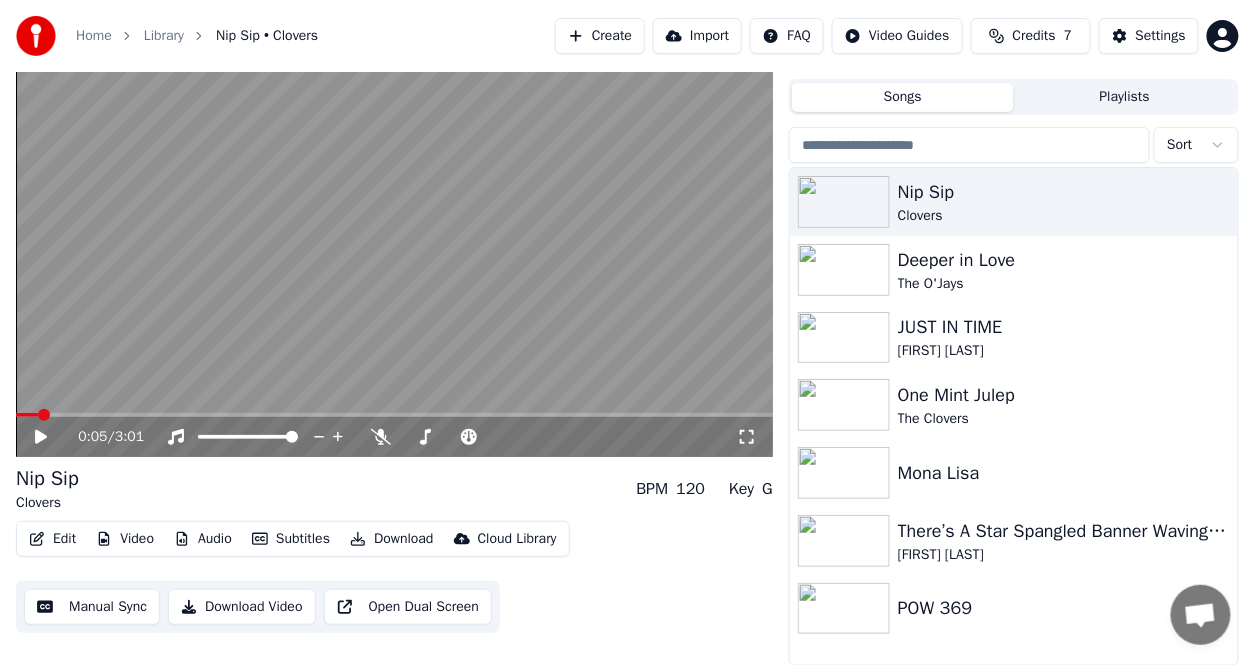 click on "Edit" at bounding box center (52, 539) 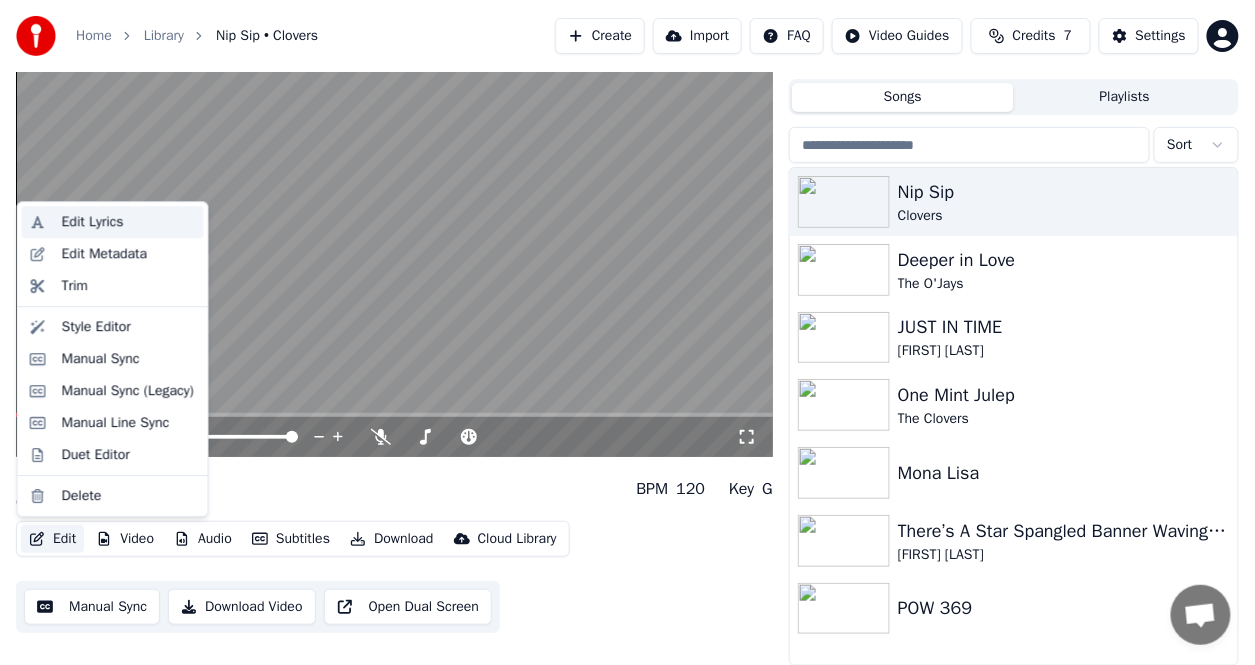 click on "Edit Lyrics" at bounding box center (93, 222) 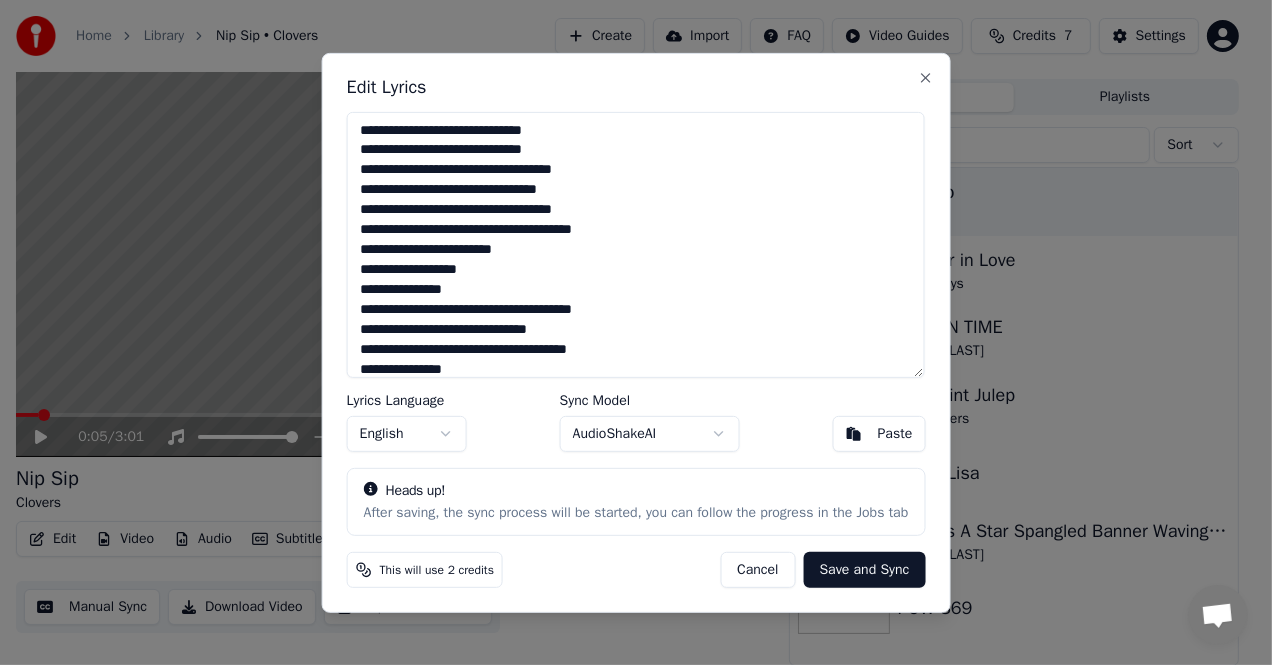 scroll, scrollTop: 39, scrollLeft: 0, axis: vertical 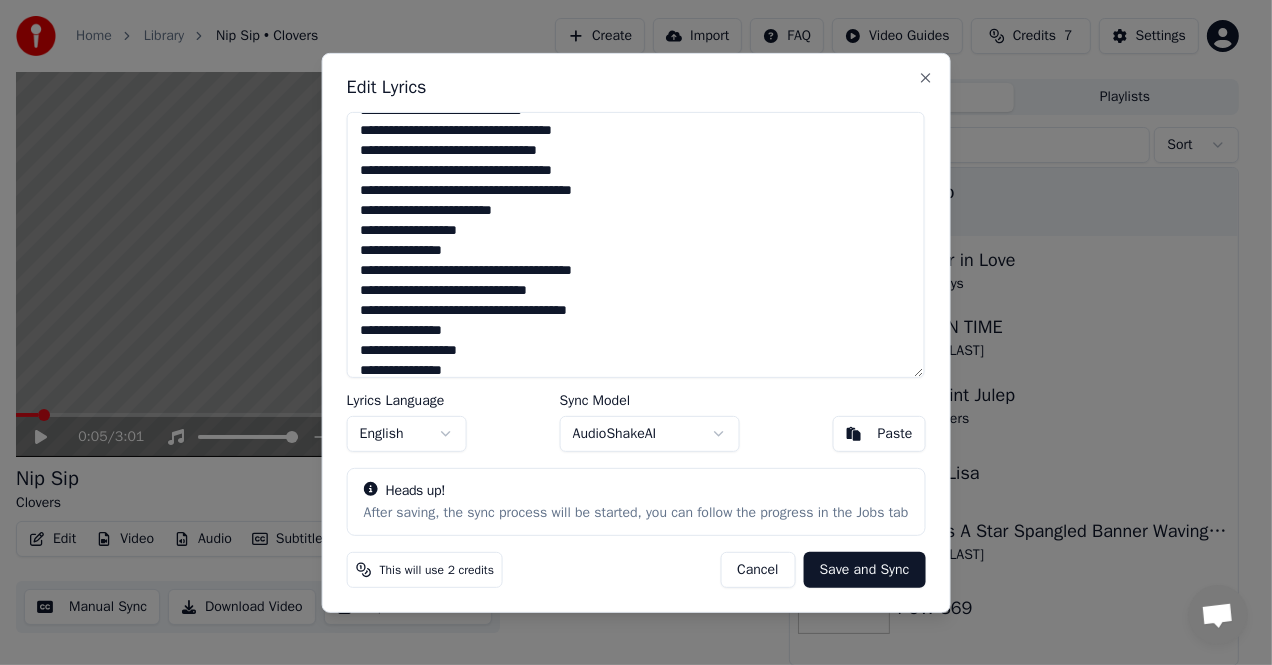 click at bounding box center [636, 244] 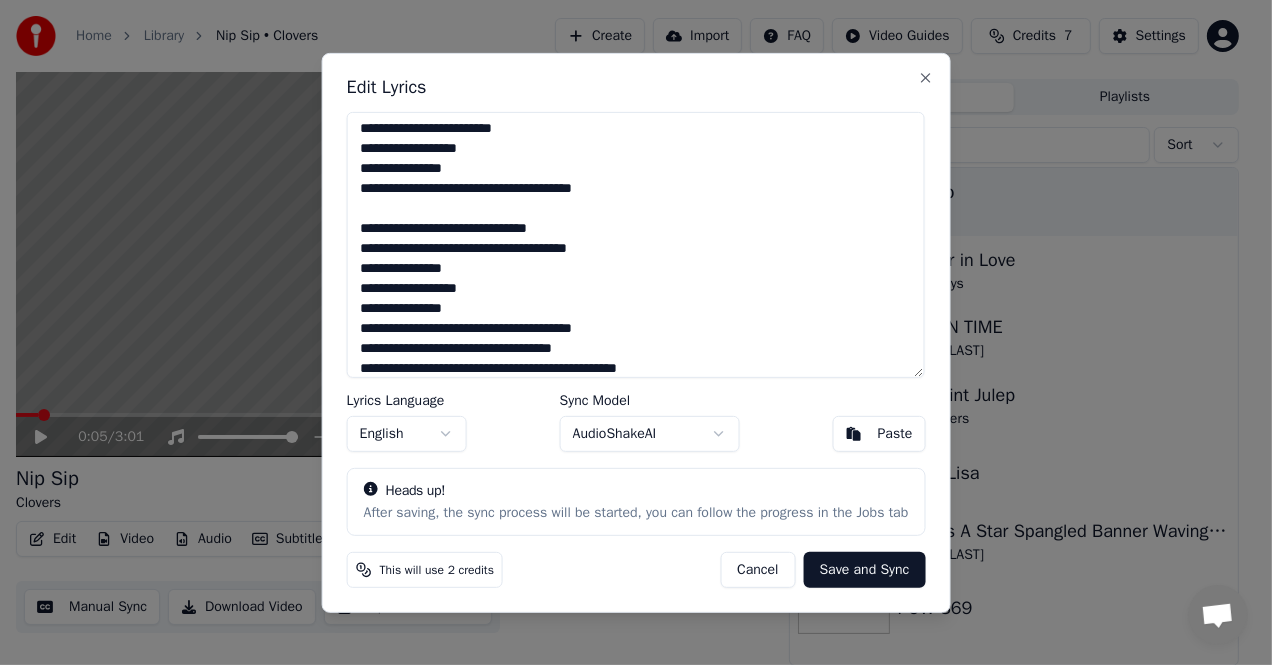 scroll, scrollTop: 90, scrollLeft: 0, axis: vertical 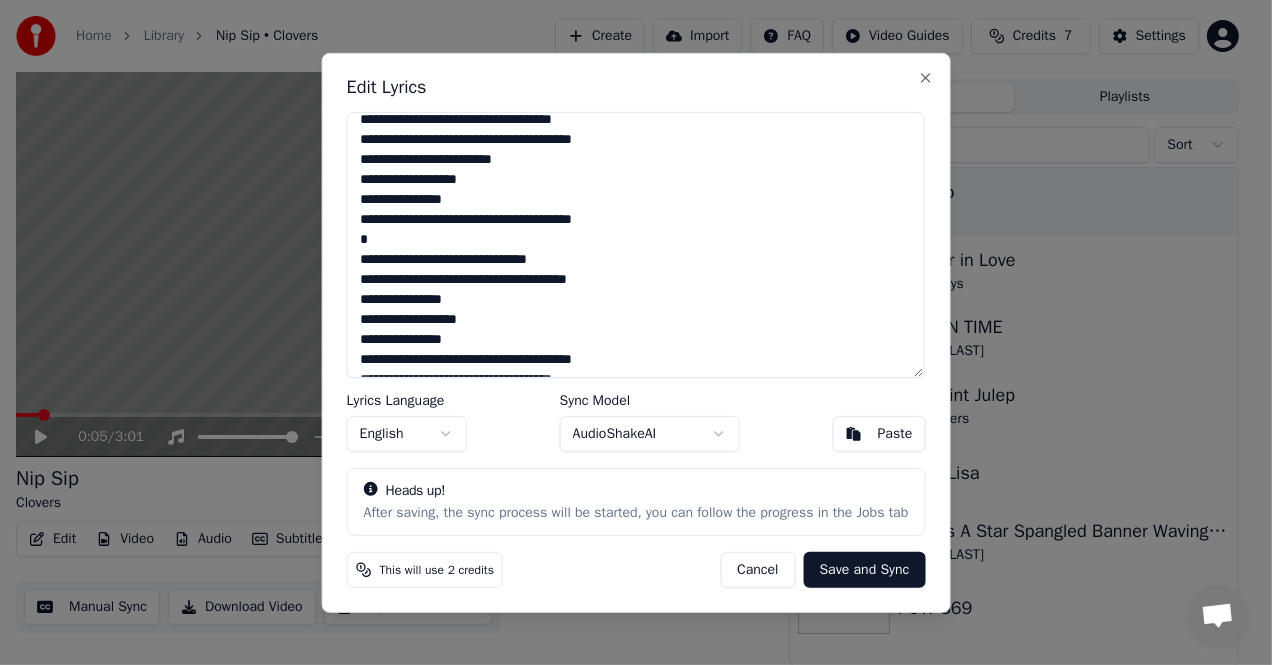 click at bounding box center [636, 244] 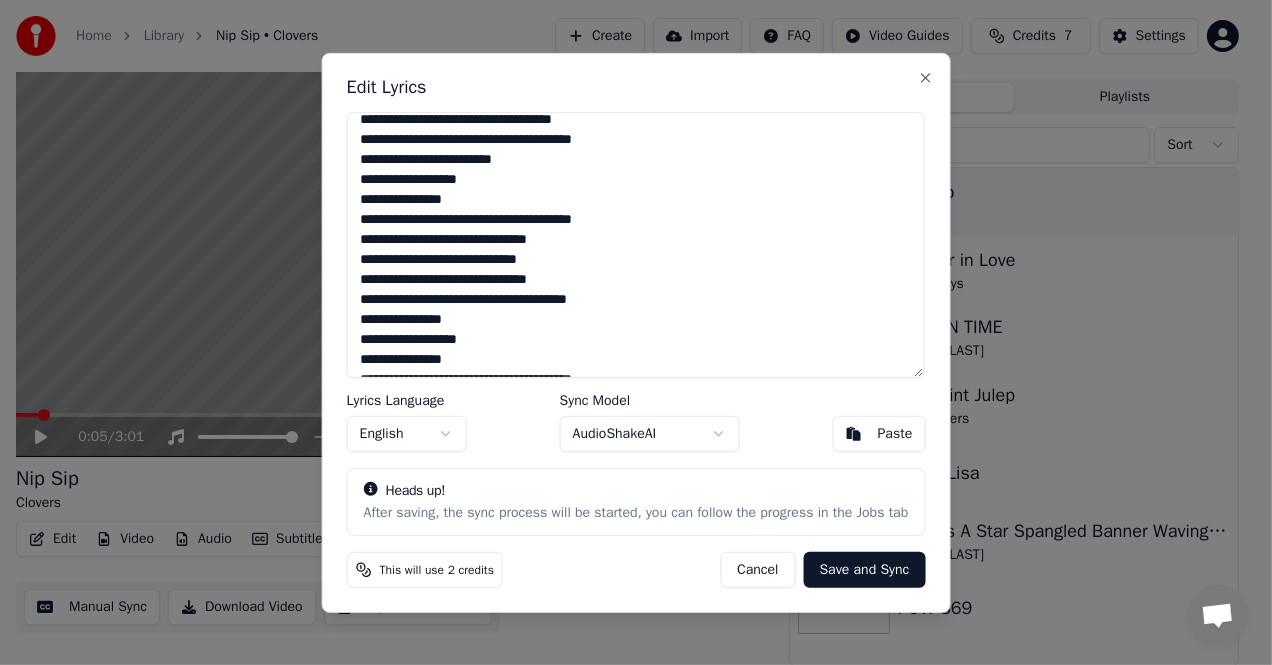 type on "**********" 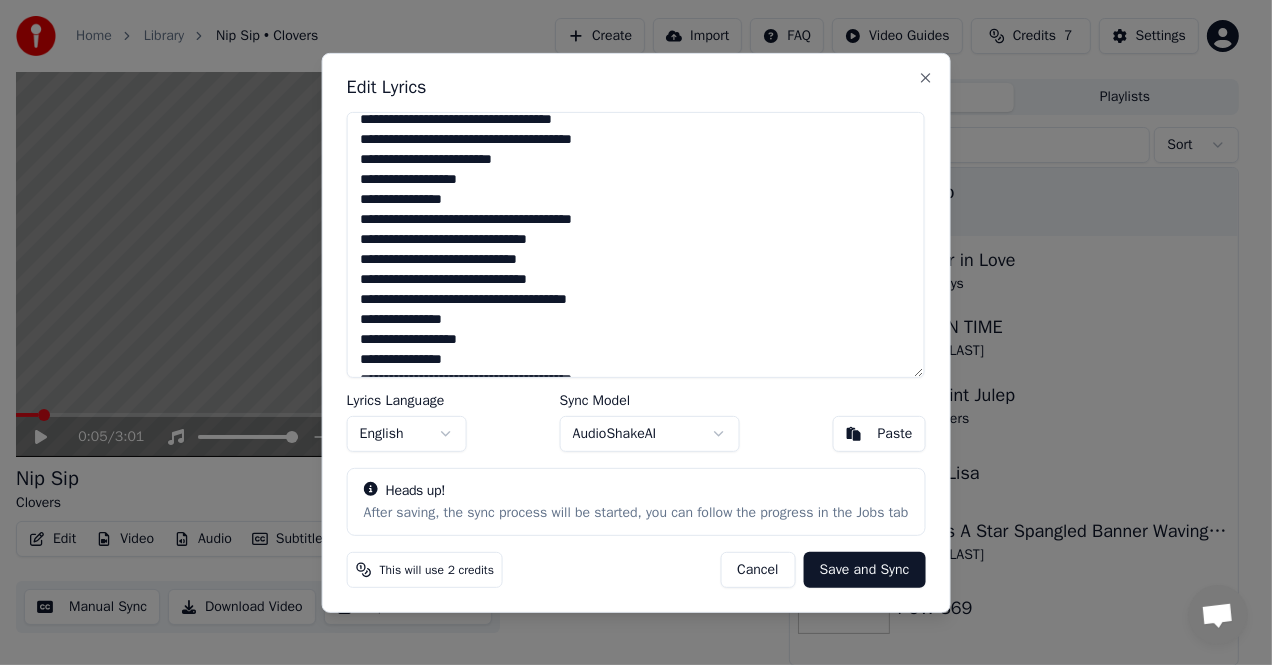 click on "Save and Sync" at bounding box center [865, 570] 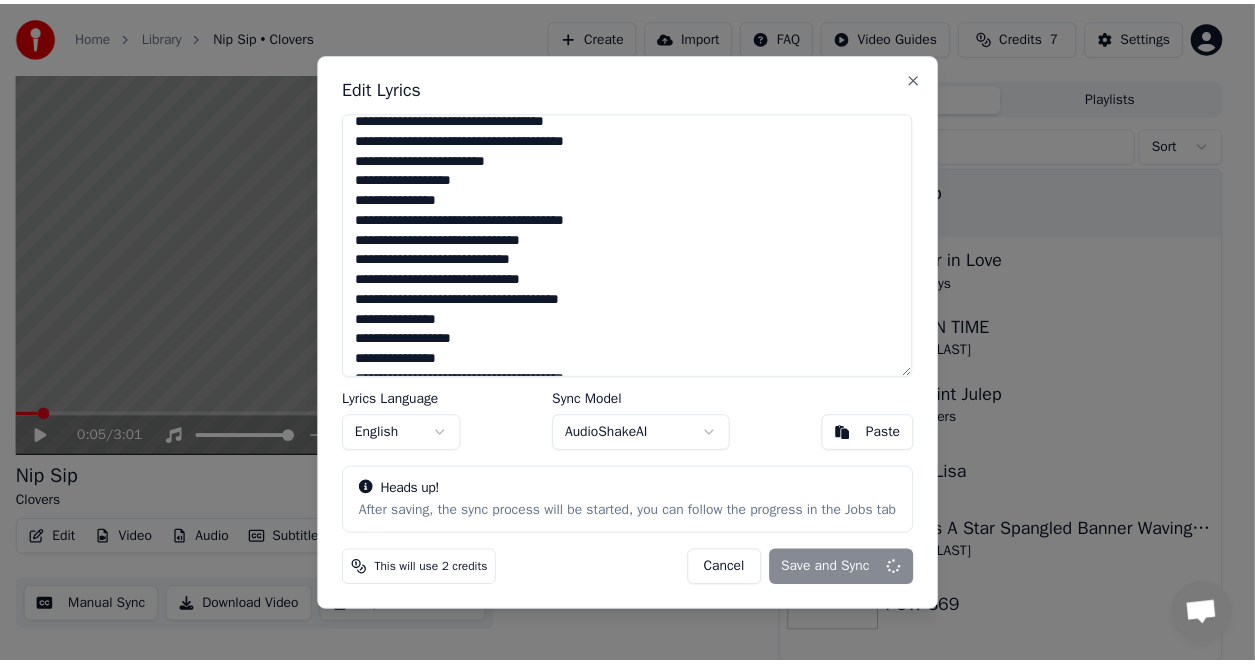scroll, scrollTop: 19, scrollLeft: 0, axis: vertical 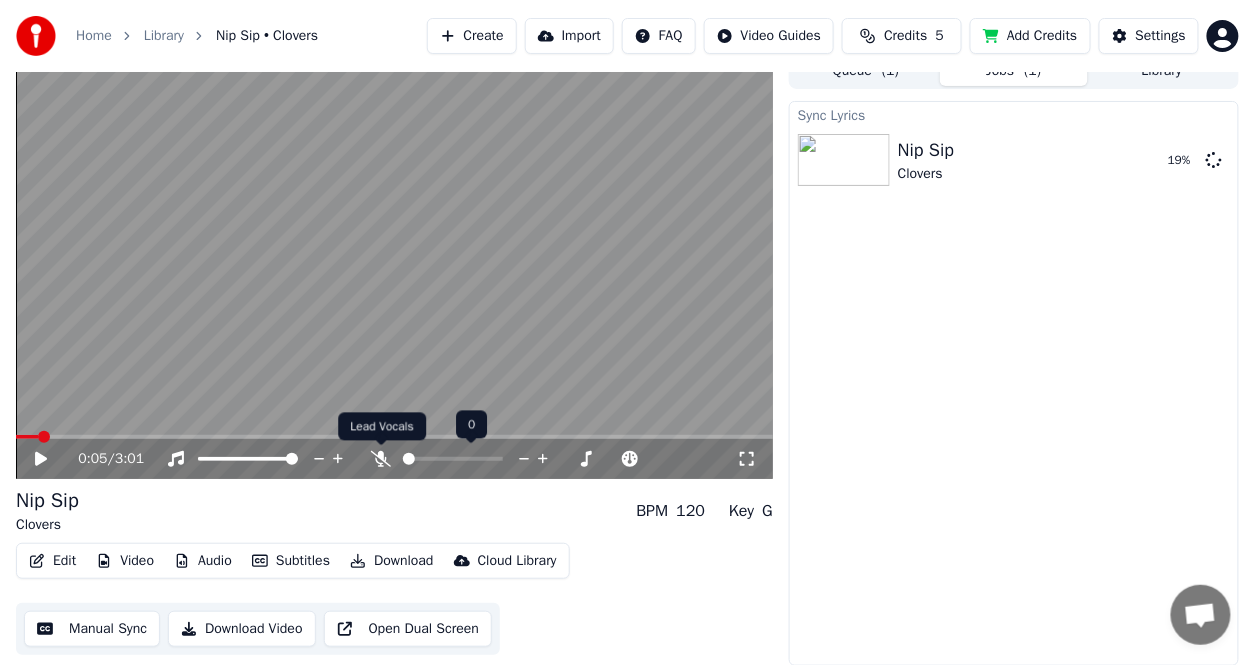 click 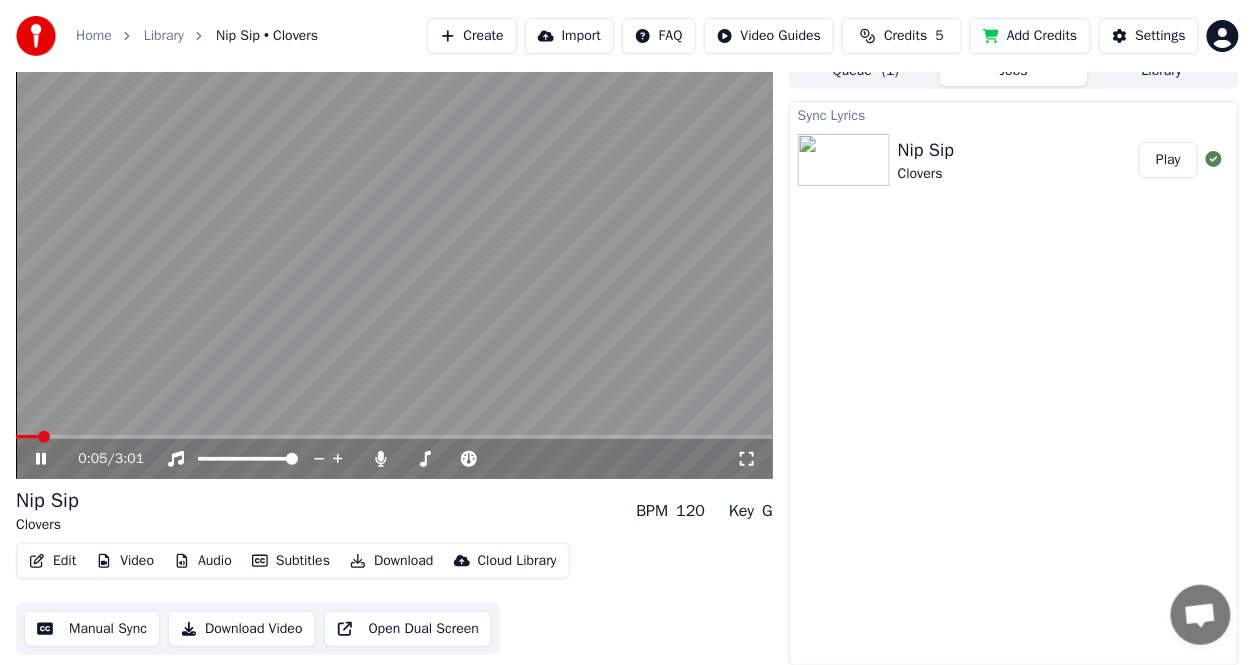 click at bounding box center [44, 437] 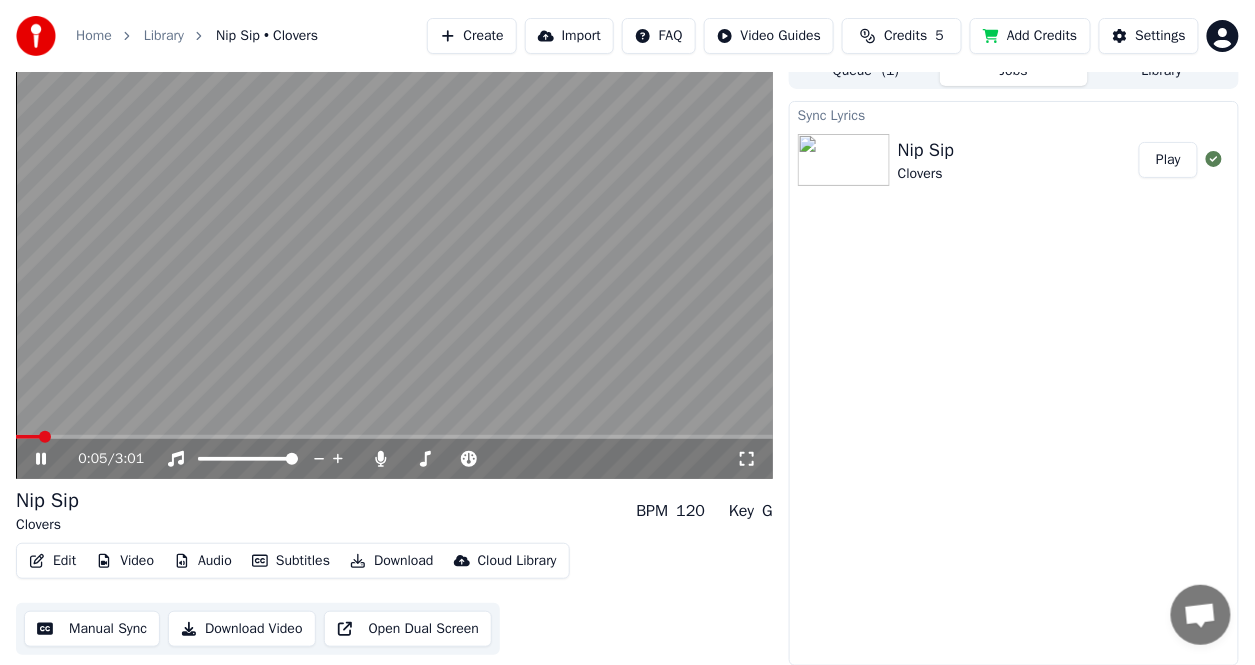 click at bounding box center (45, 437) 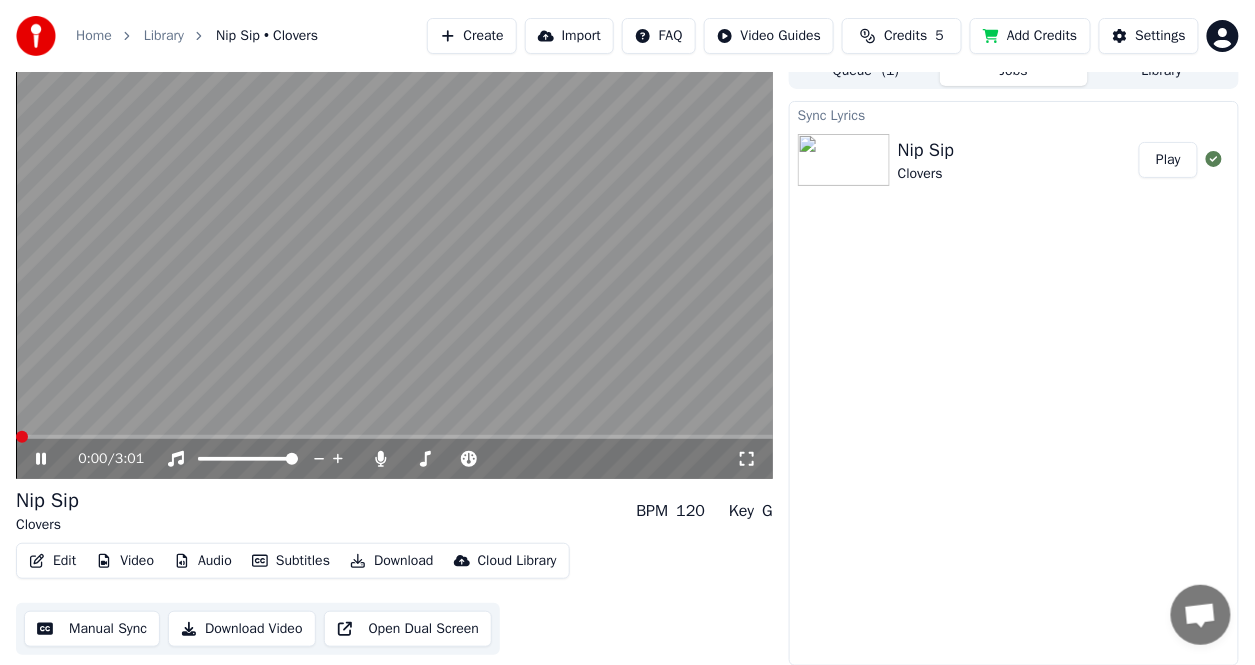 click on "0:00  /  3:01 Nip Sip Clovers BPM 120 Key G Edit Video Audio Subtitles Download Cloud Library Manual Sync Download Video Open Dual Screen Queue ( 1 ) Jobs Library Sync Lyrics Nip Sip Clovers Play" at bounding box center [627, 359] 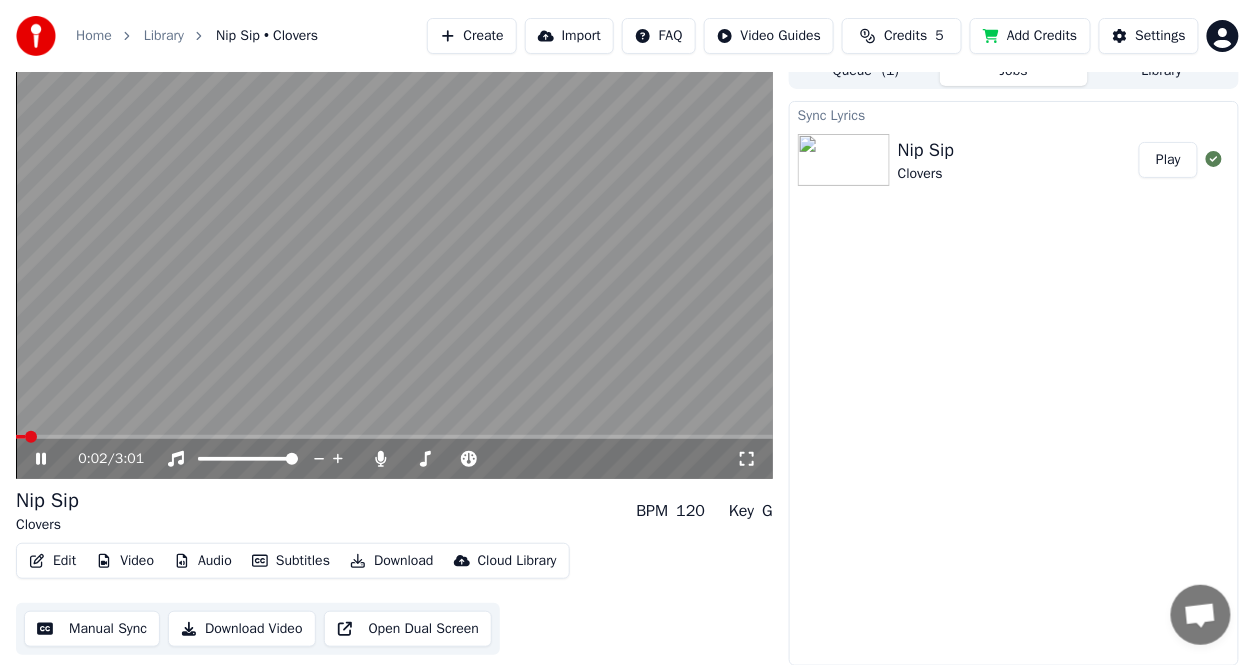 click 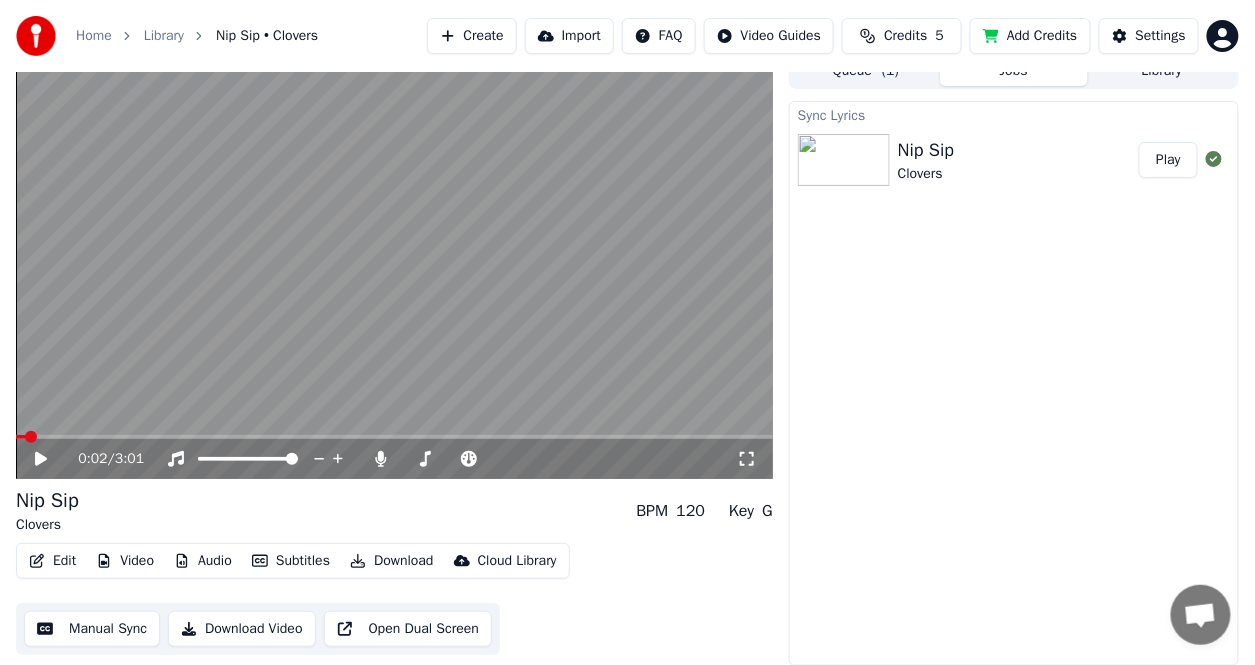 click on "Sync Lyrics Nip Sip Clovers Play" at bounding box center [1014, 383] 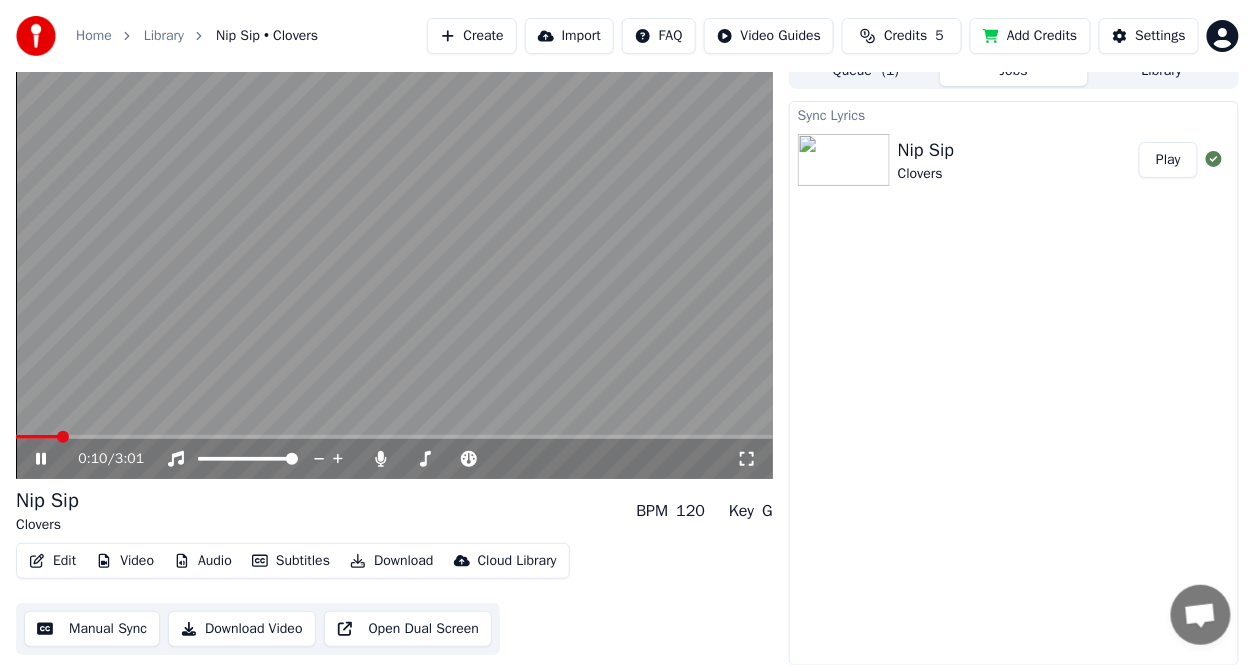 click at bounding box center [63, 437] 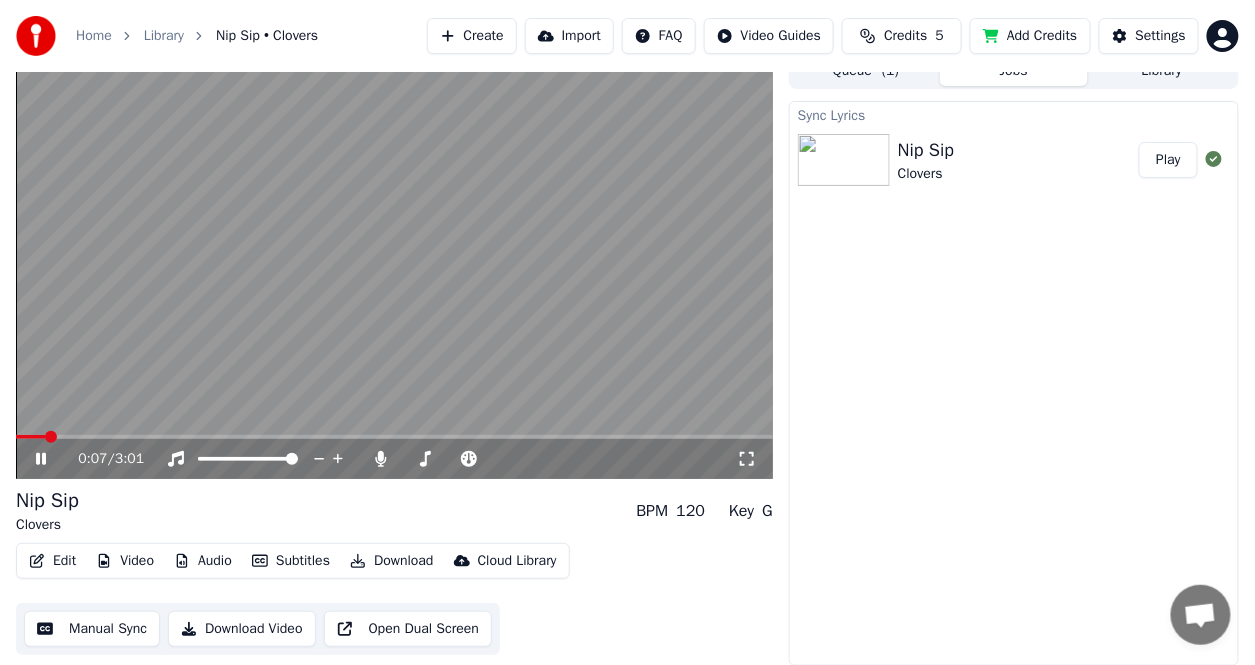 click on "0:07  /  3:01 Nip Sip Clovers BPM 120 Key G Edit Video Audio Subtitles Download Cloud Library Manual Sync Download Video Open Dual Screen Queue ( 1 ) Jobs Library Sync Lyrics Nip Sip Clovers Play" at bounding box center [627, 359] 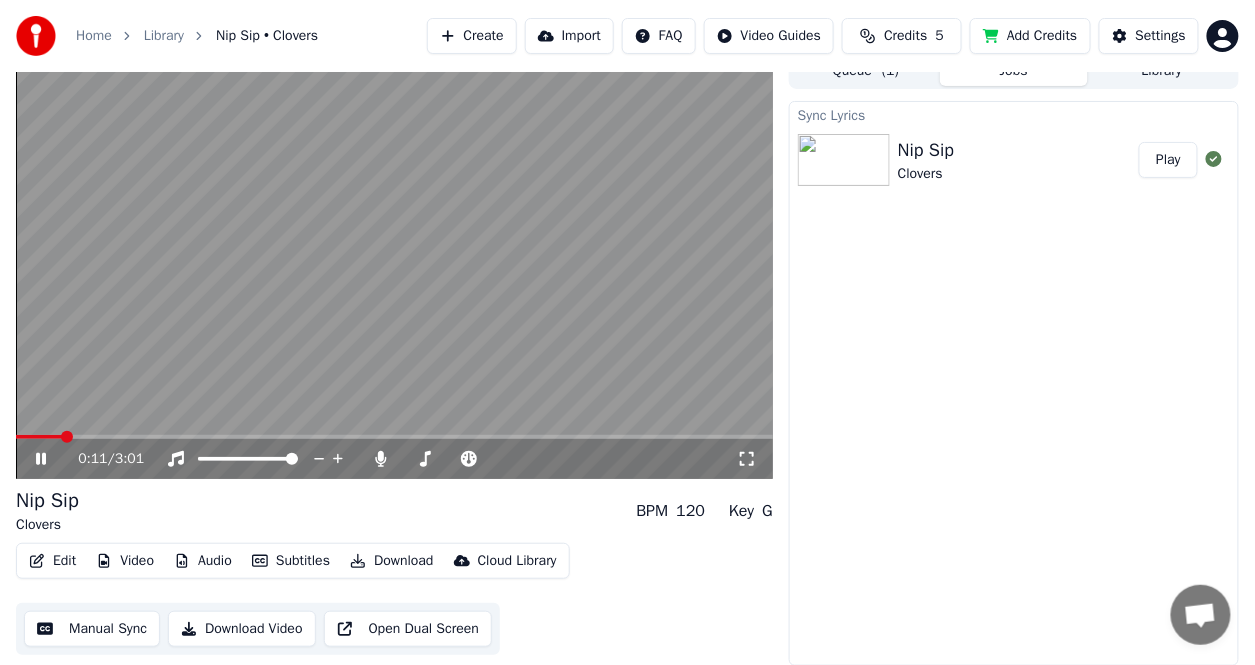 click at bounding box center (67, 437) 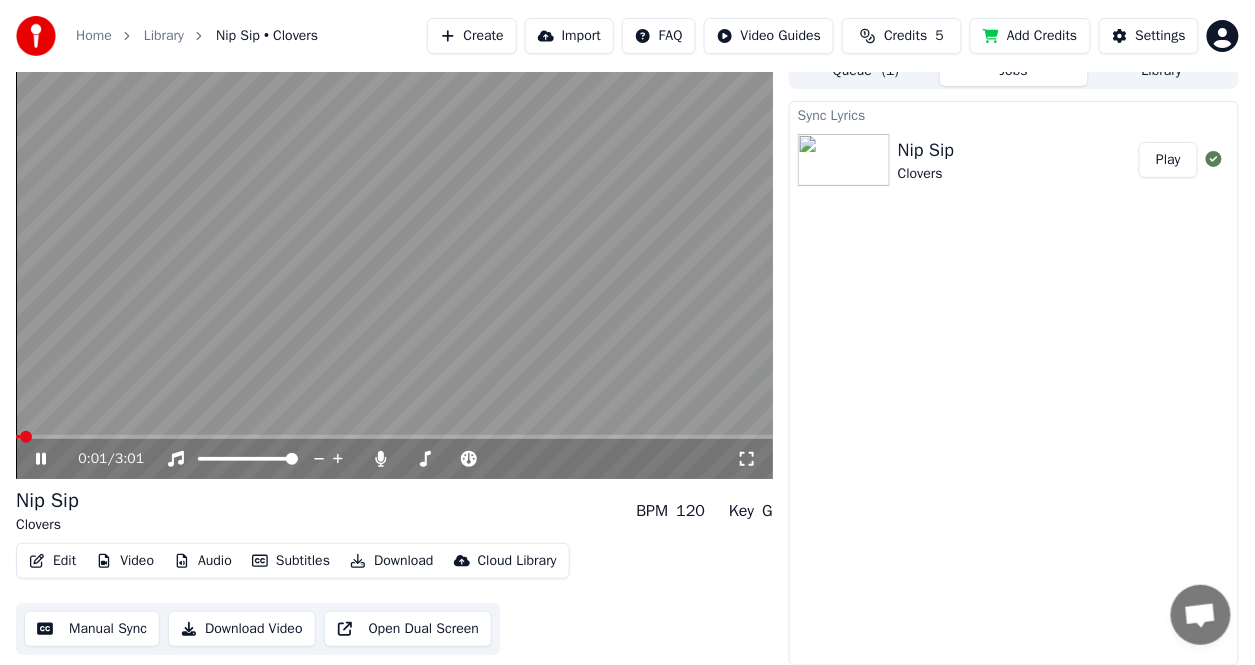 click at bounding box center (18, 437) 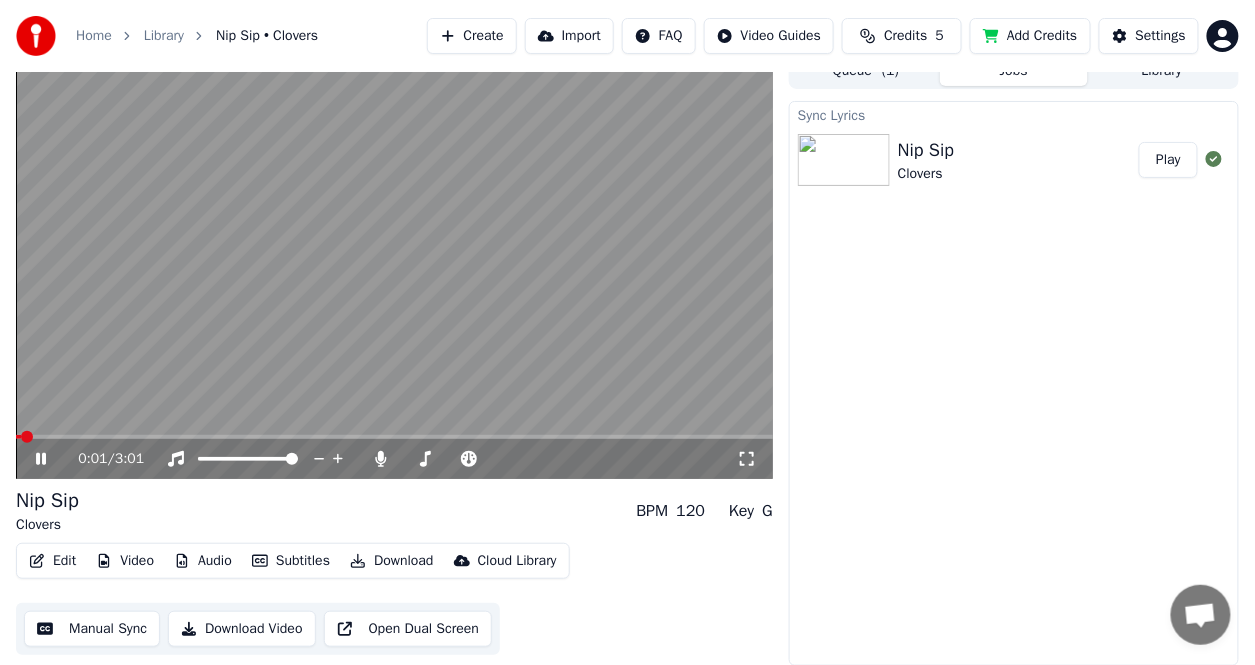 click at bounding box center (18, 437) 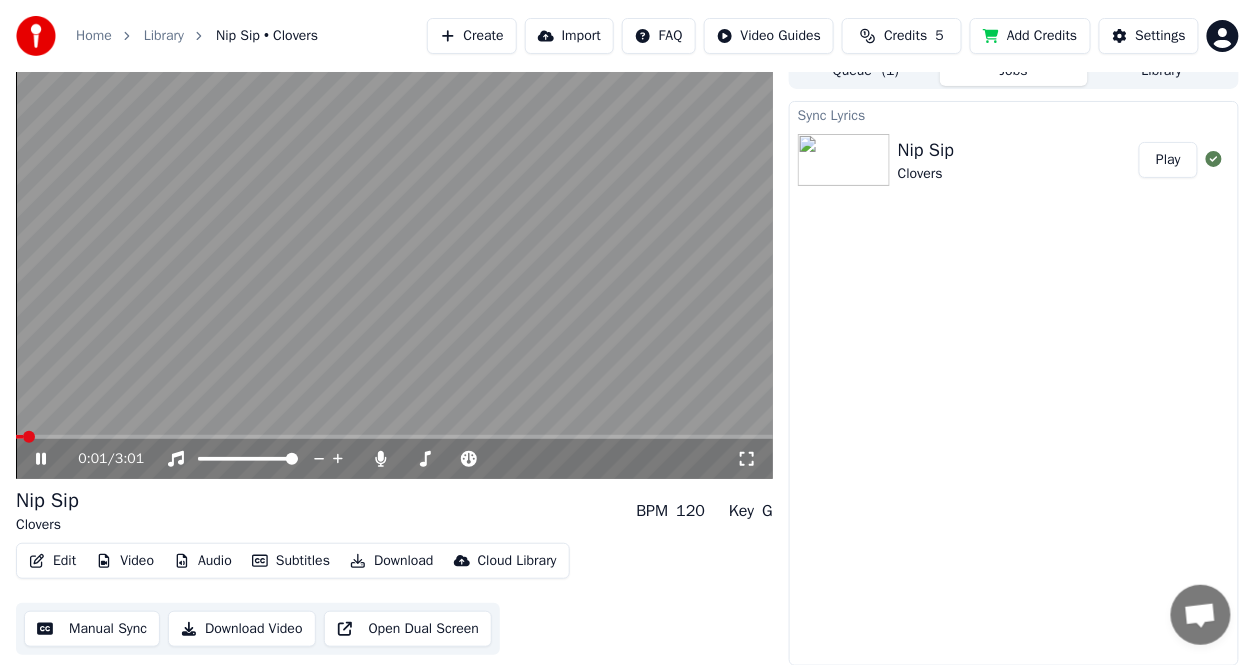 drag, startPoint x: 1197, startPoint y: 397, endPoint x: 1191, endPoint y: 388, distance: 10.816654 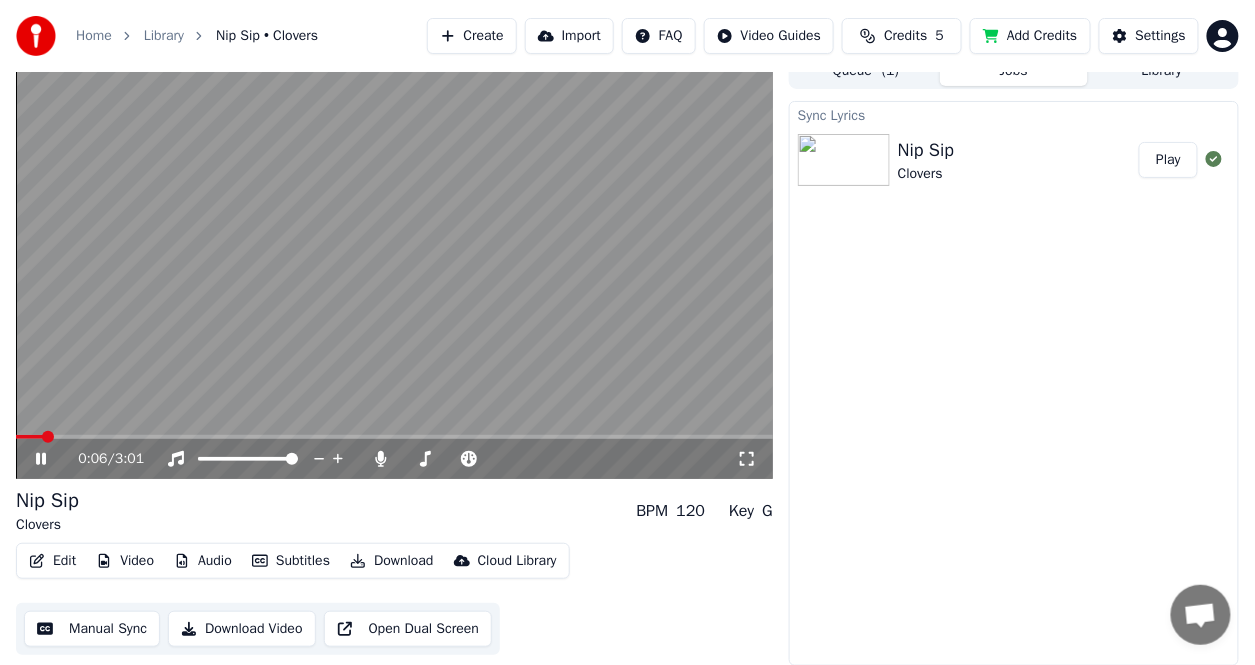 click 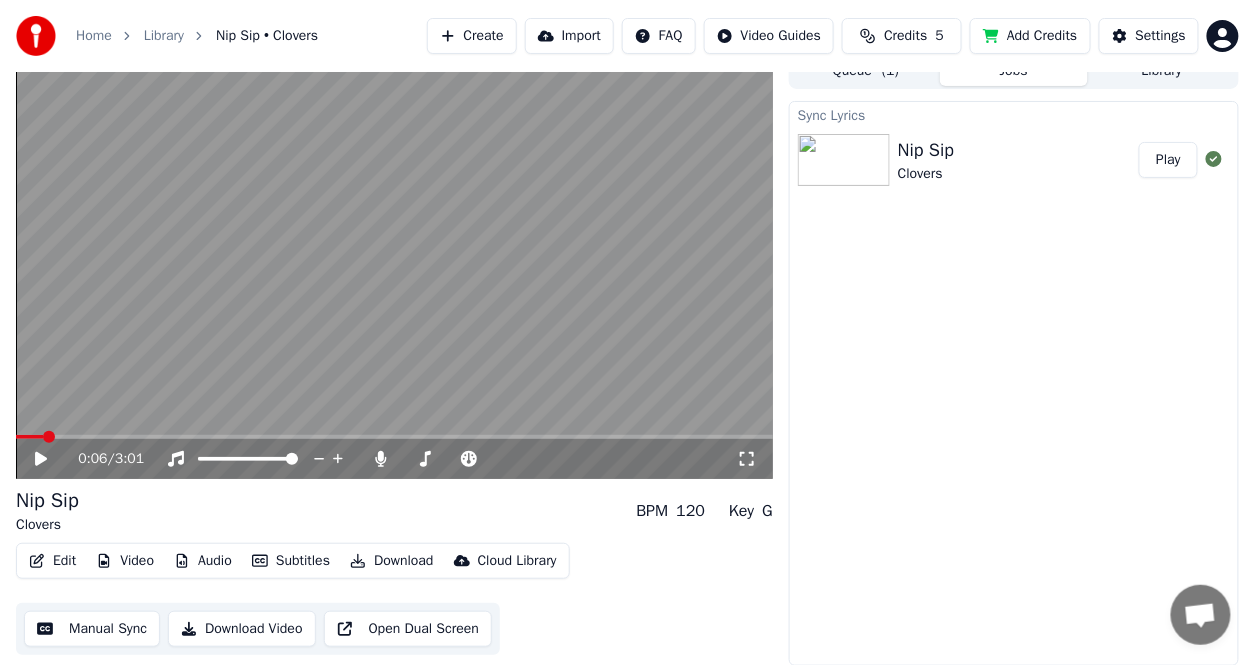 click on "Play" at bounding box center (1168, 160) 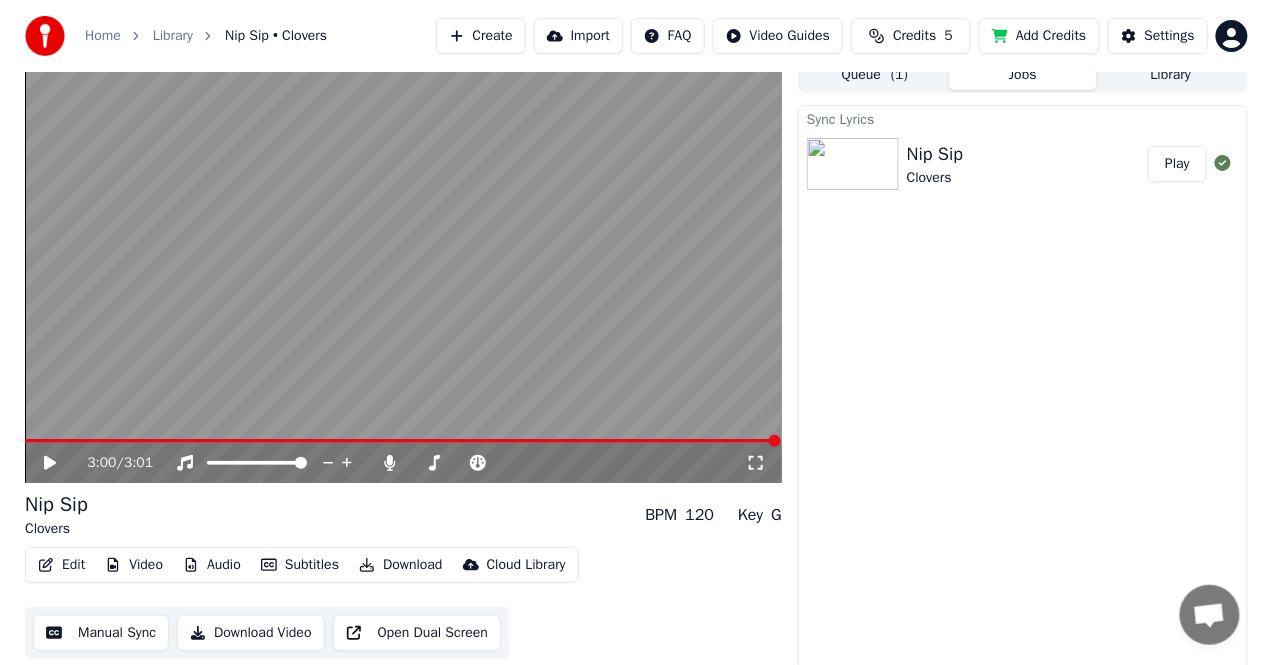 scroll, scrollTop: 19, scrollLeft: 0, axis: vertical 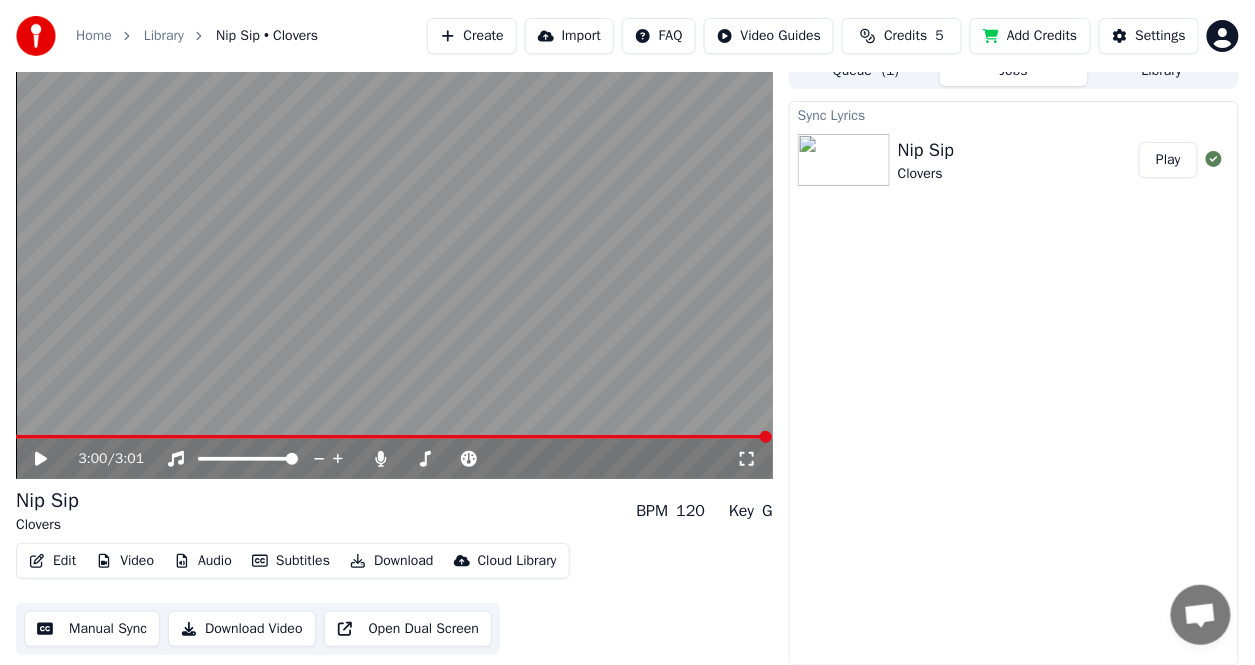 click on "Edit" at bounding box center [52, 561] 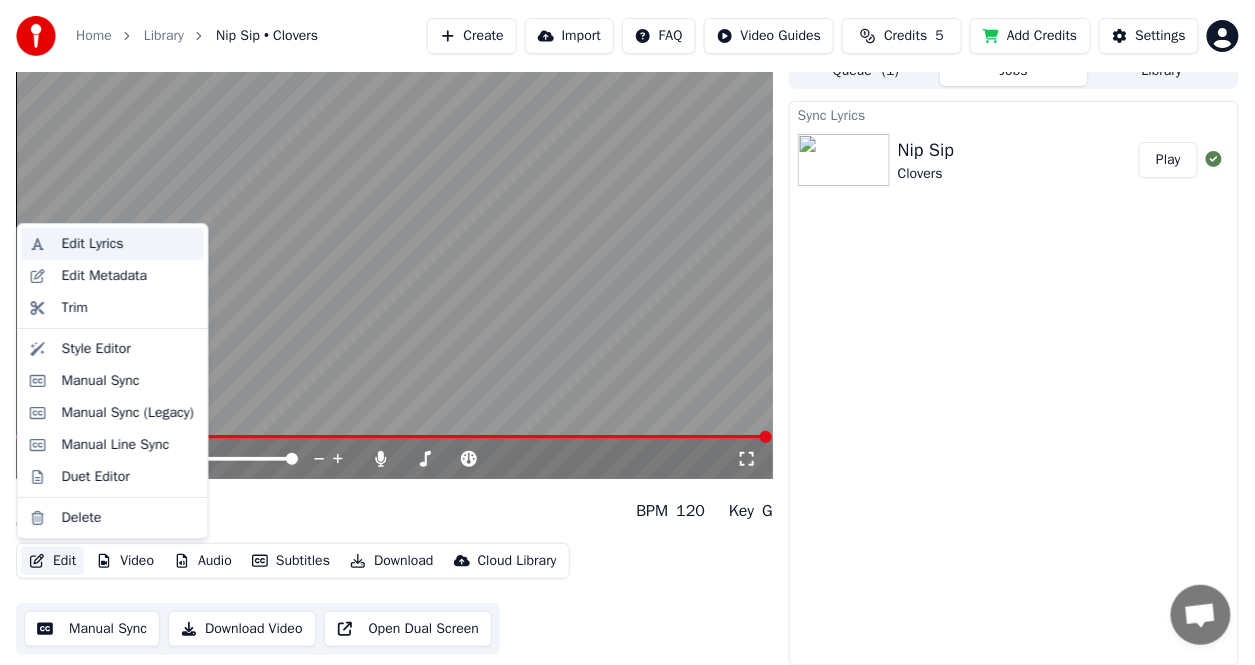 click on "Edit Lyrics" at bounding box center (93, 244) 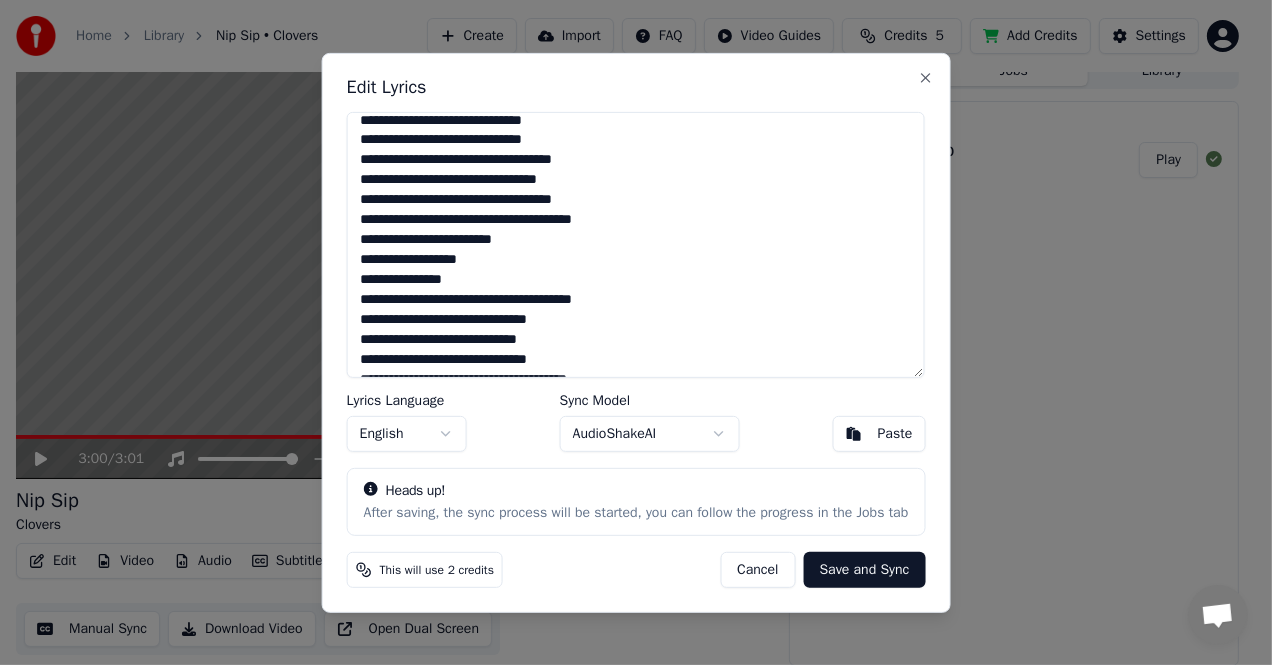 scroll, scrollTop: 0, scrollLeft: 0, axis: both 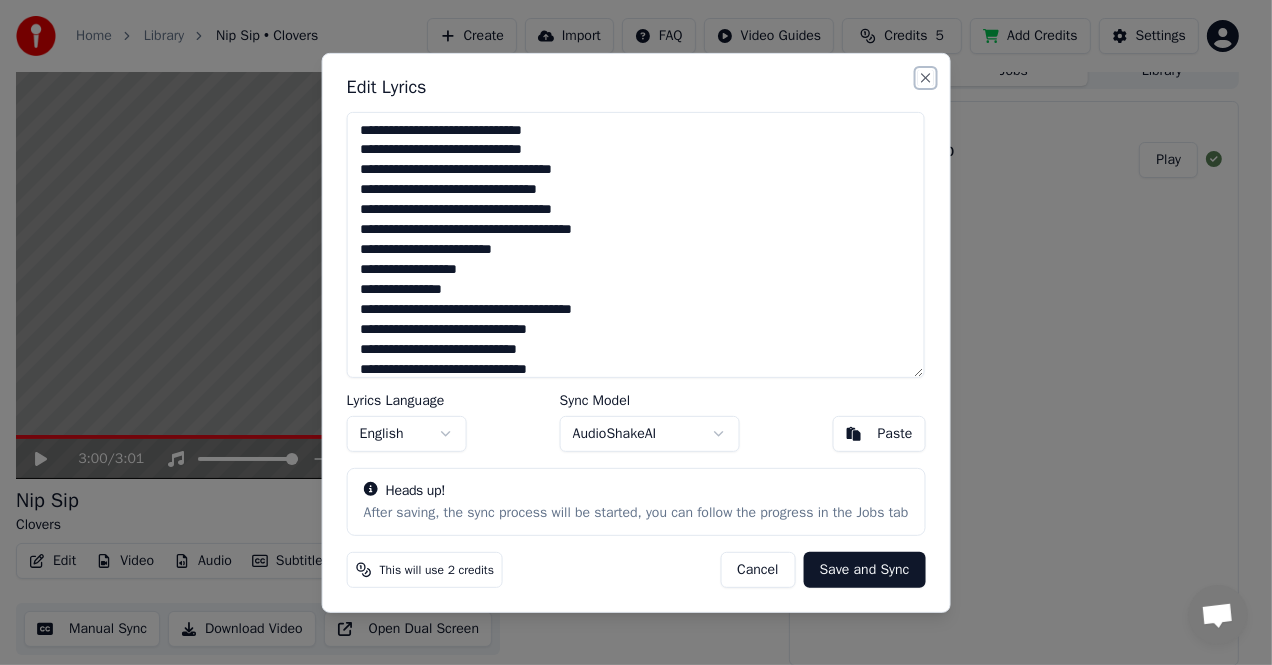 click on "Close" at bounding box center (925, 77) 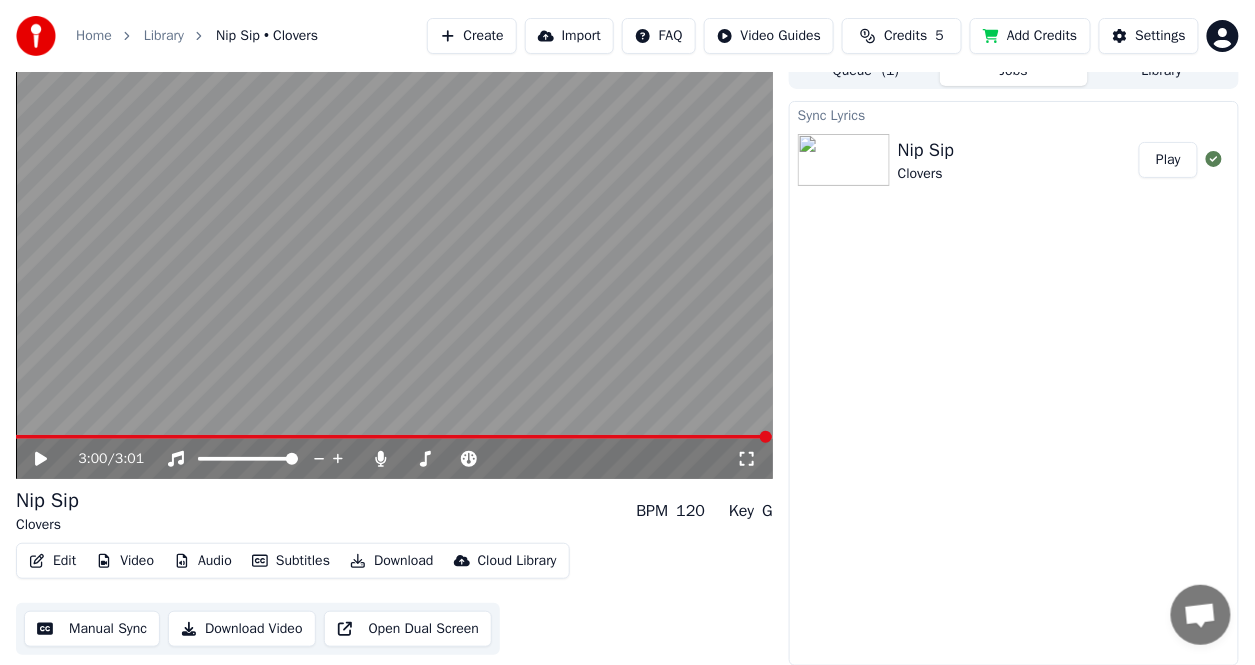 click on "Nip Sip Clovers" at bounding box center [1018, 160] 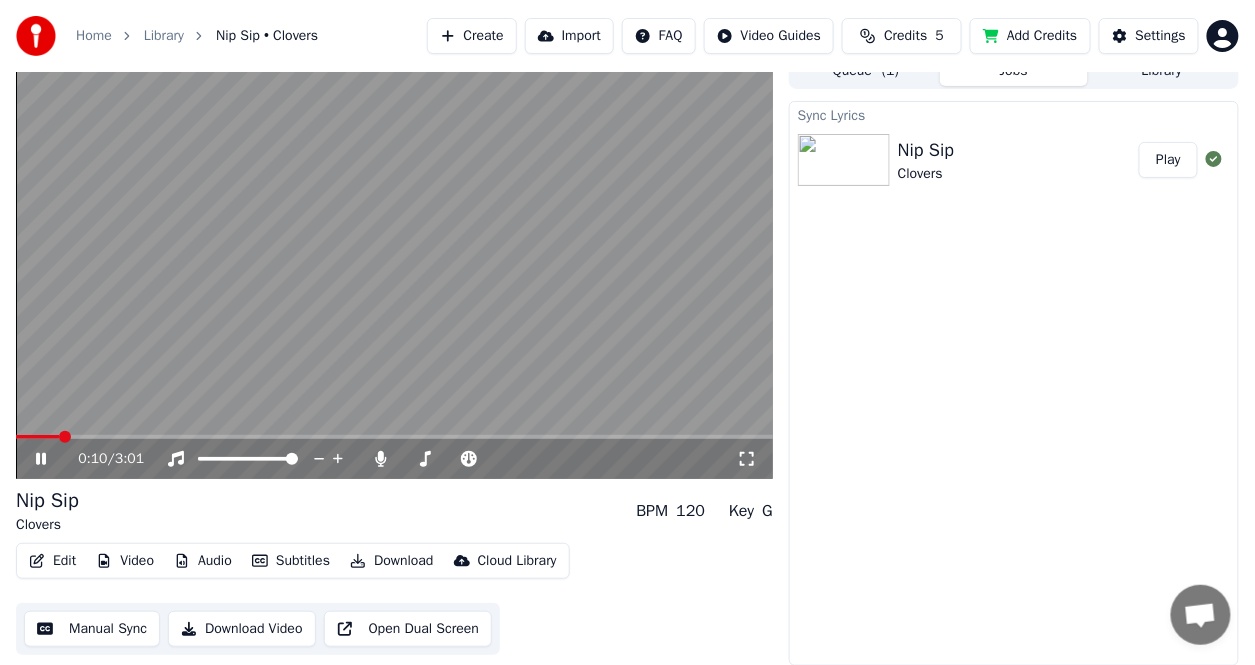 click 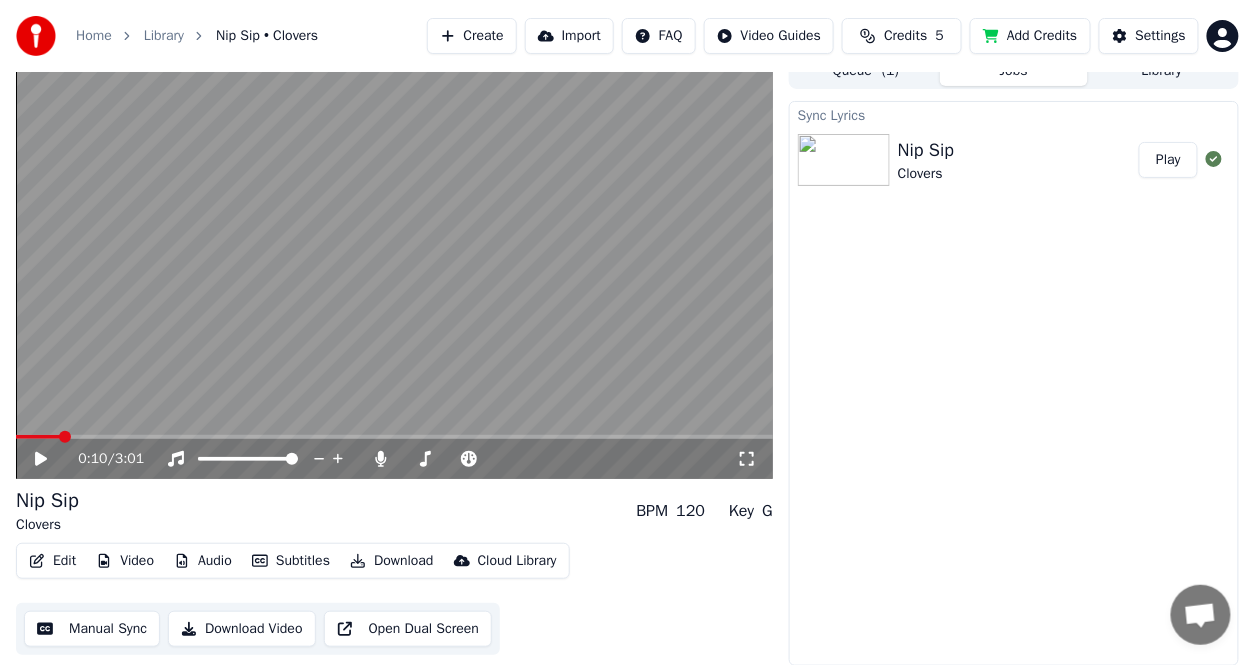 click on "Edit" at bounding box center [52, 561] 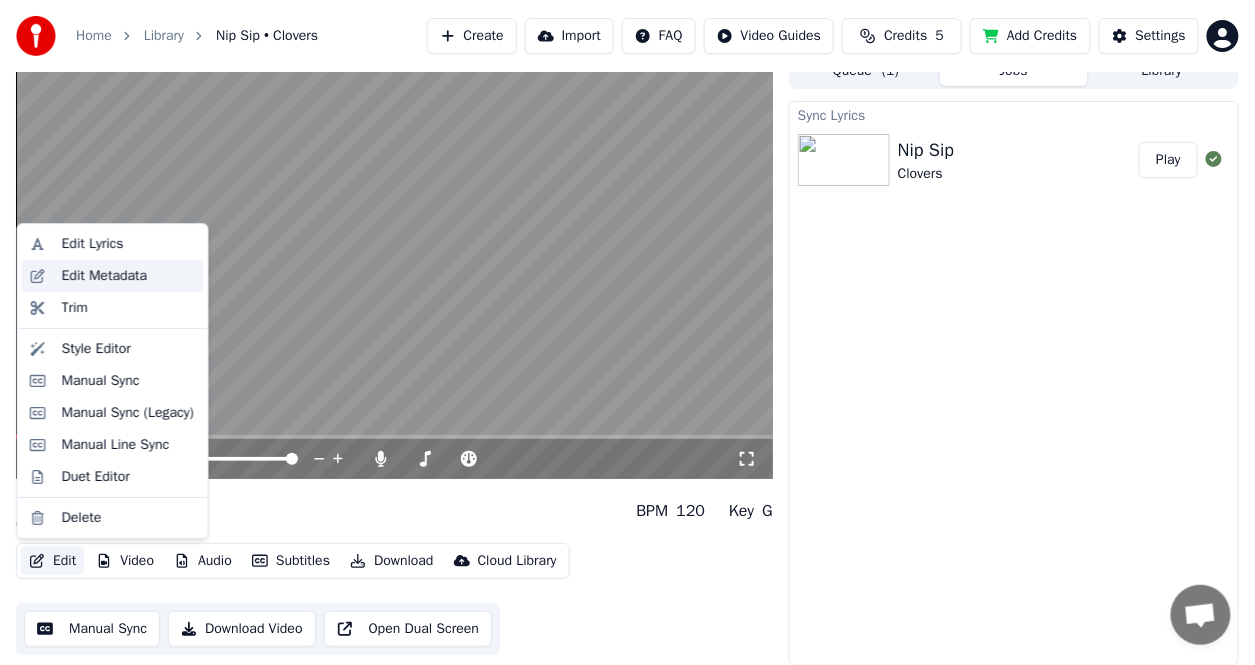 click on "Edit Metadata" at bounding box center [105, 276] 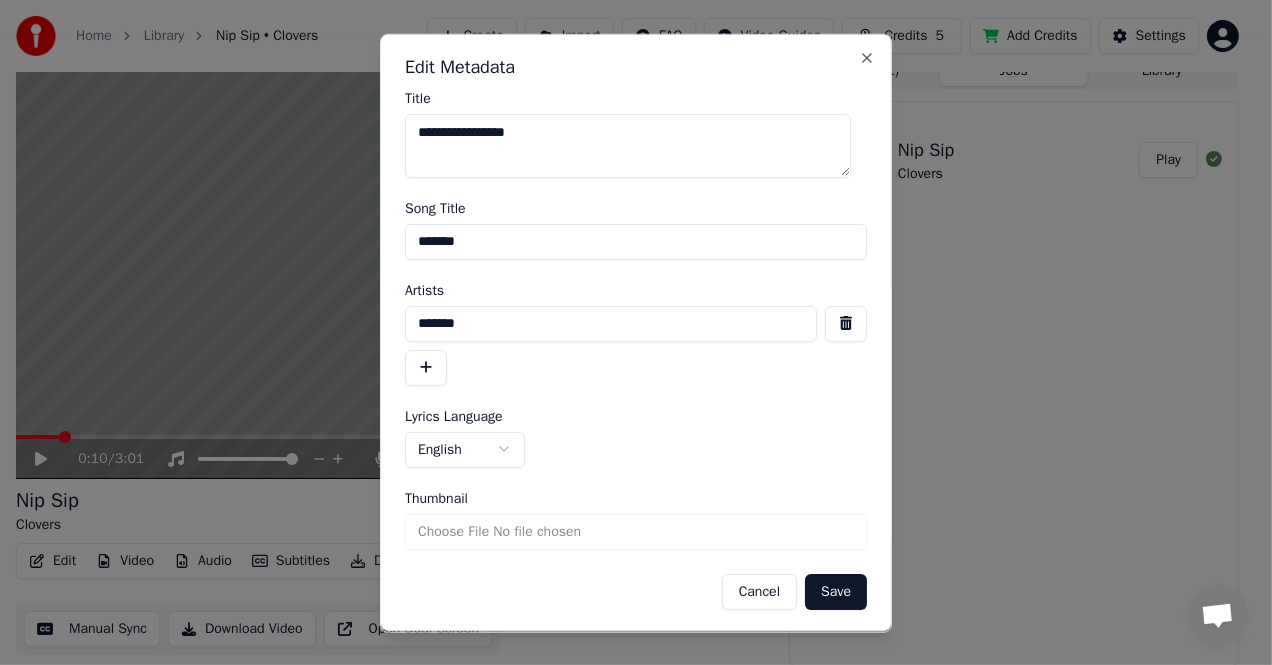 scroll, scrollTop: 0, scrollLeft: 0, axis: both 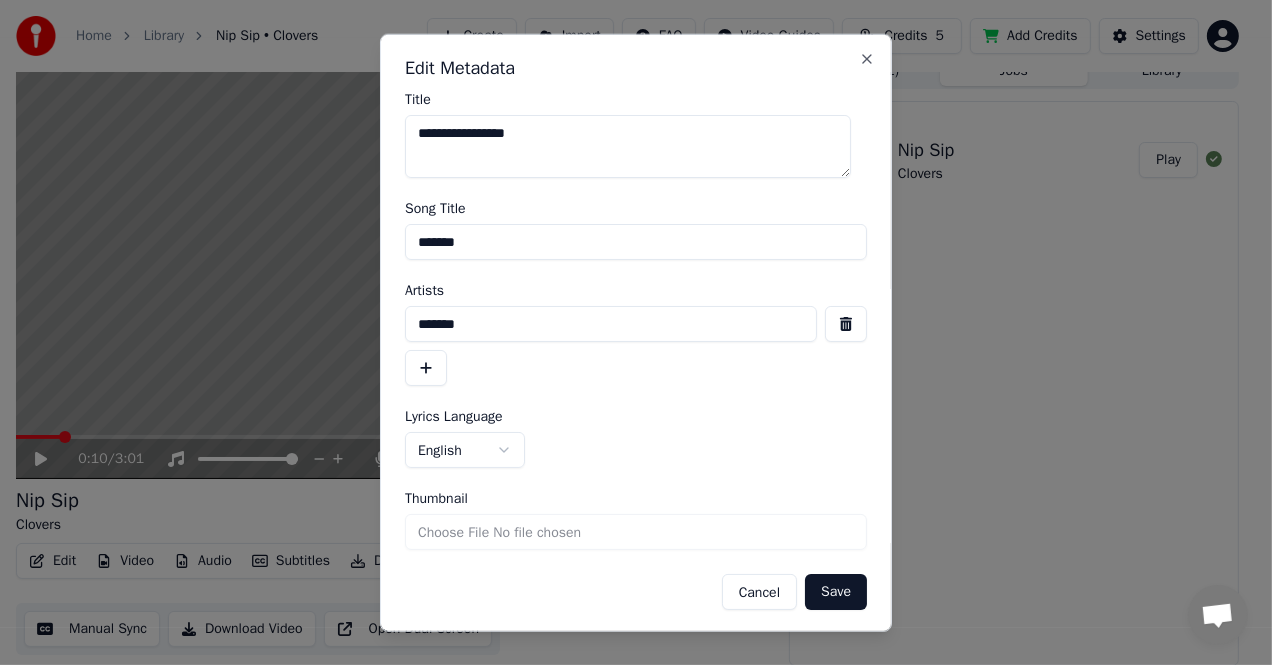 click on "**********" at bounding box center [628, 146] 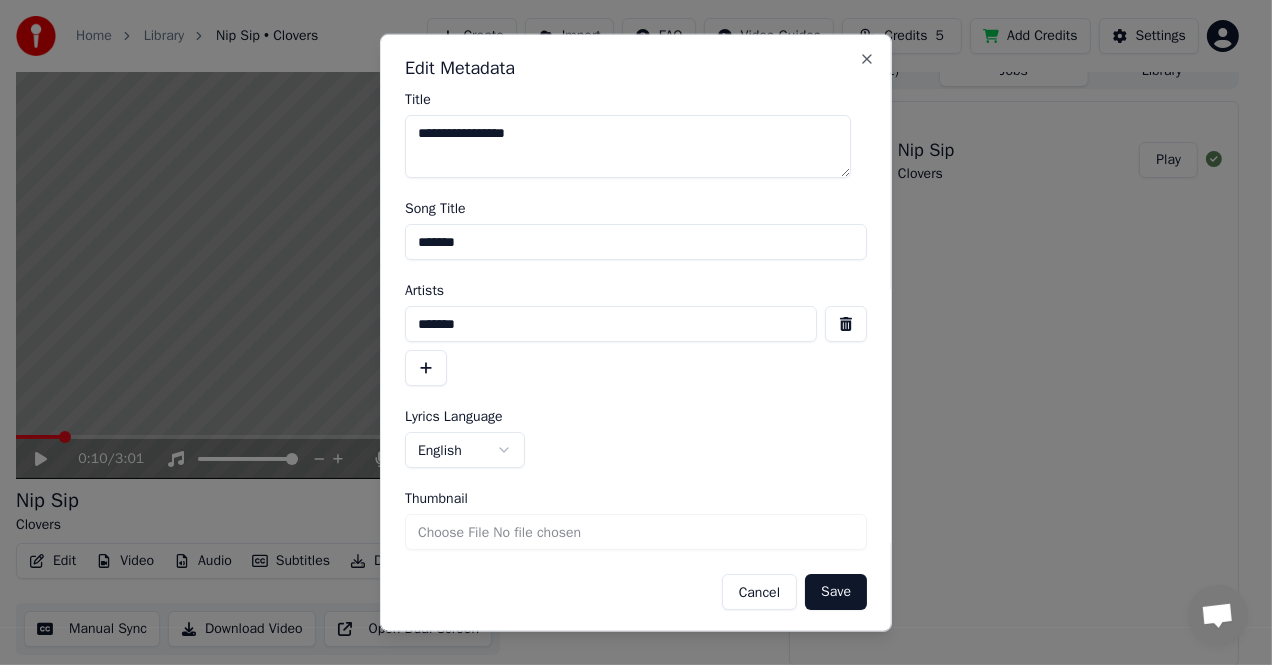 click on "Save" at bounding box center [836, 592] 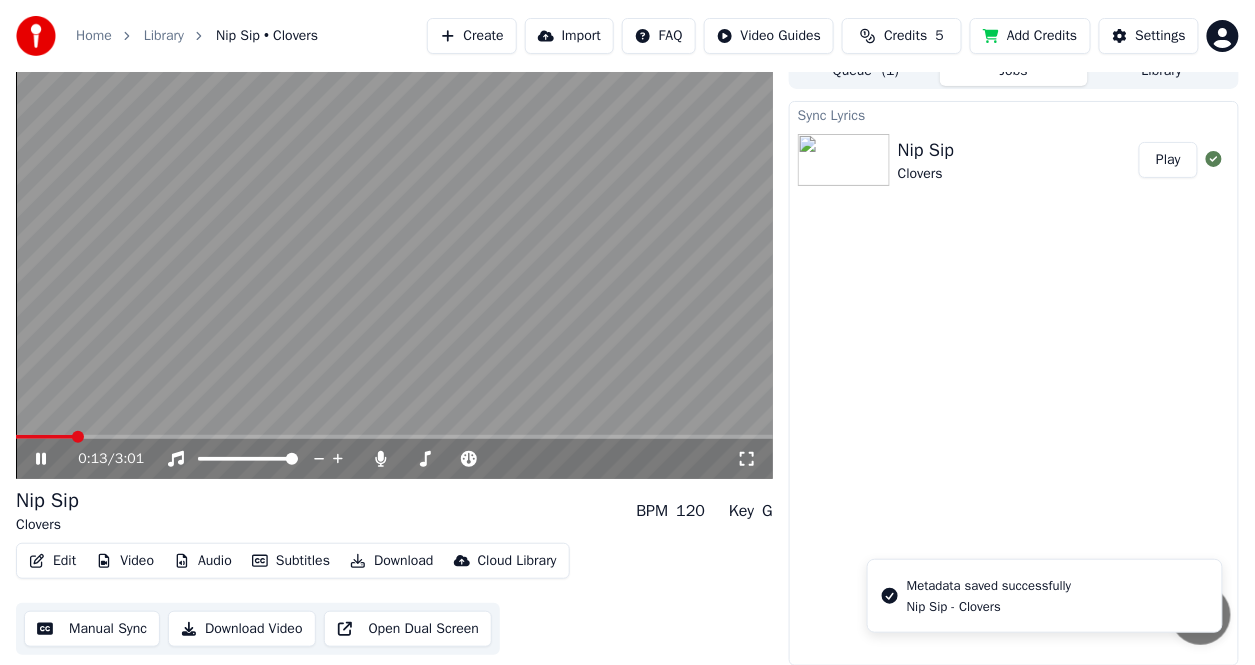 click on "Play" at bounding box center (1168, 160) 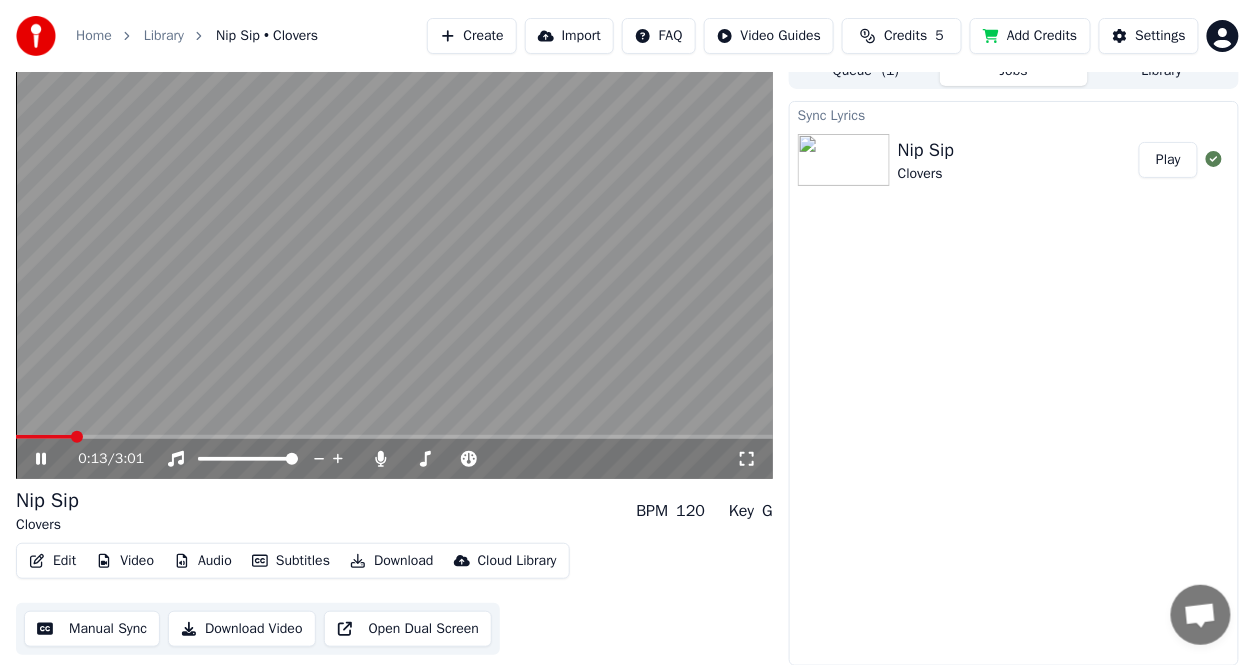 click 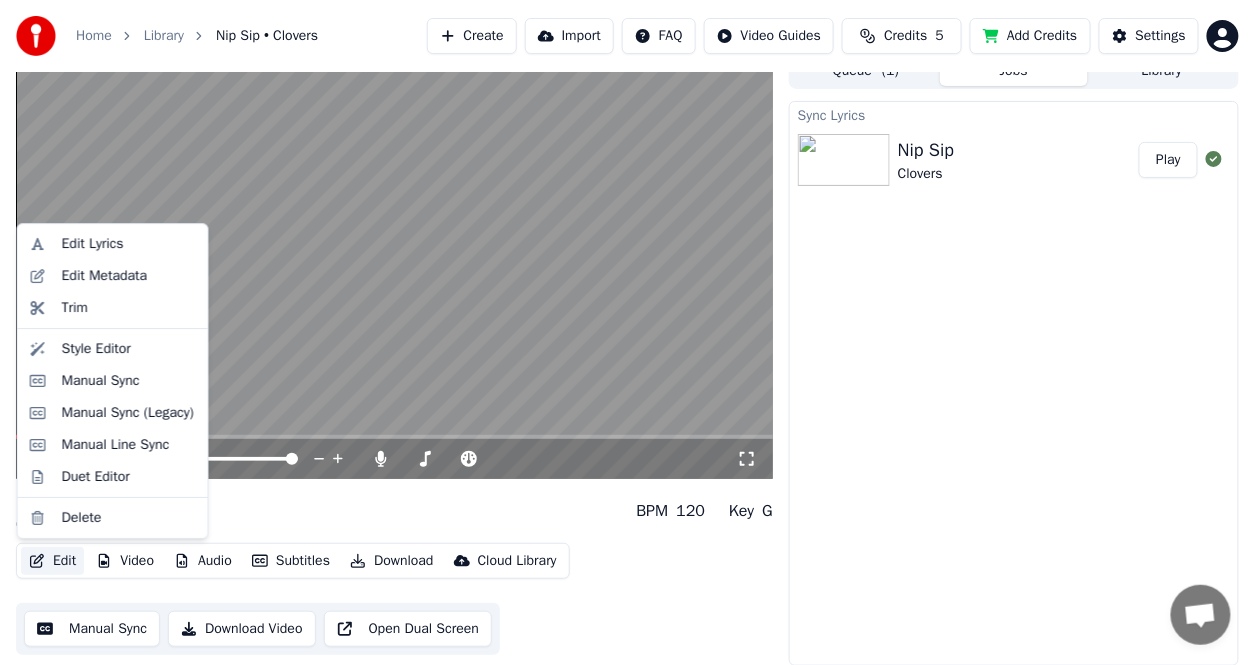click on "Edit" at bounding box center [52, 561] 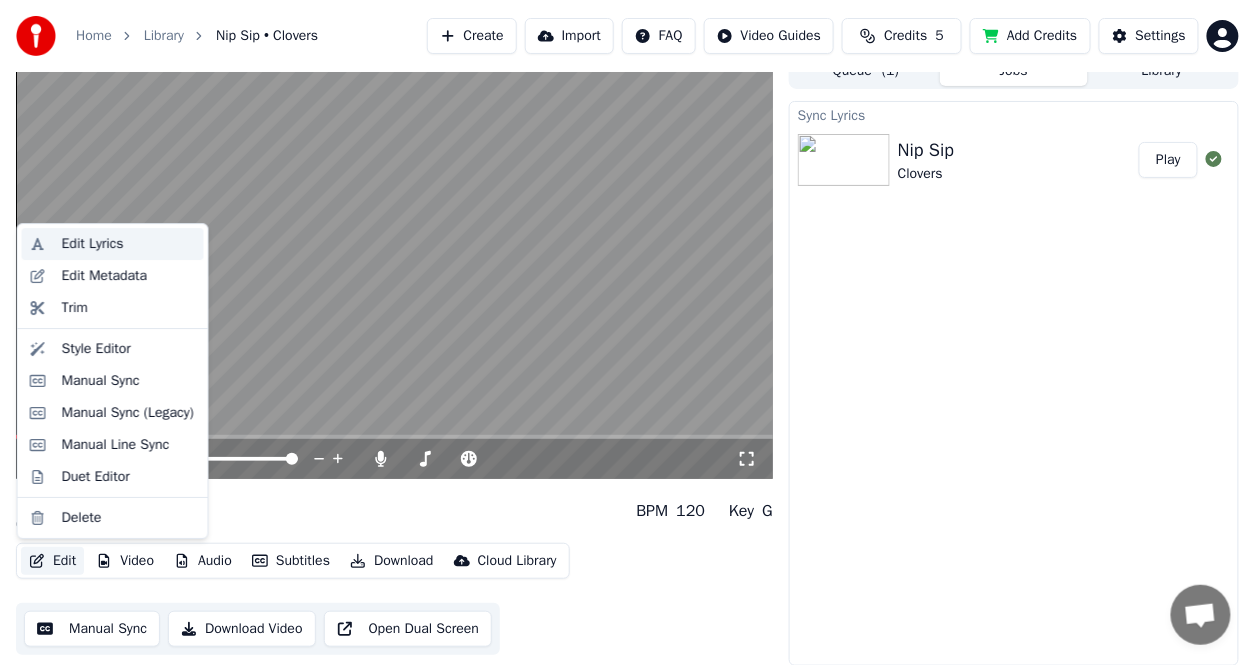 click on "Edit Lyrics" at bounding box center [93, 244] 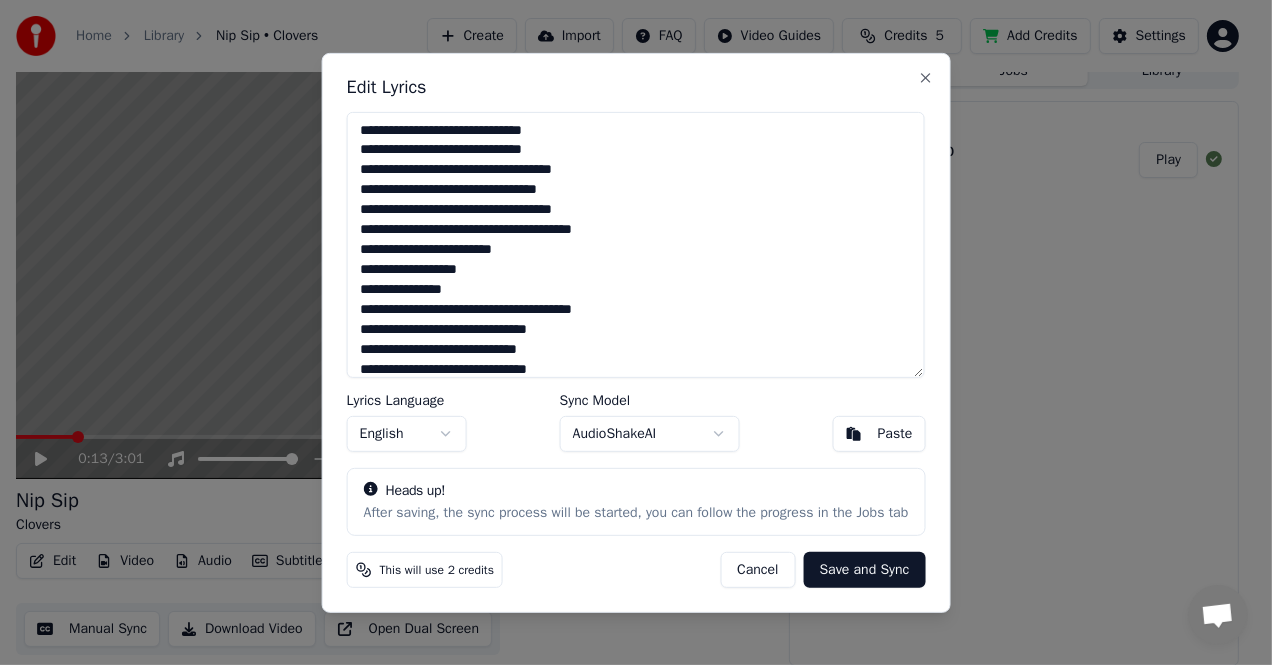 click at bounding box center (636, 244) 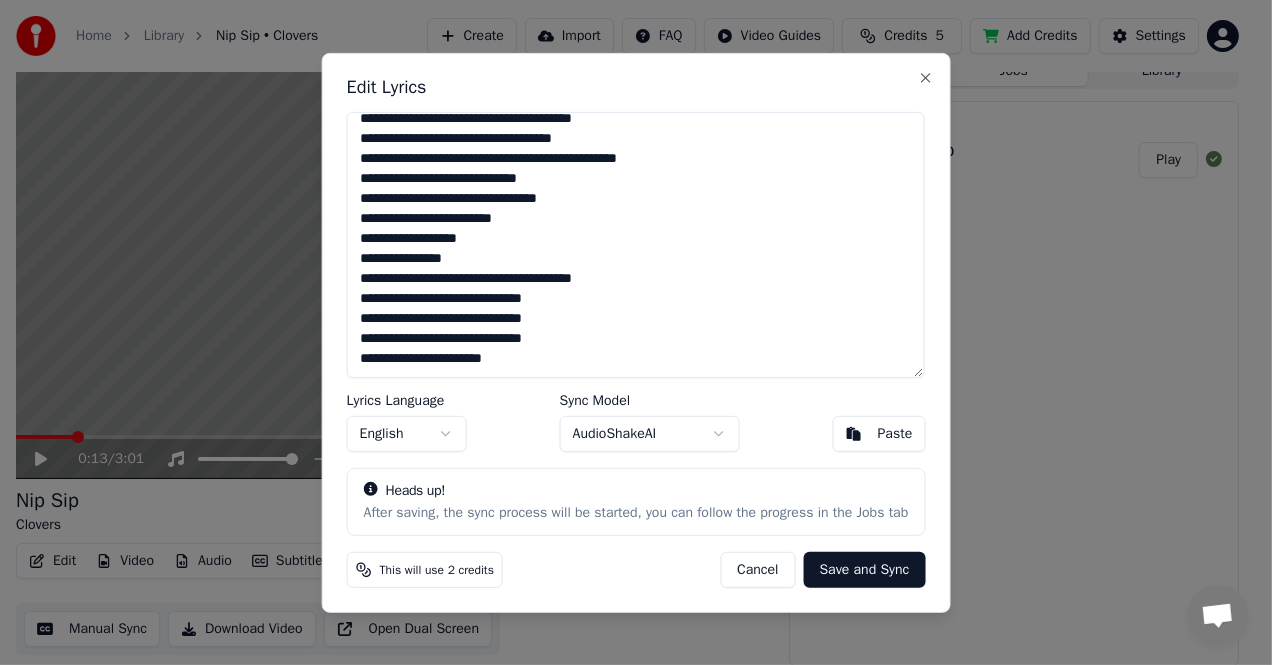scroll, scrollTop: 550, scrollLeft: 0, axis: vertical 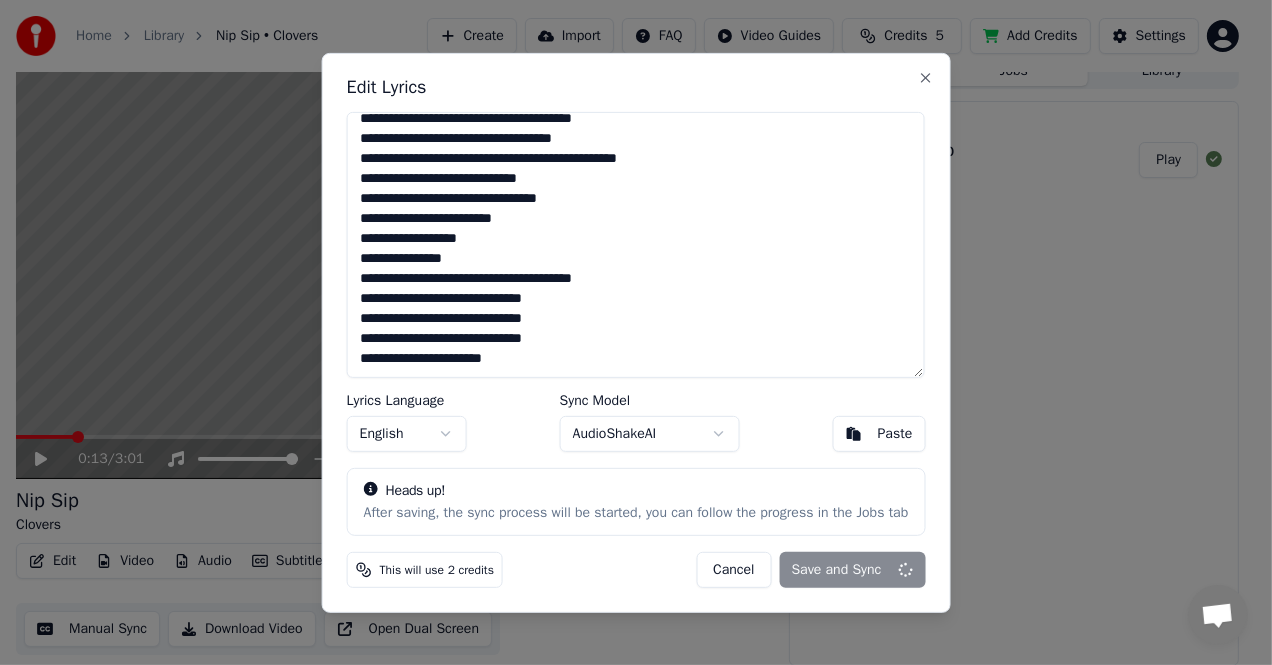 click on "Cancel Save and Sync" at bounding box center [810, 570] 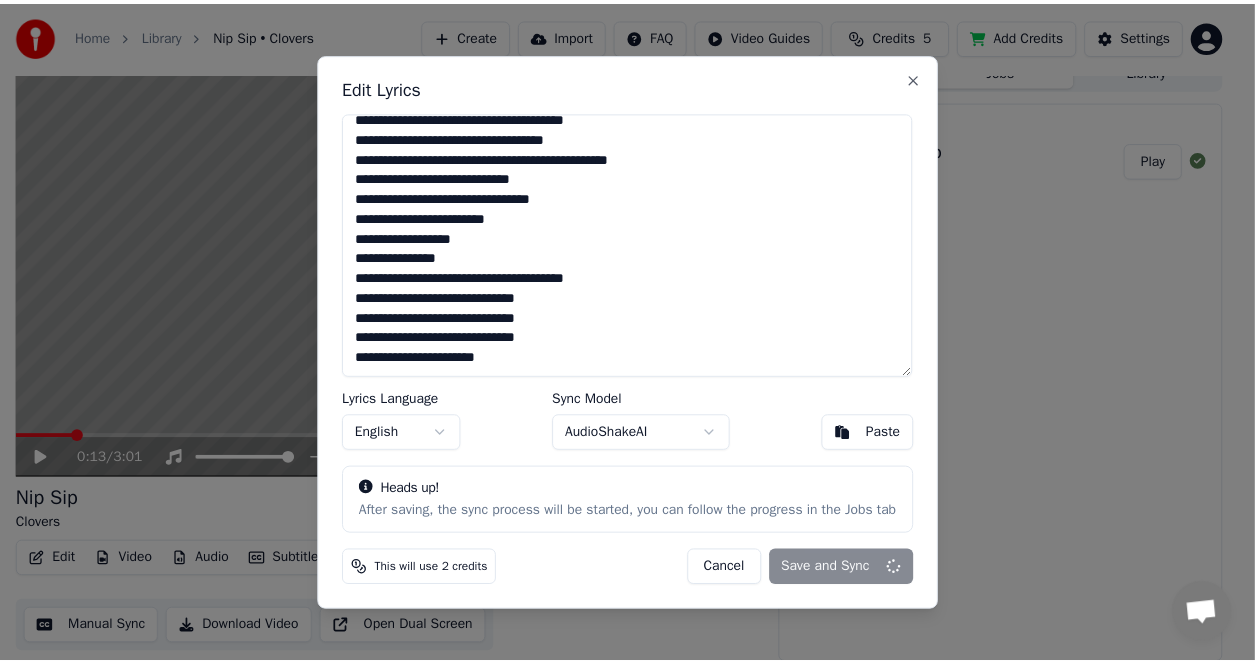 scroll, scrollTop: 550, scrollLeft: 0, axis: vertical 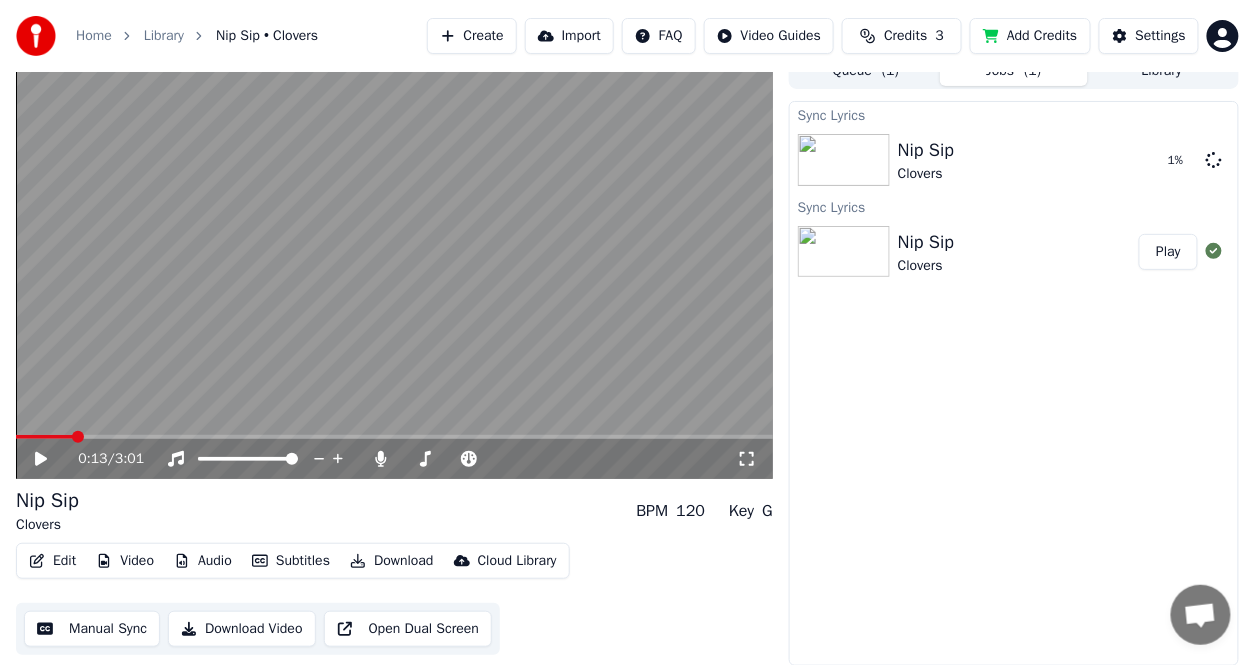 click 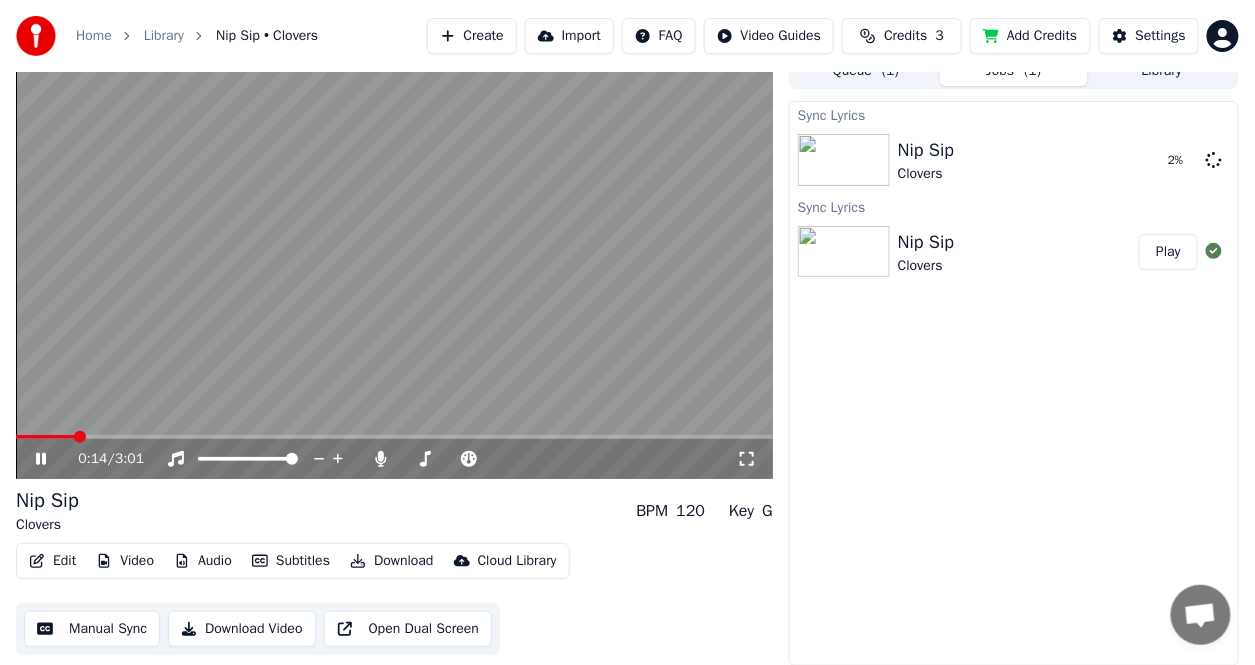 click at bounding box center [80, 437] 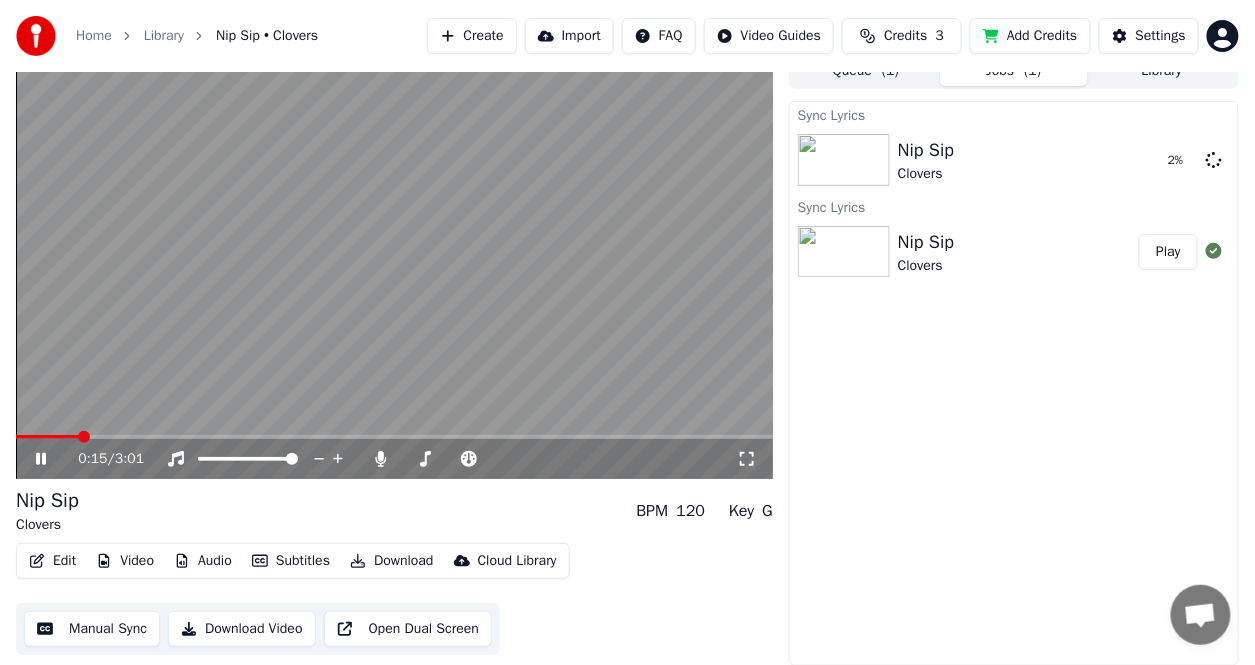 click at bounding box center (84, 437) 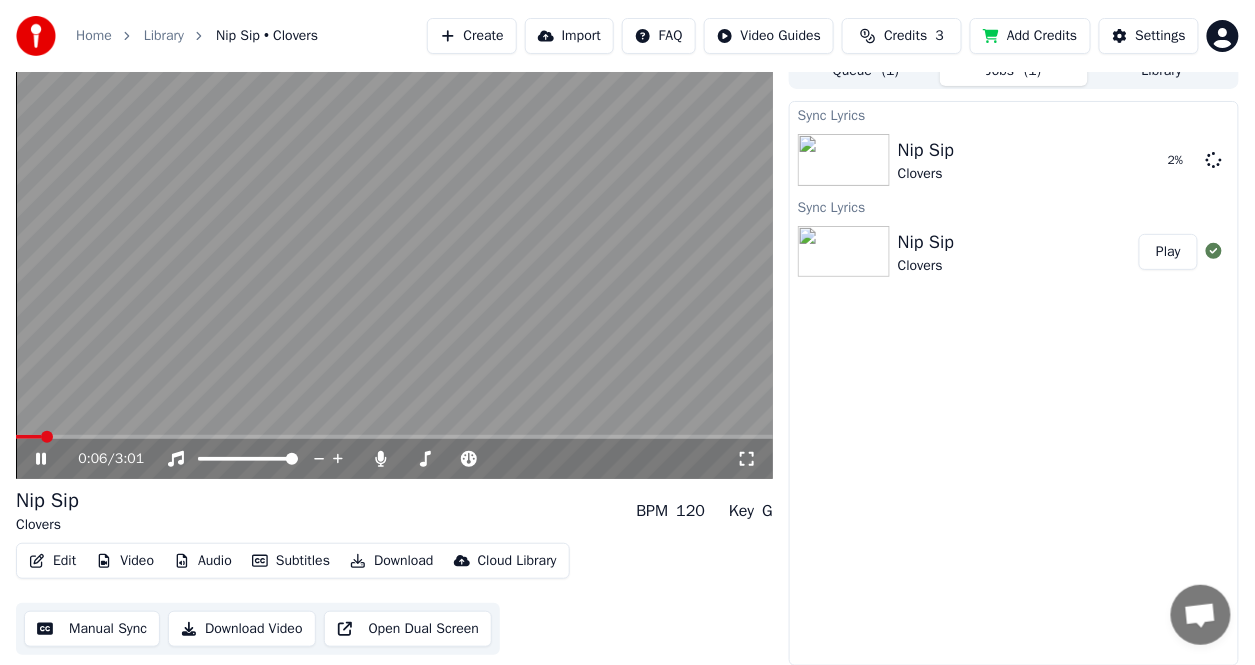 click at bounding box center (28, 437) 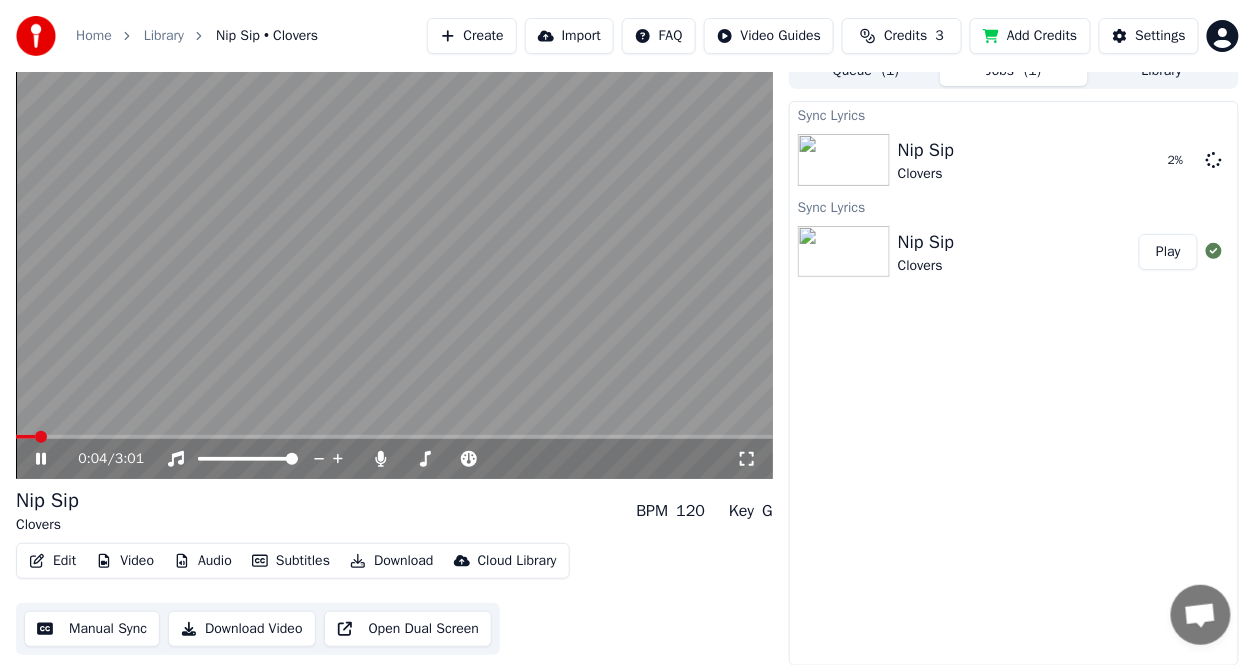 click 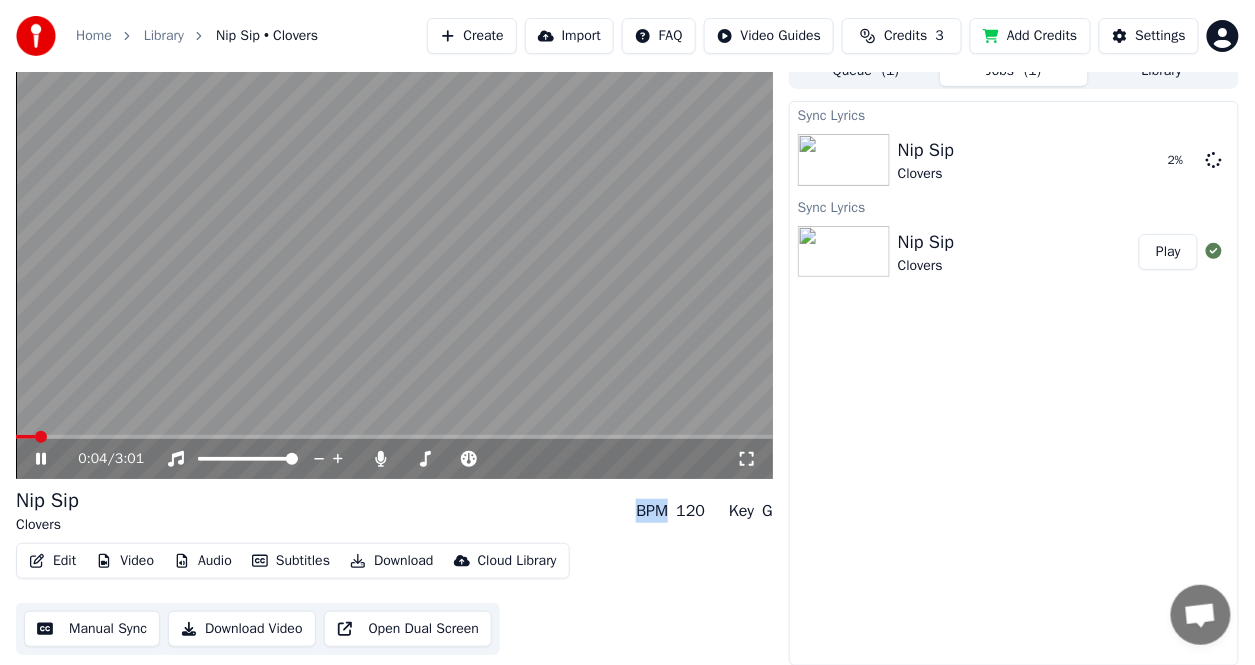 click 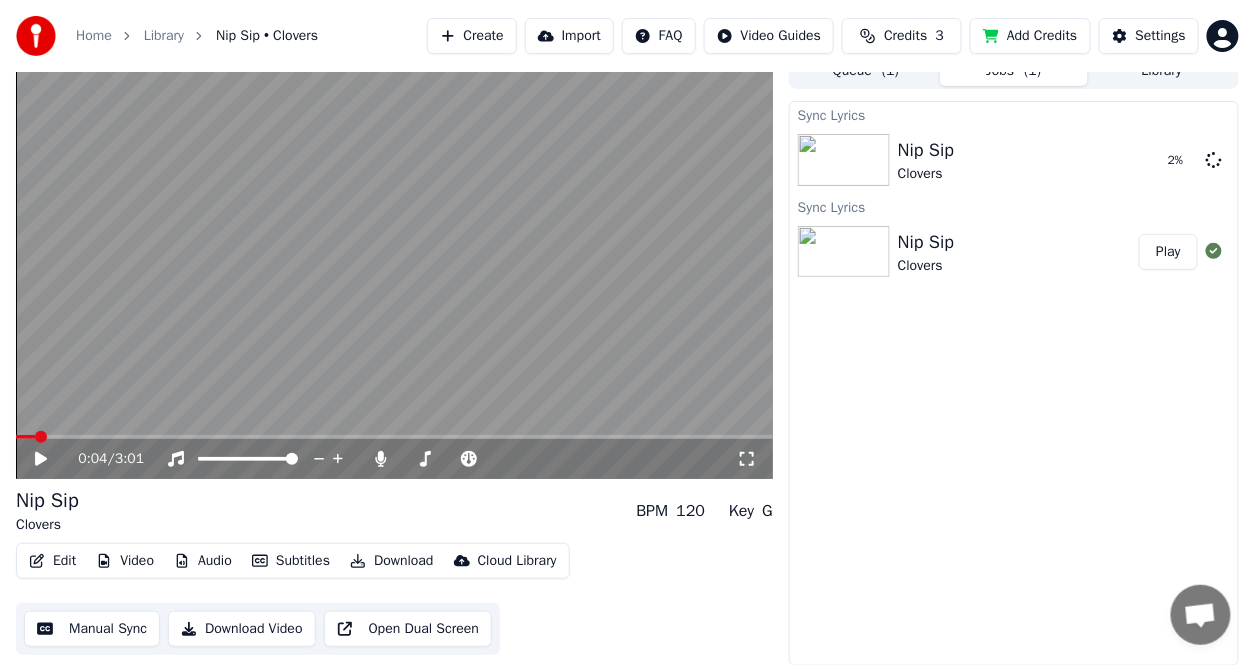 click on "Sync Lyrics Nip Sip Clovers 2 % Sync Lyrics Nip Sip Clovers Play" at bounding box center (1014, 383) 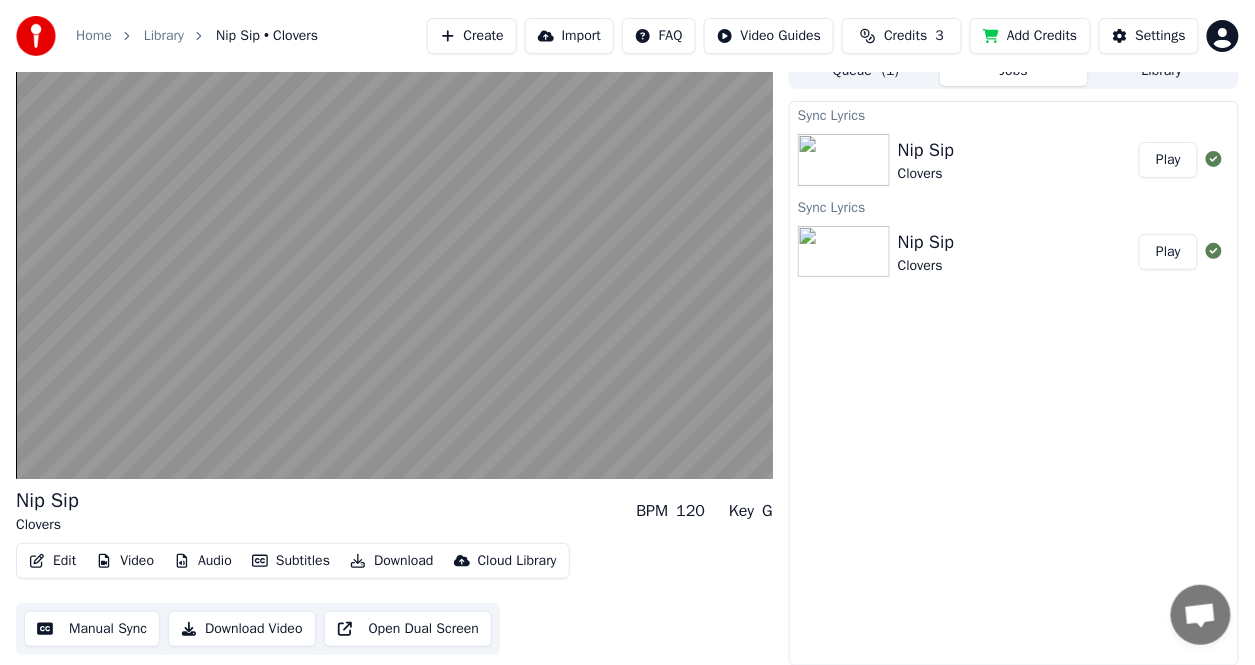 click on "Play" at bounding box center (1168, 160) 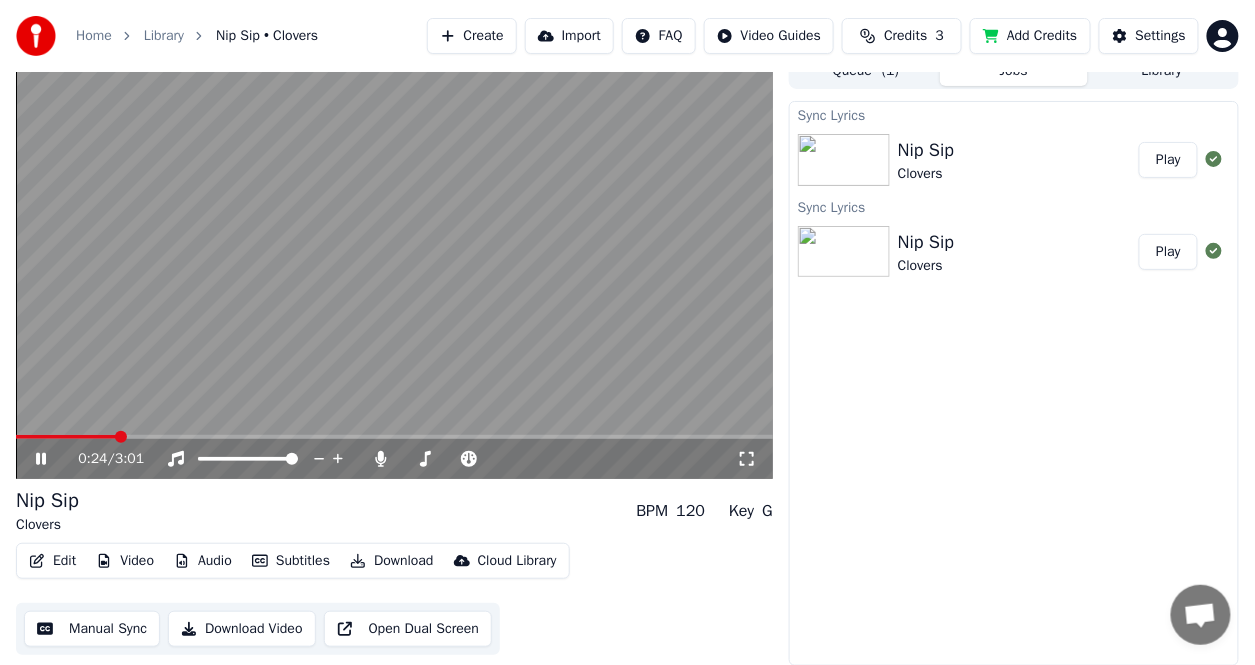 click at bounding box center [36, 36] 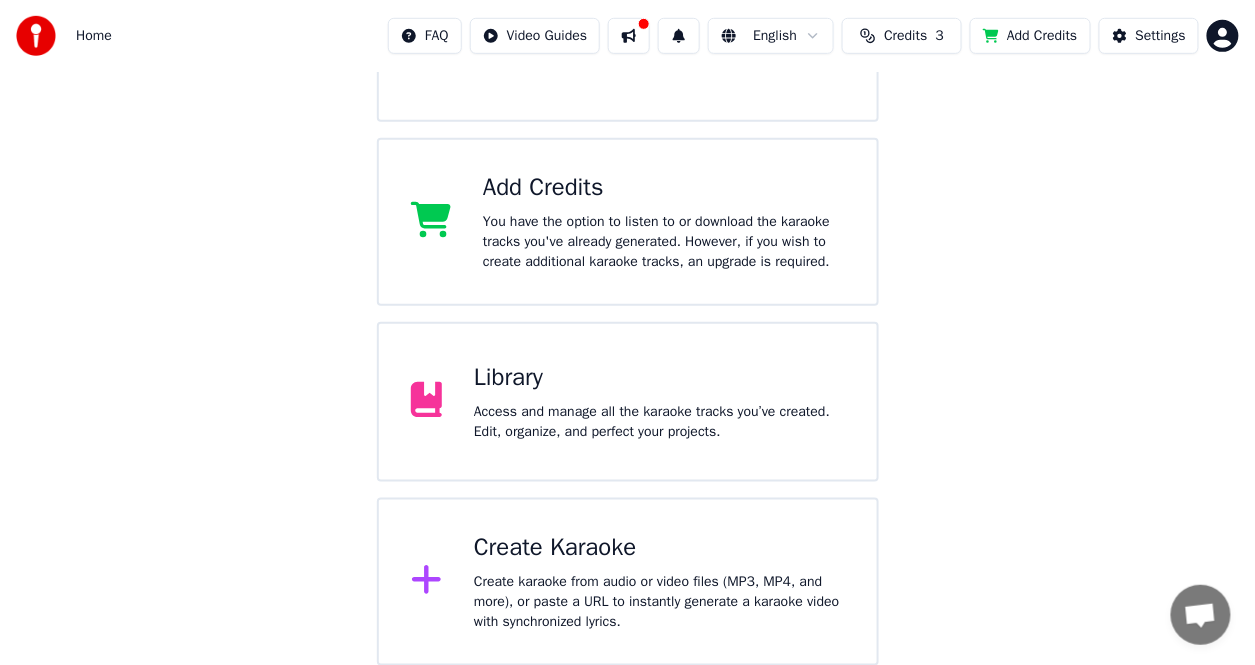 click on "Access and manage all the karaoke tracks you’ve created. Edit, organize, and perfect your projects." at bounding box center [659, 422] 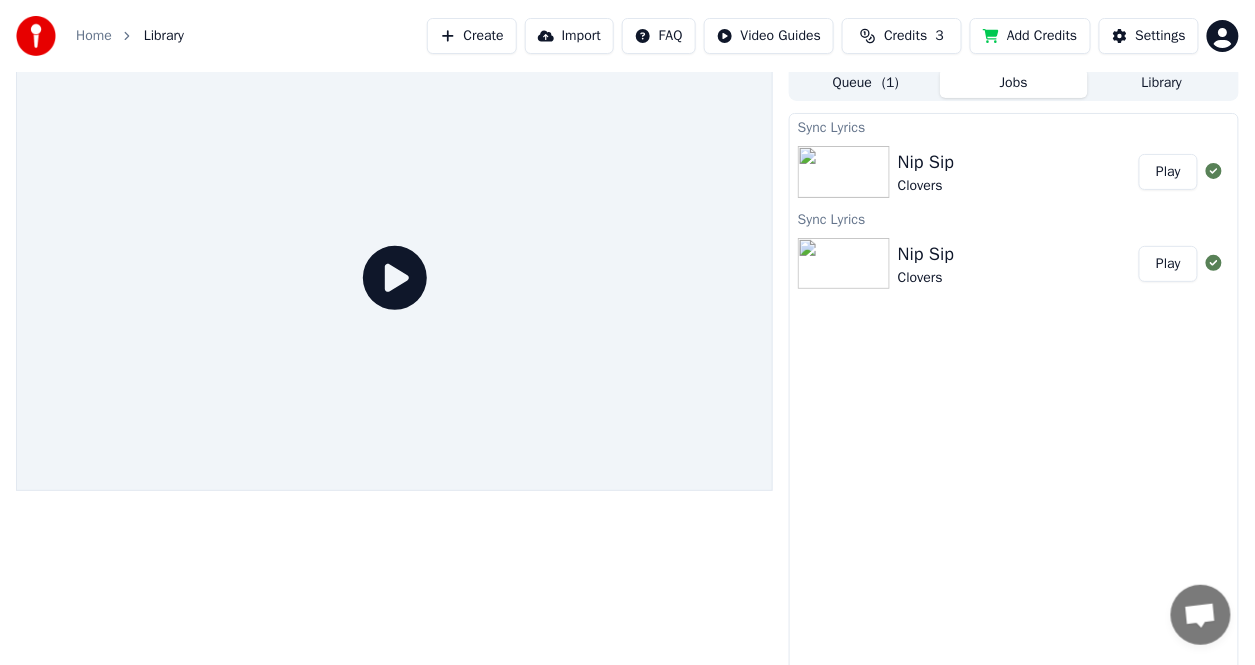 scroll, scrollTop: 0, scrollLeft: 0, axis: both 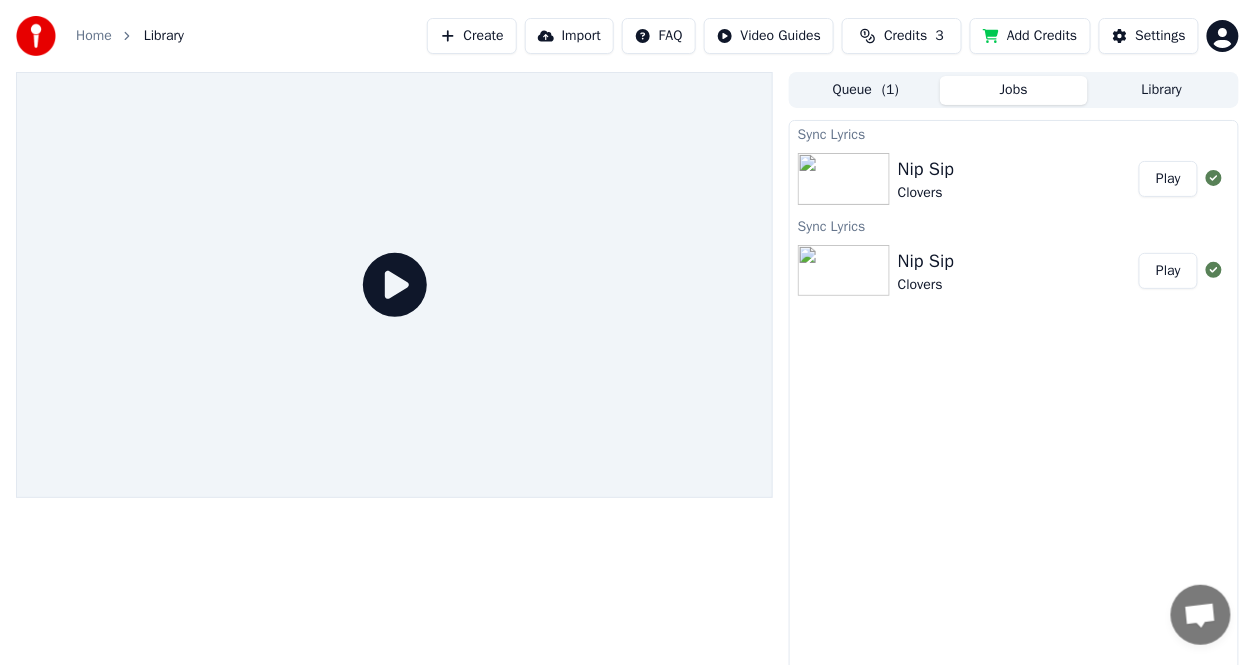 click on "Queue ( 1 ) Jobs Library" at bounding box center (1014, 90) 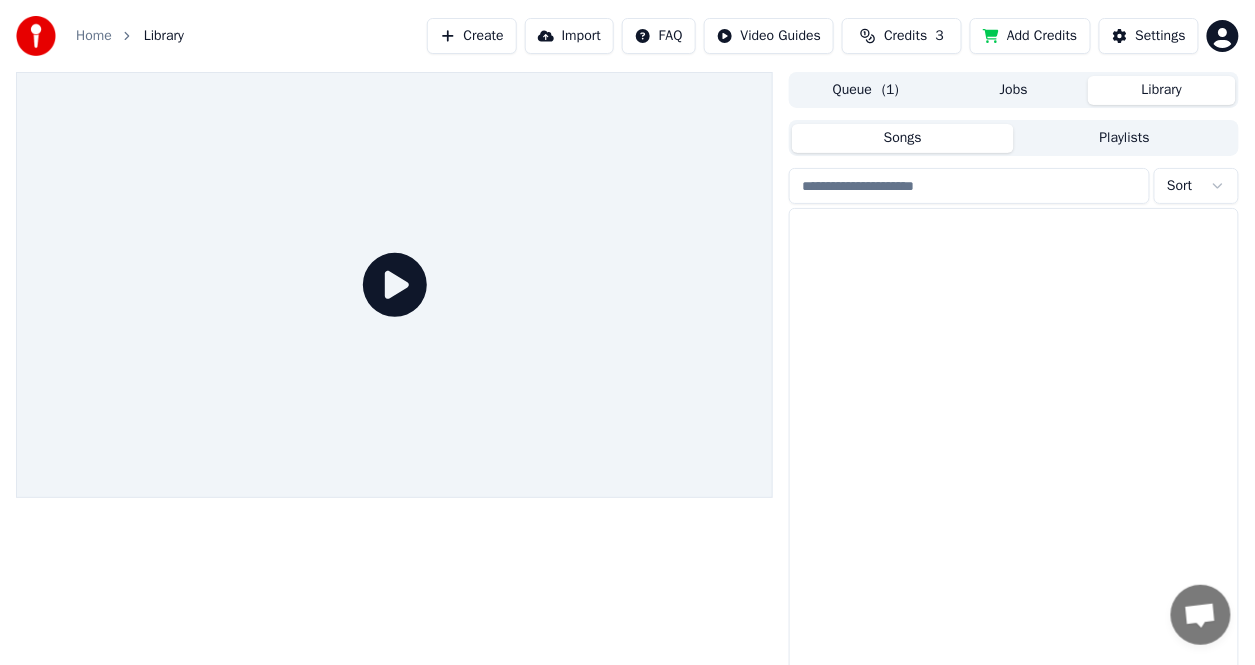 click on "Library" at bounding box center [1162, 90] 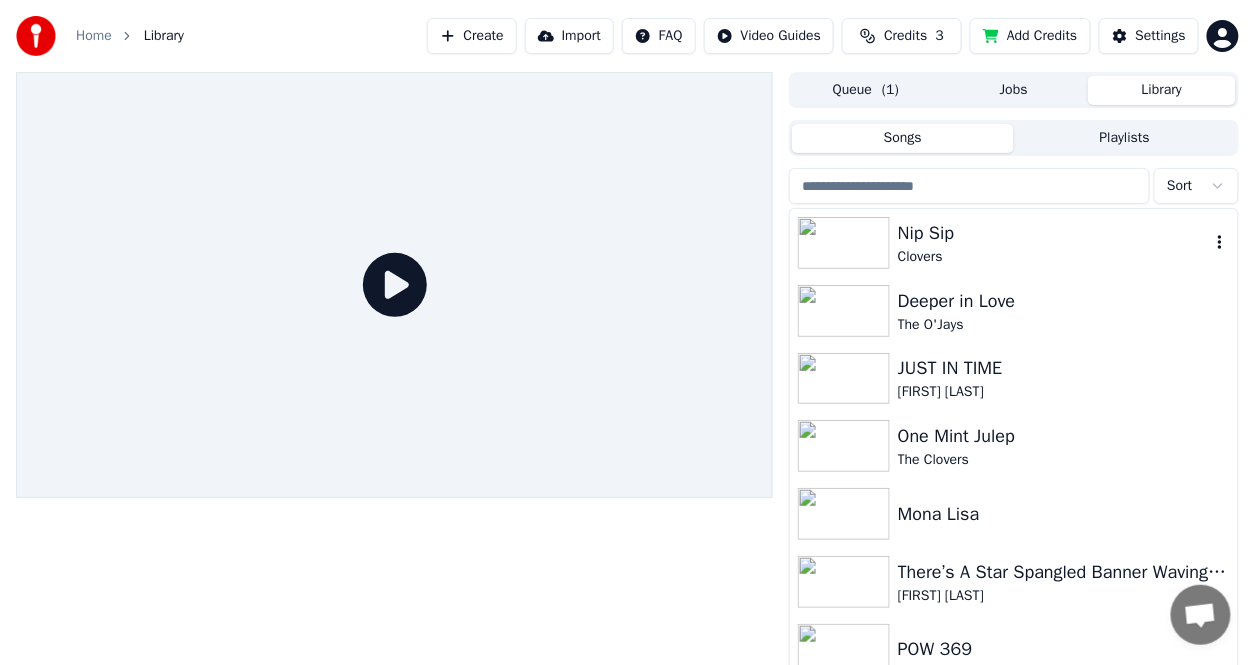 click 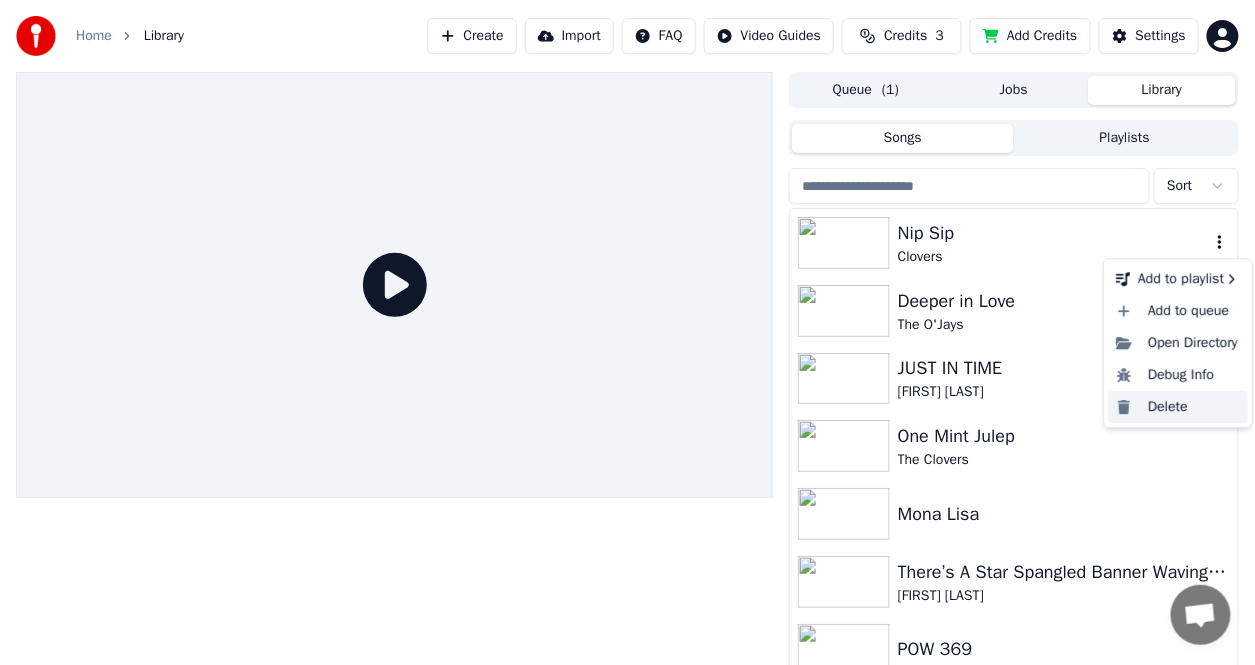 click on "Delete" at bounding box center (1178, 407) 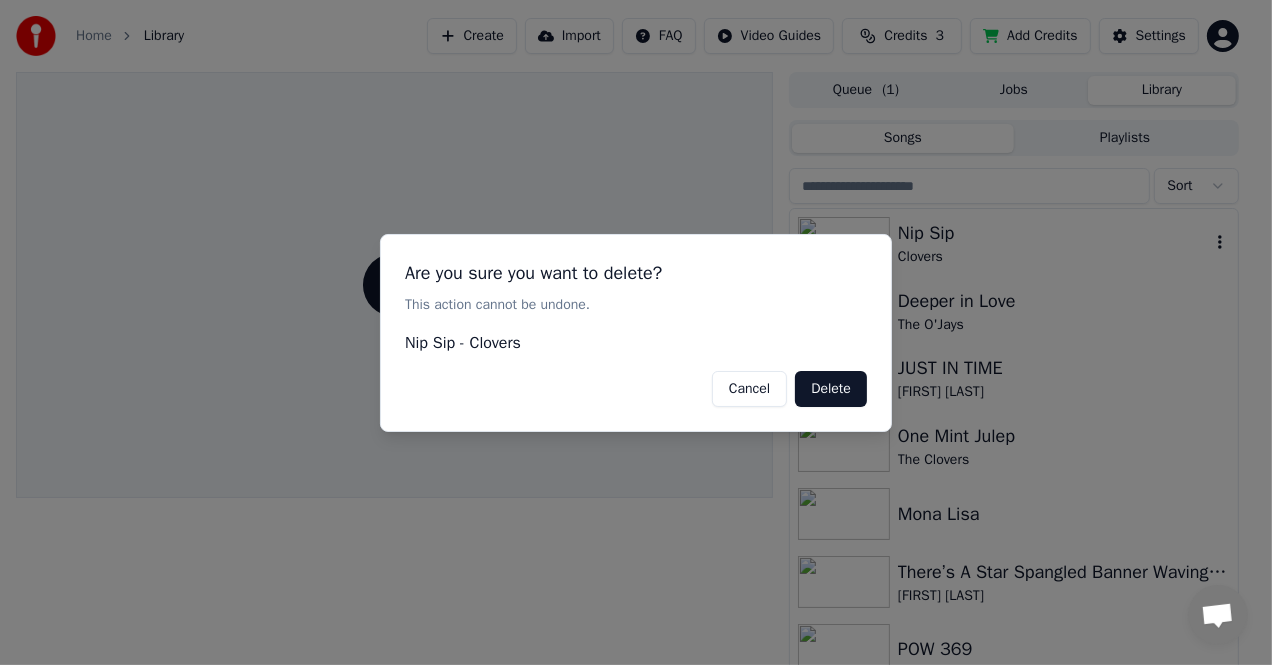 click on "Delete" at bounding box center [831, 388] 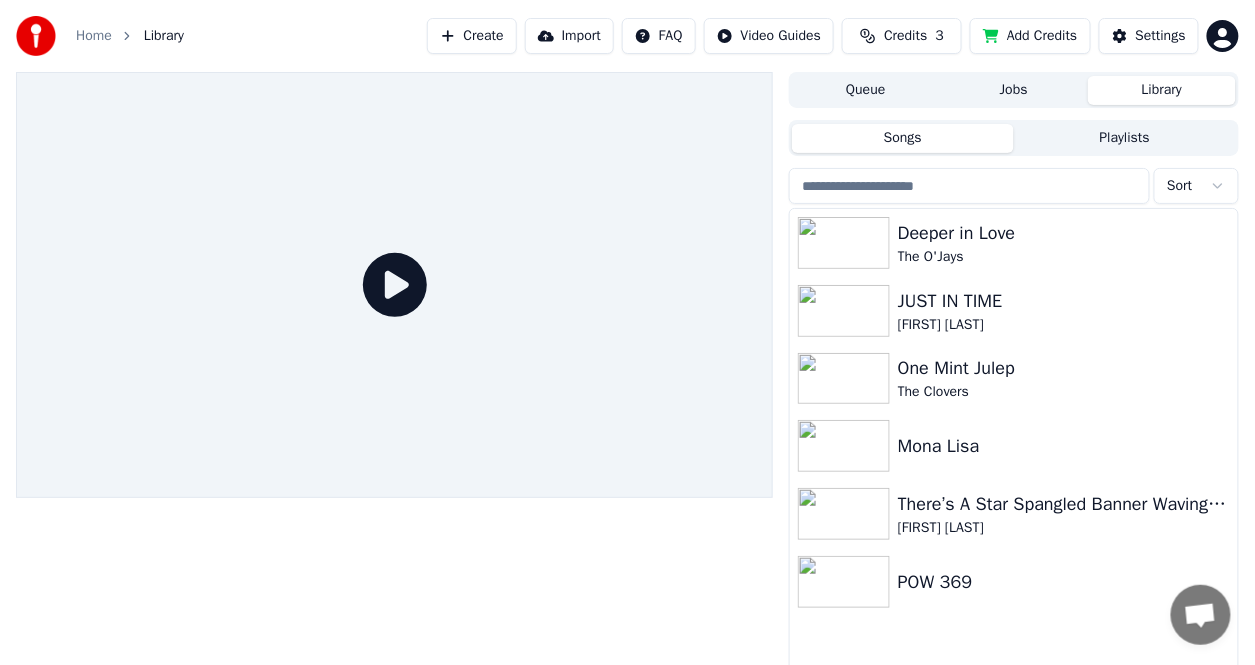 click at bounding box center (36, 36) 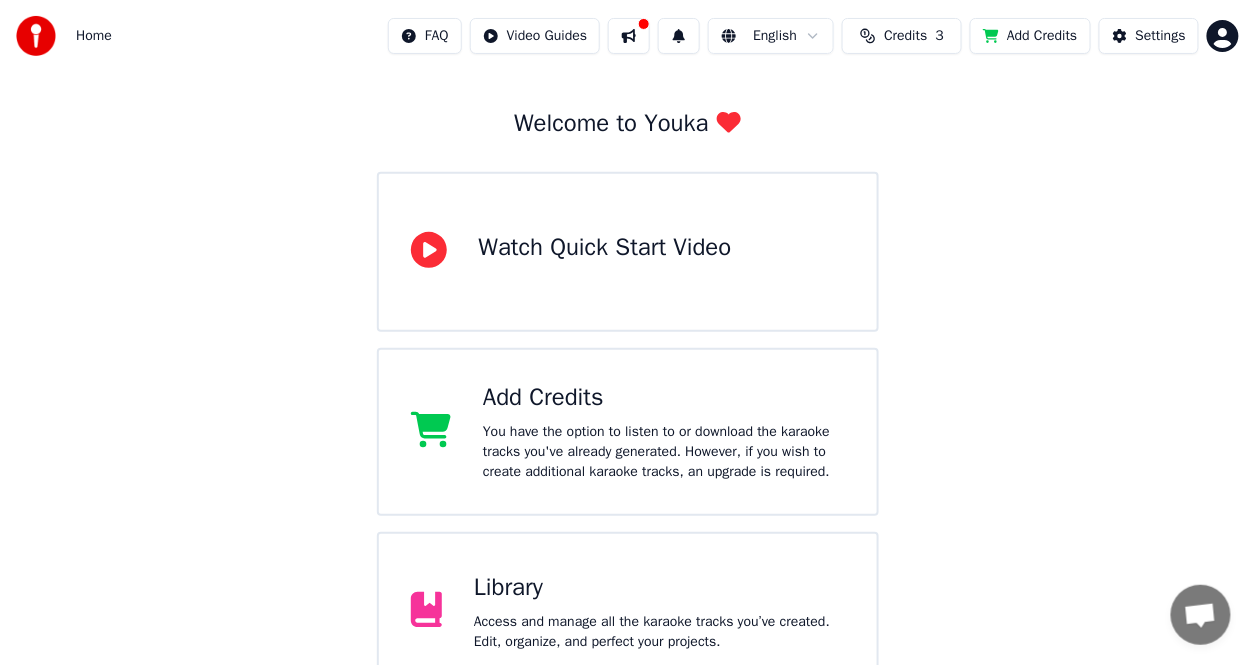 scroll, scrollTop: 294, scrollLeft: 0, axis: vertical 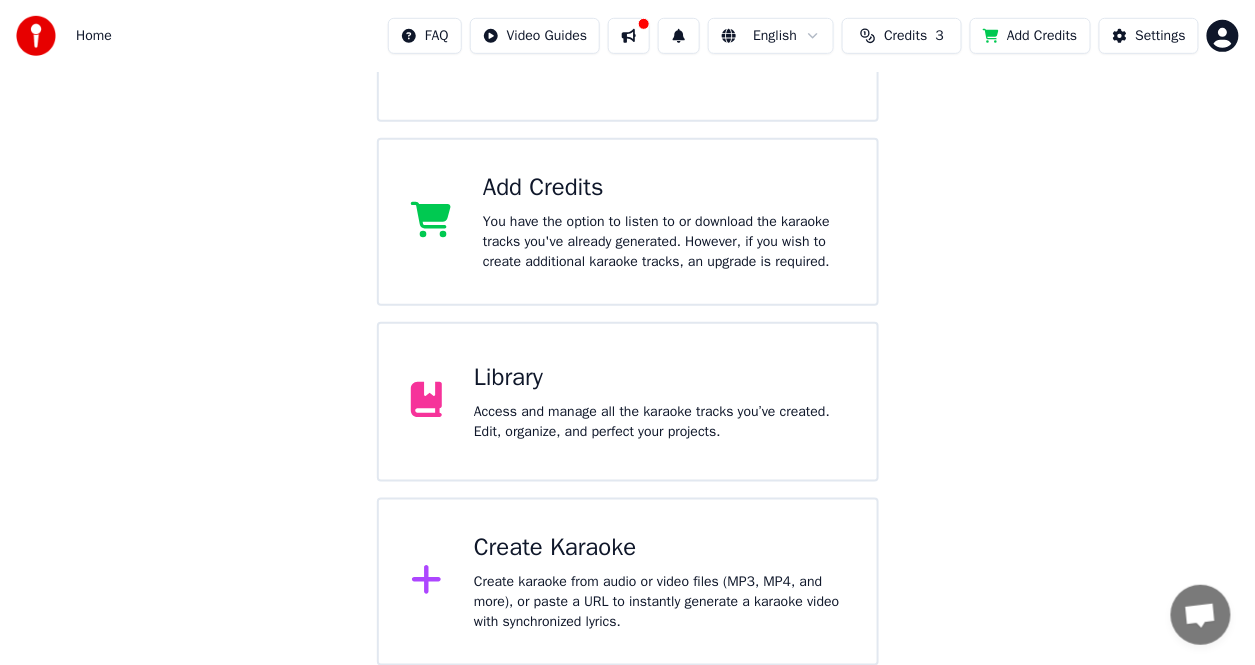 click on "Add Credits" at bounding box center (1030, 36) 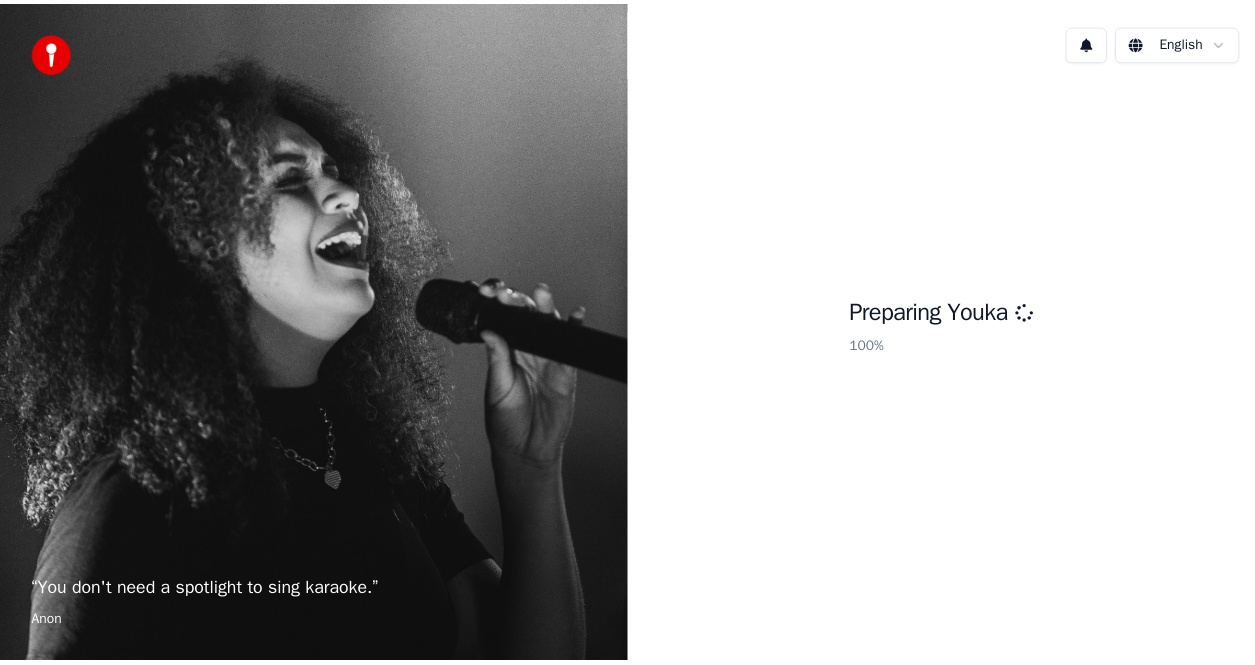 scroll, scrollTop: 0, scrollLeft: 0, axis: both 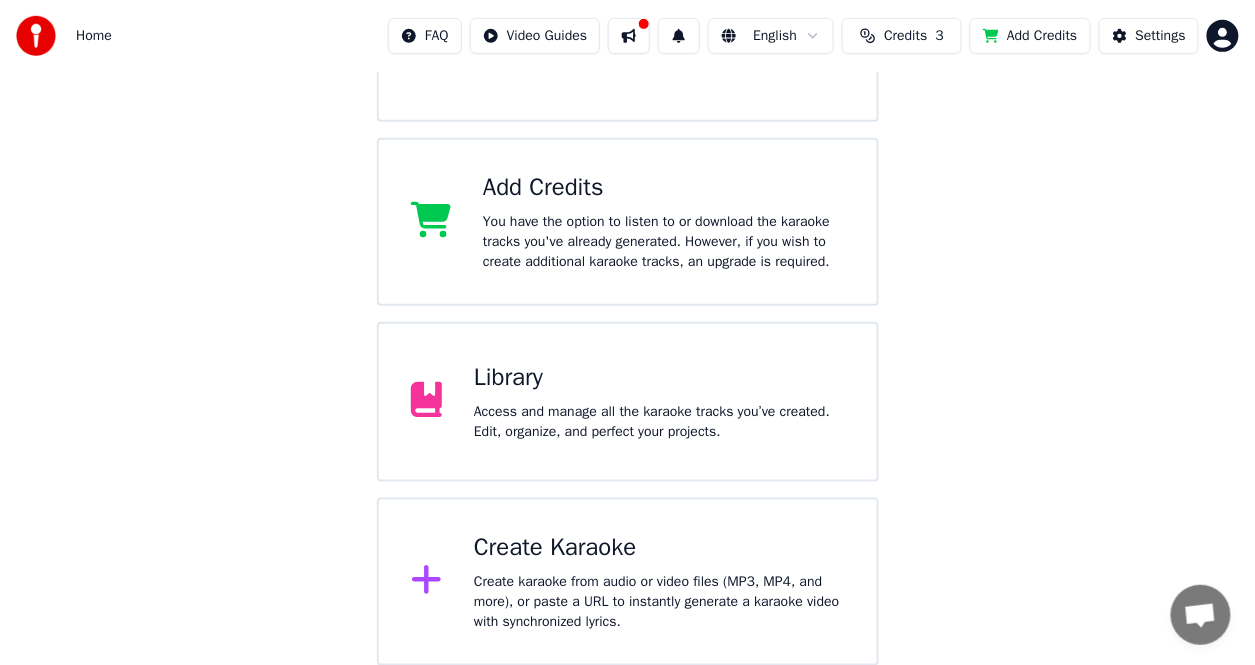 click on "Create Karaoke Create karaoke from audio or video files (MP3, MP4, and more), or paste a URL to instantly generate a karaoke video with synchronized lyrics." at bounding box center (659, 582) 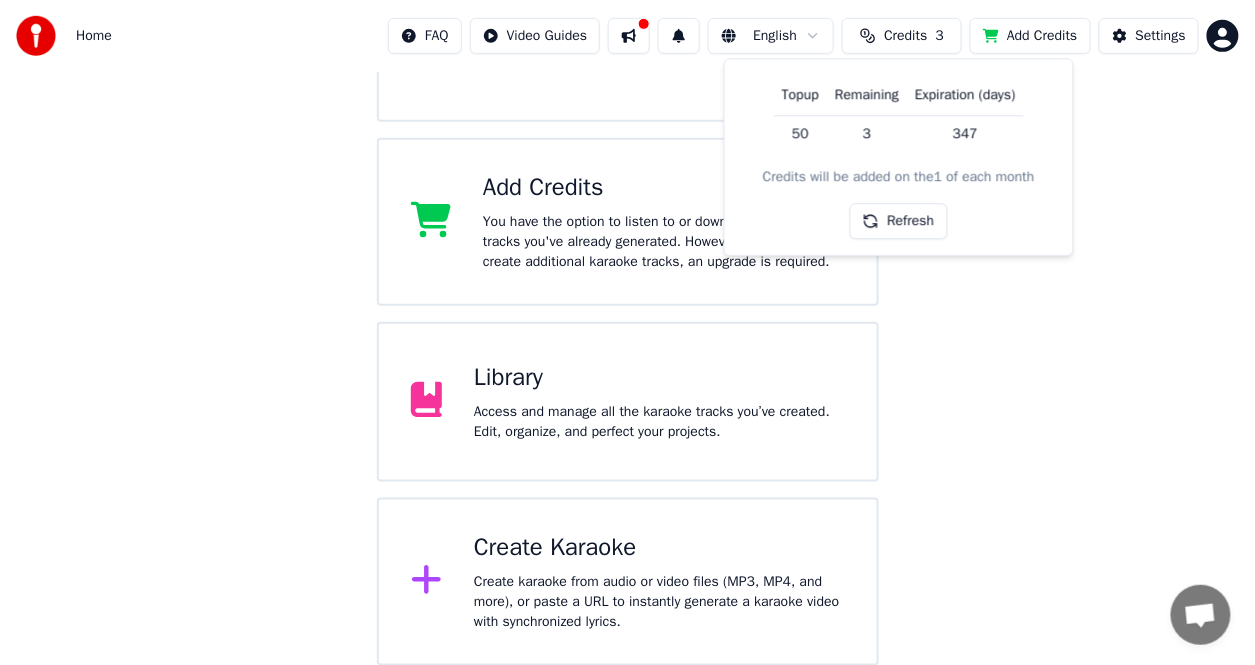 click on "Refresh" at bounding box center (898, 222) 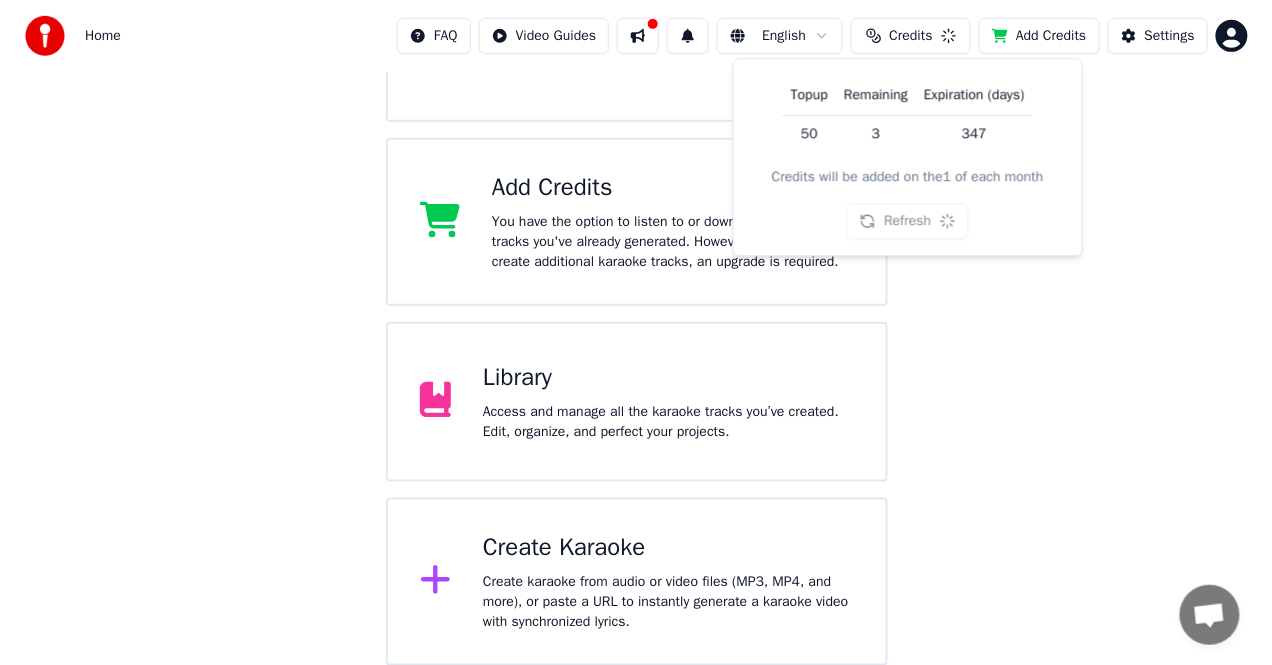 scroll, scrollTop: 110, scrollLeft: 0, axis: vertical 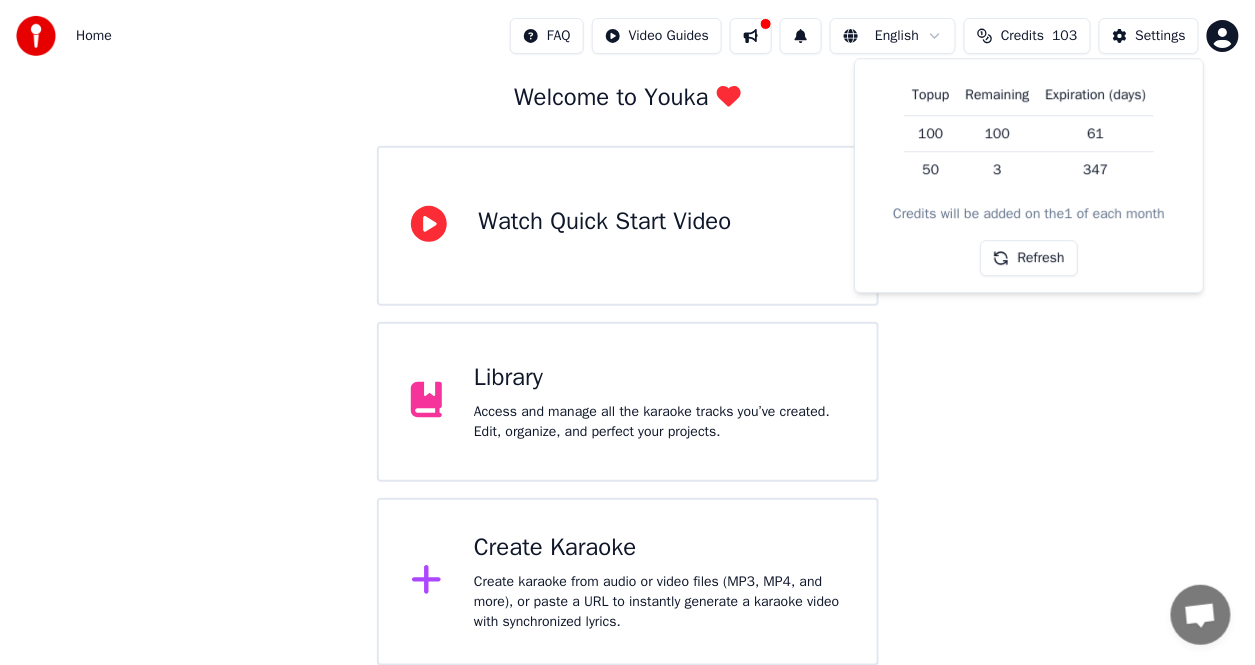 click on "Welcome to Youka Watch Quick Start Video Library Access and manage all the karaoke tracks you’ve created. Edit, organize, and perfect your projects. Create Karaoke Create karaoke from audio or video files (MP3, MP4, and more), or paste a URL to instantly generate a karaoke video with synchronized lyrics." at bounding box center [627, 314] 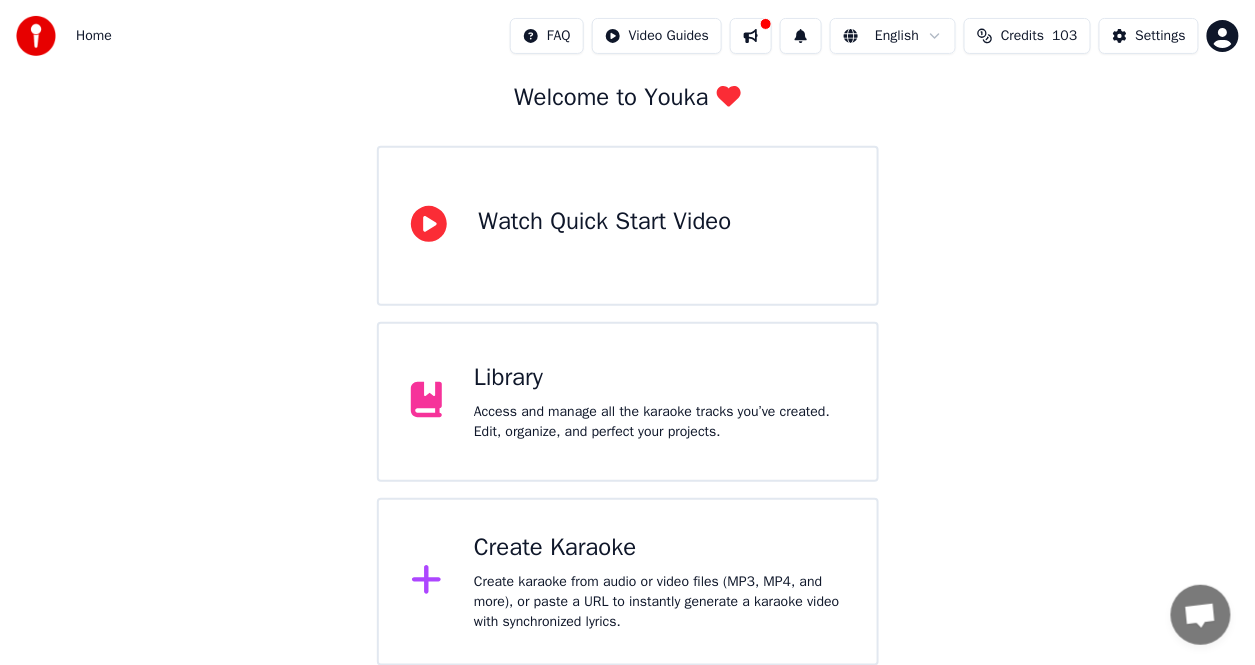 click on "Create Karaoke" at bounding box center (659, 548) 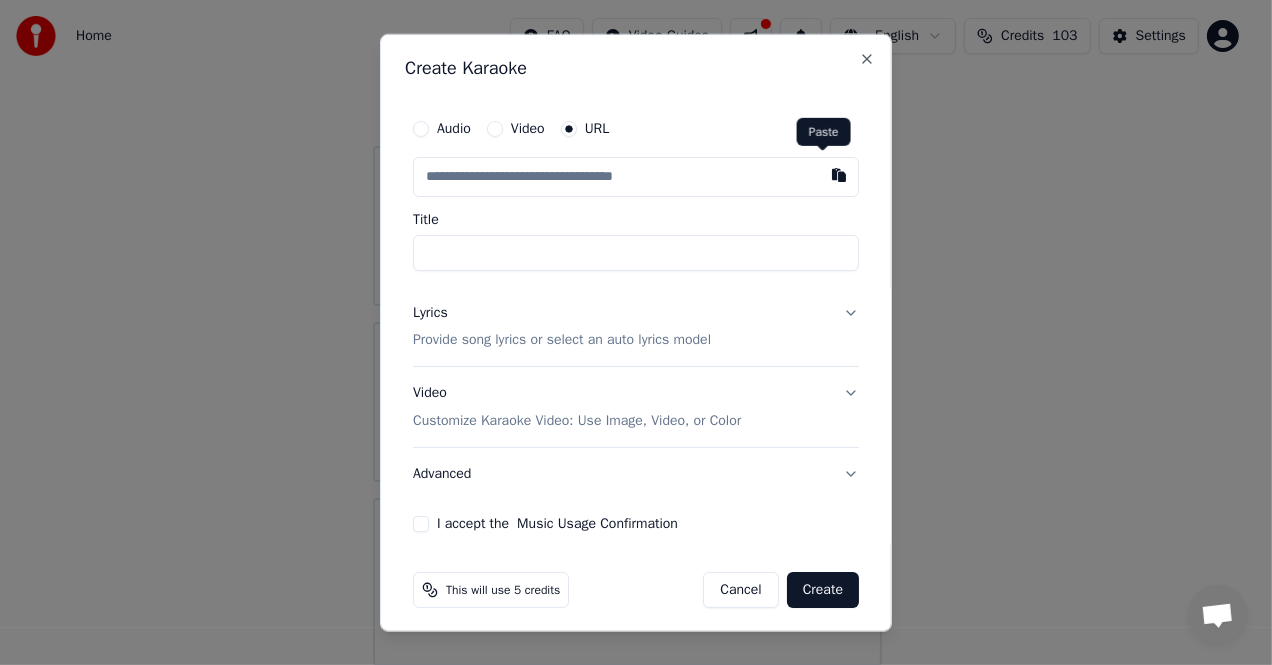click at bounding box center (839, 174) 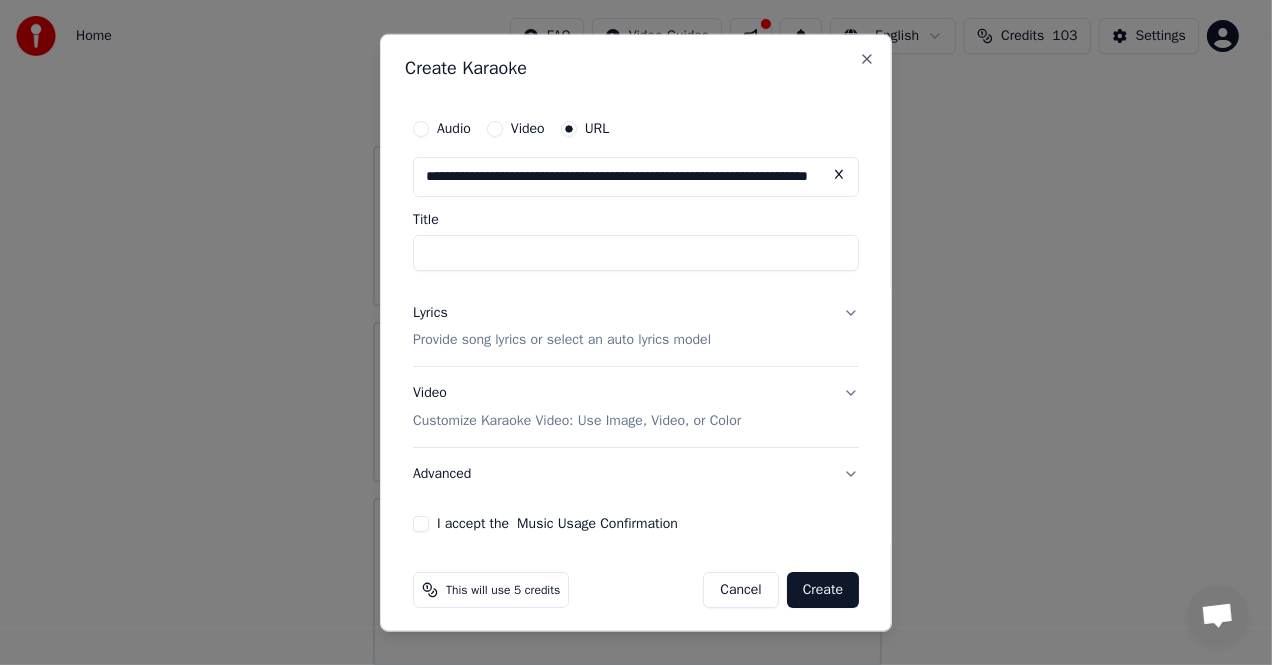type on "**********" 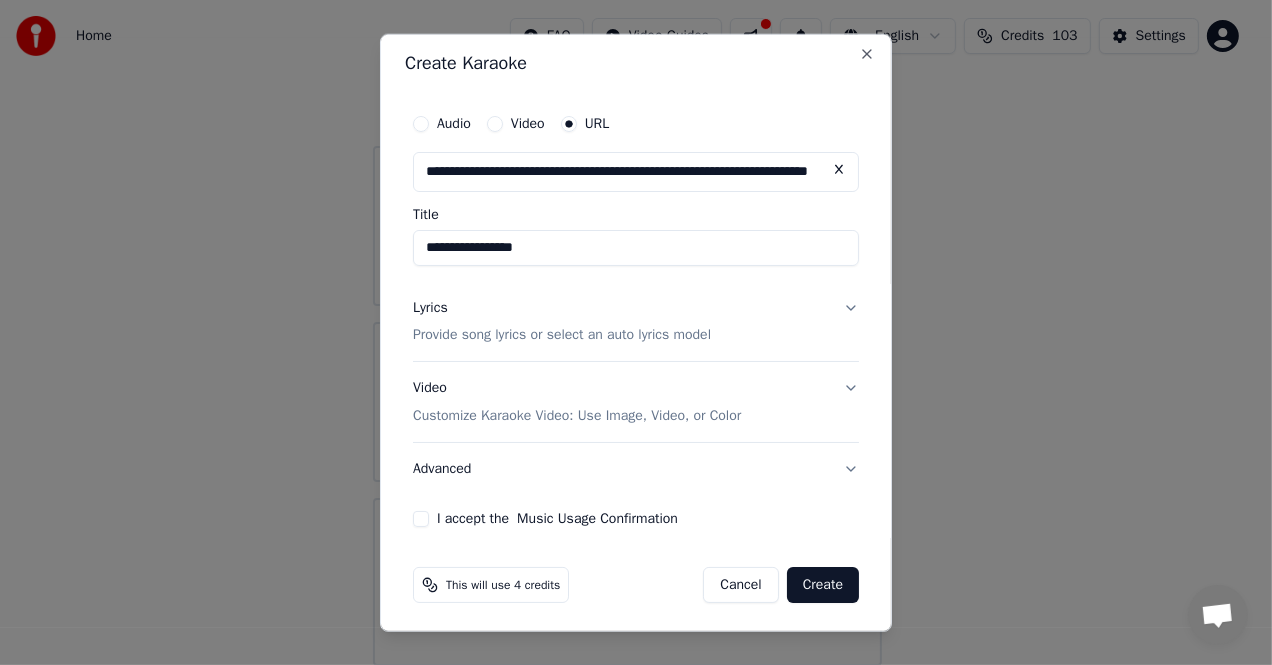 scroll, scrollTop: 7, scrollLeft: 0, axis: vertical 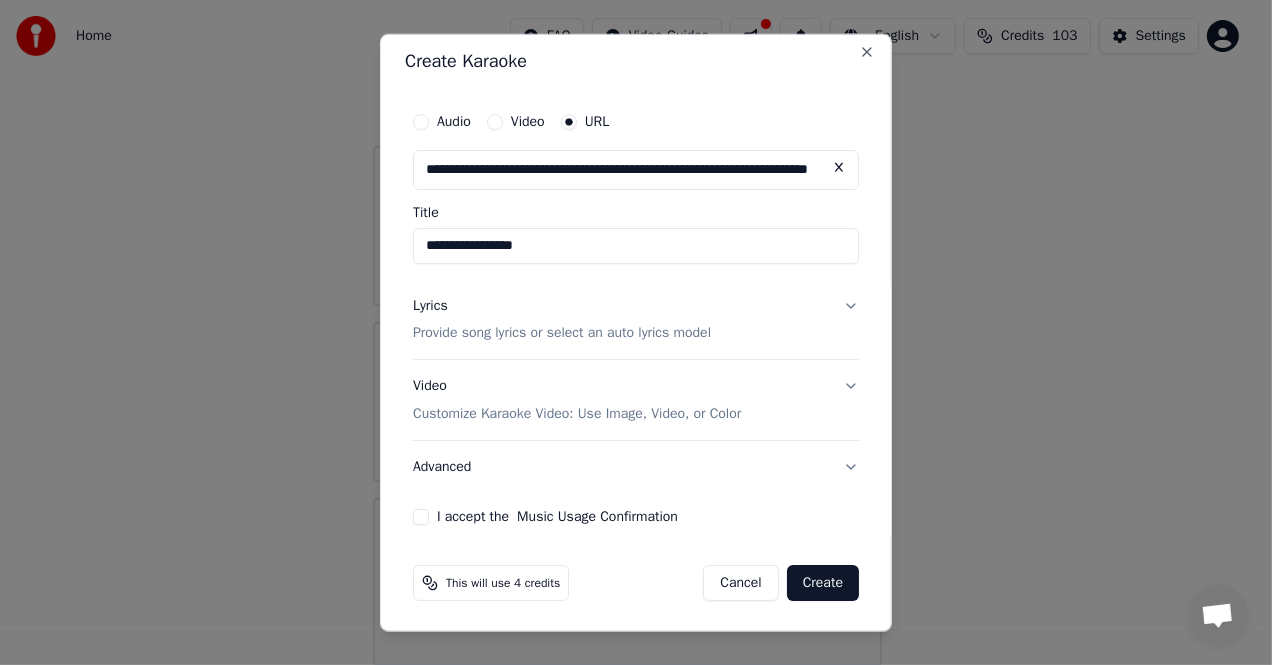 click on "Lyrics Provide song lyrics or select an auto lyrics model" at bounding box center (636, 319) 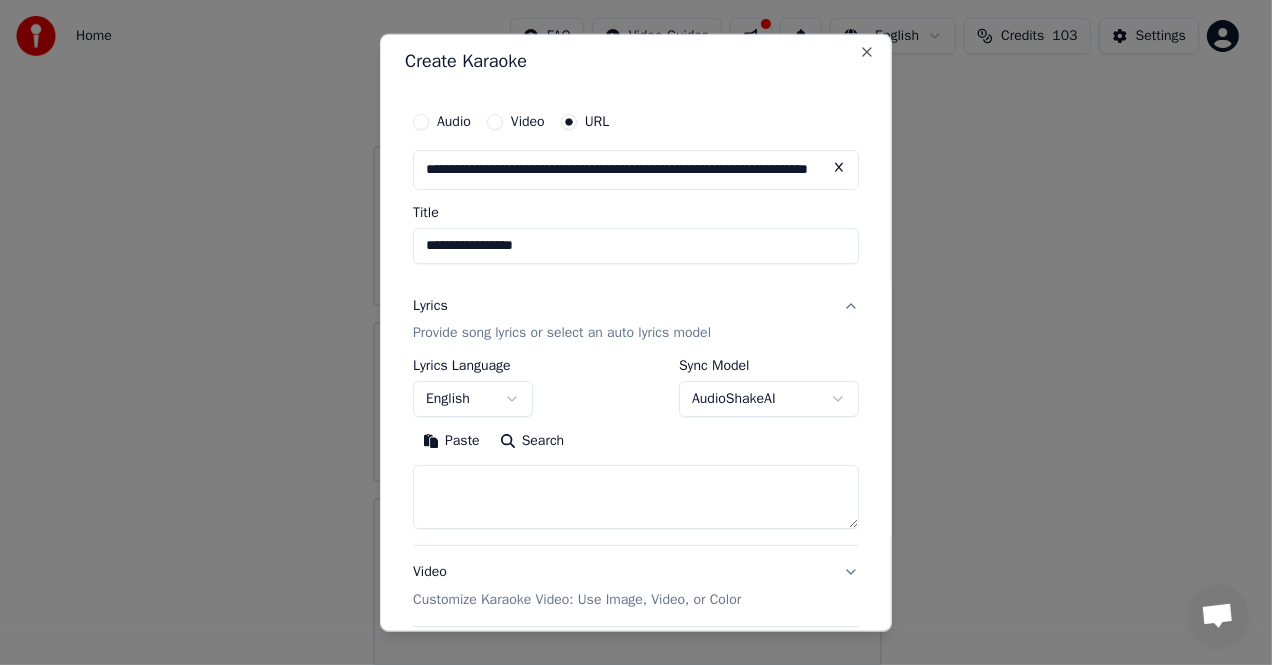 click on "Paste" at bounding box center (451, 441) 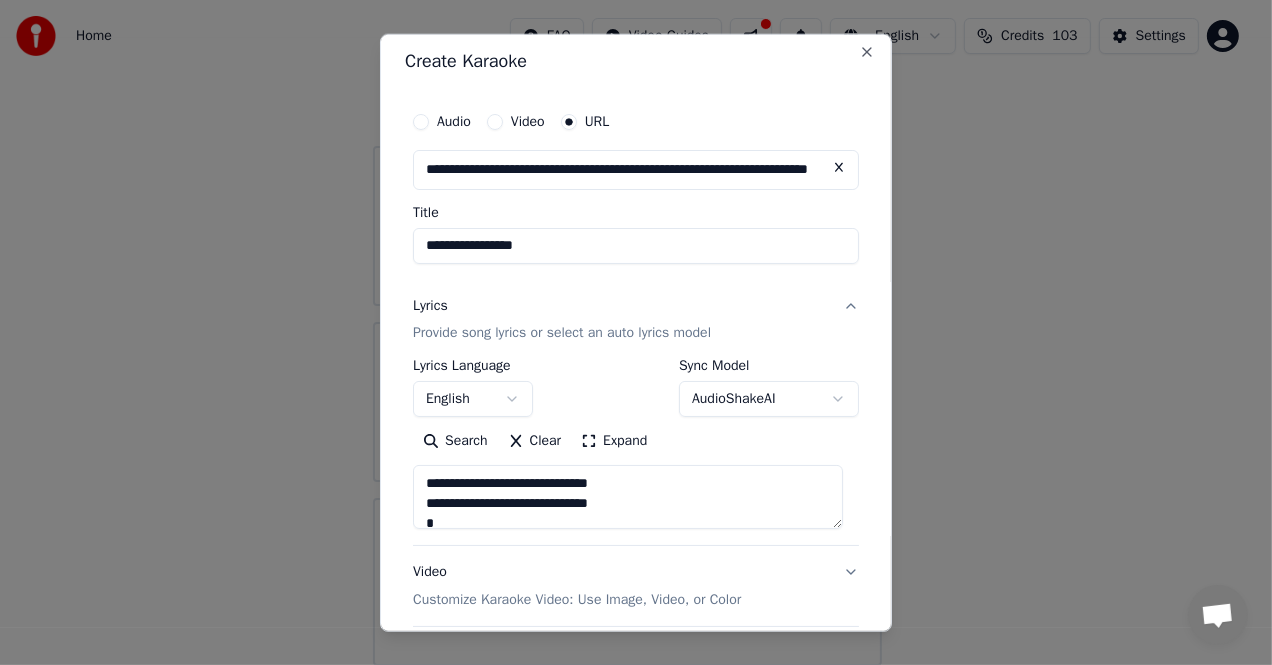 scroll, scrollTop: 107, scrollLeft: 0, axis: vertical 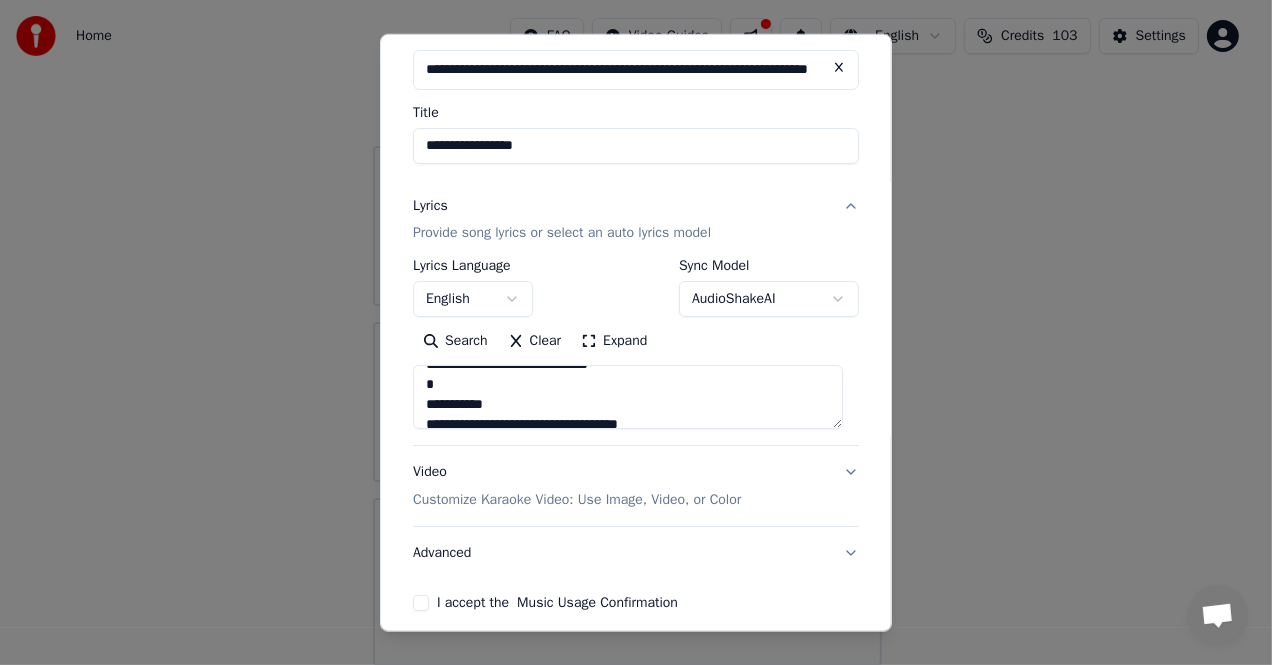click at bounding box center [628, 397] 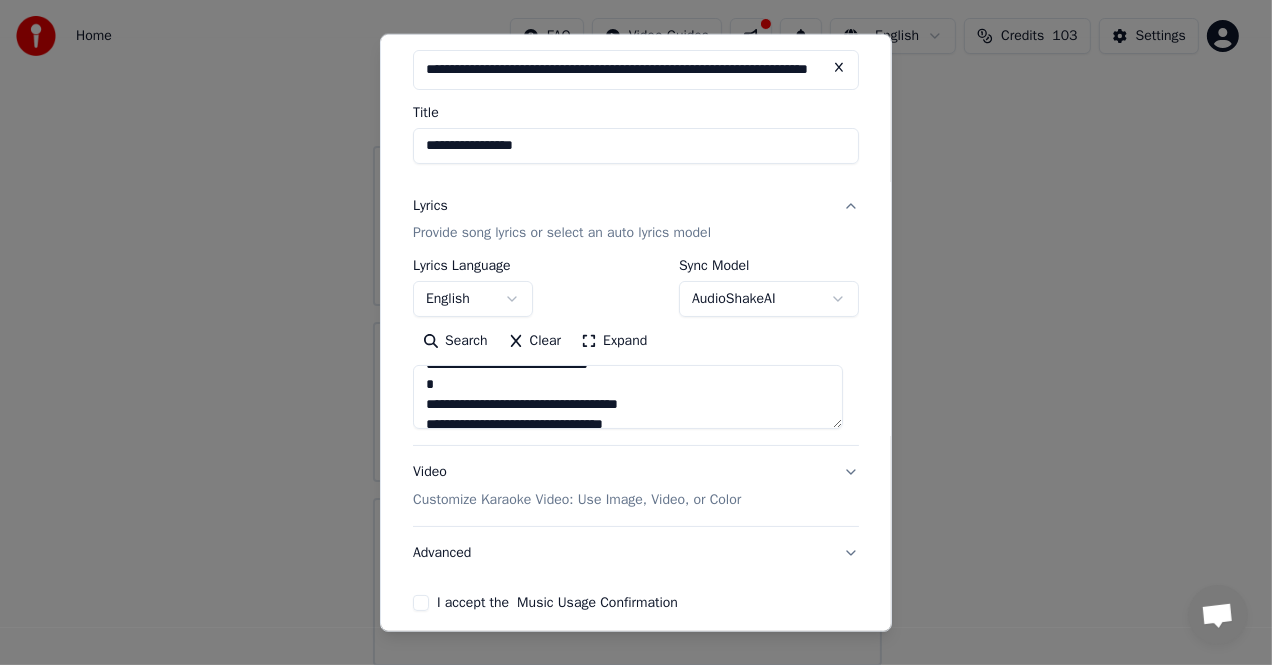 scroll, scrollTop: 139, scrollLeft: 0, axis: vertical 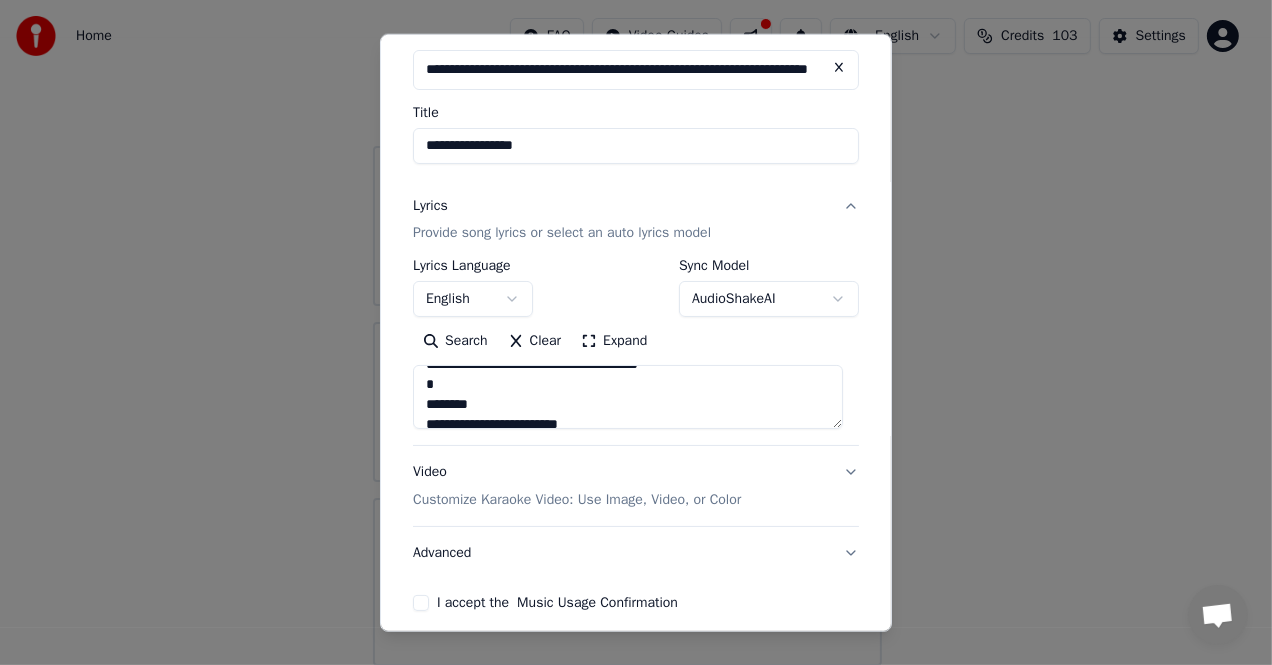 click at bounding box center [628, 397] 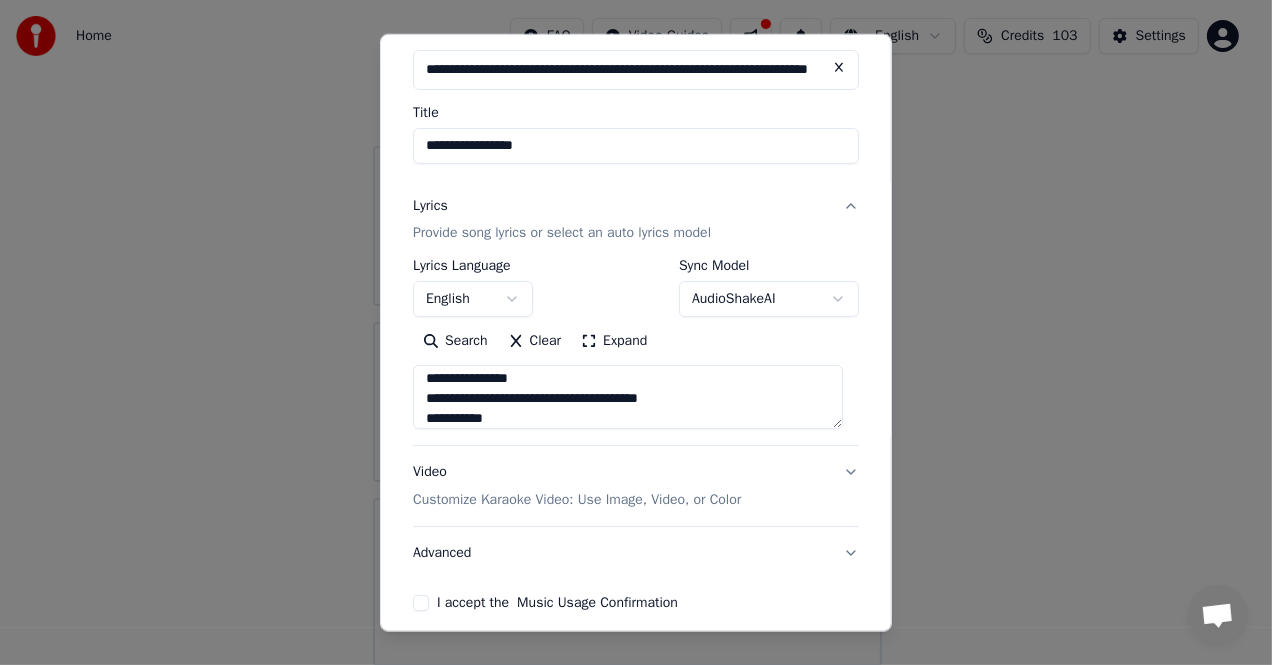 scroll, scrollTop: 219, scrollLeft: 0, axis: vertical 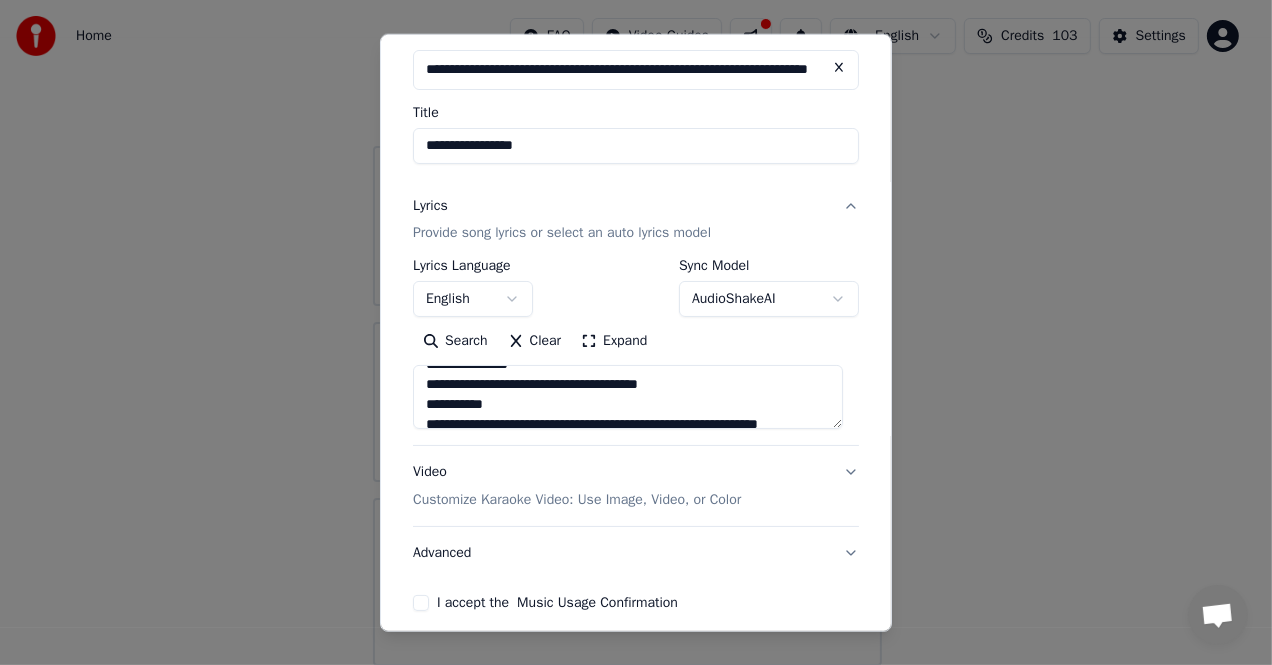 click at bounding box center [628, 397] 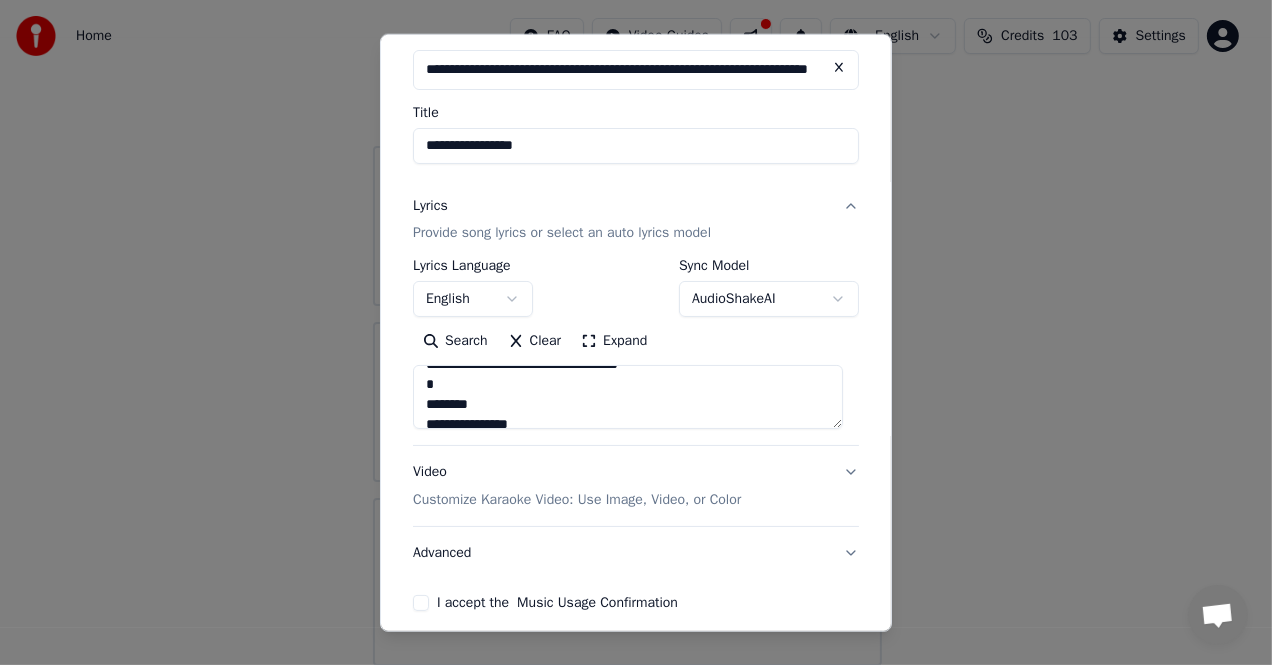 scroll, scrollTop: 360, scrollLeft: 0, axis: vertical 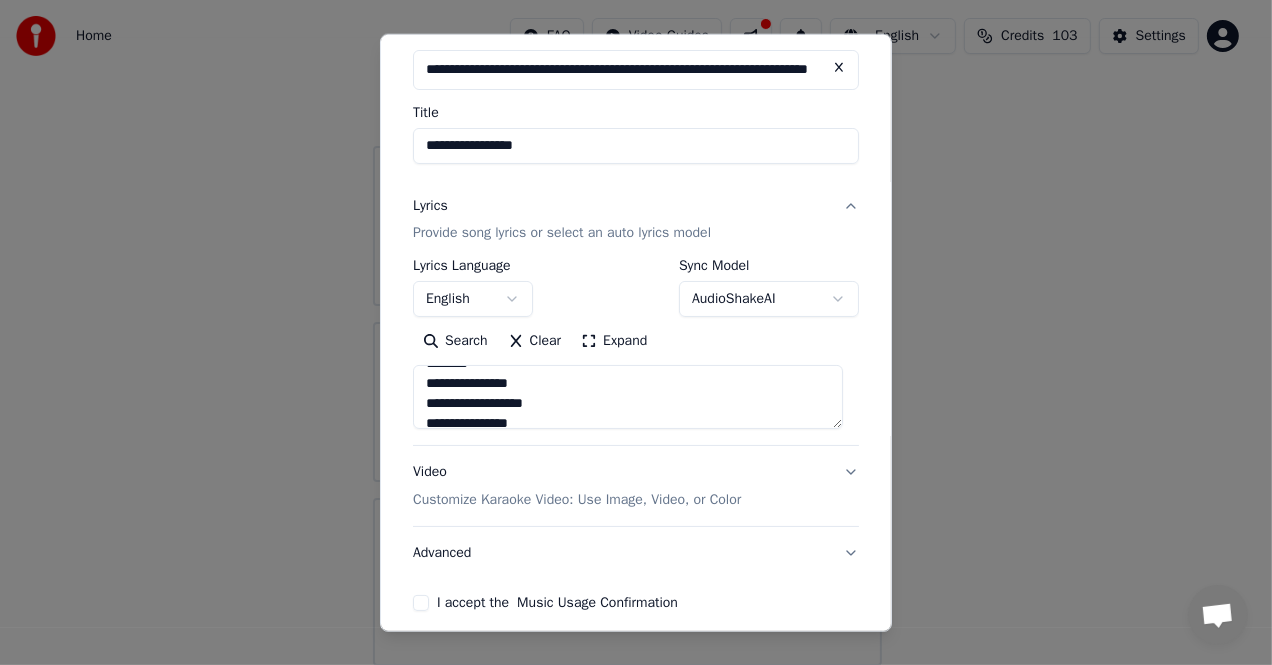 click at bounding box center [628, 397] 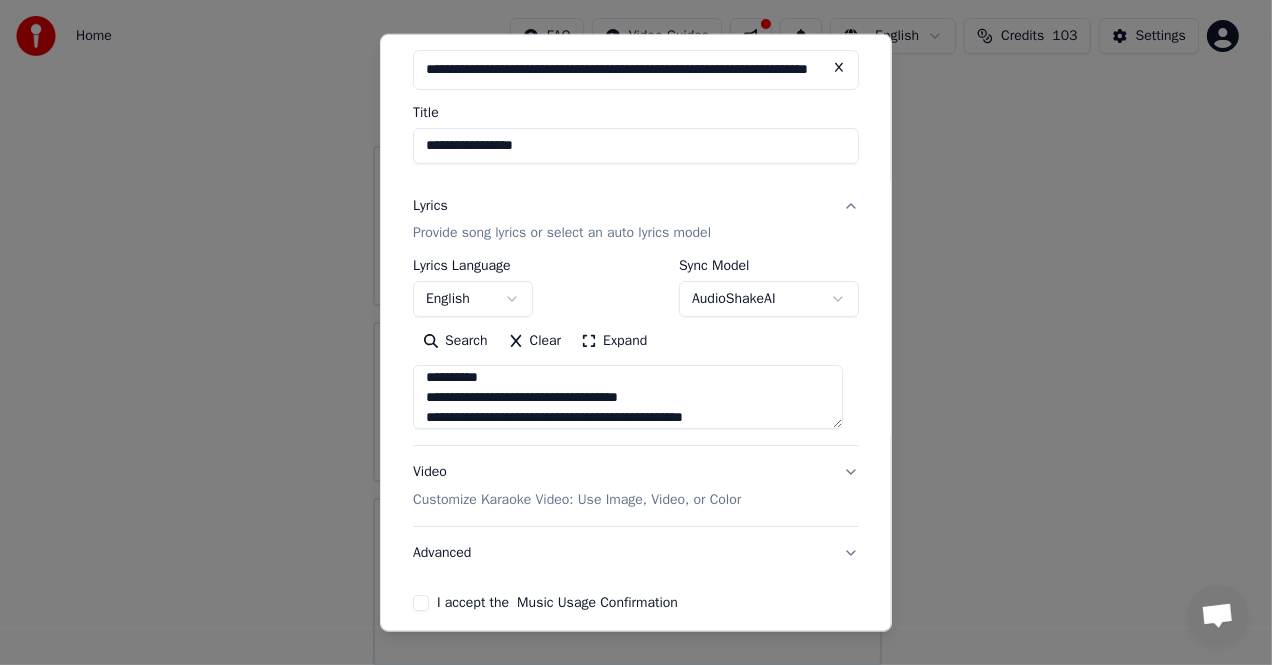 scroll, scrollTop: 460, scrollLeft: 0, axis: vertical 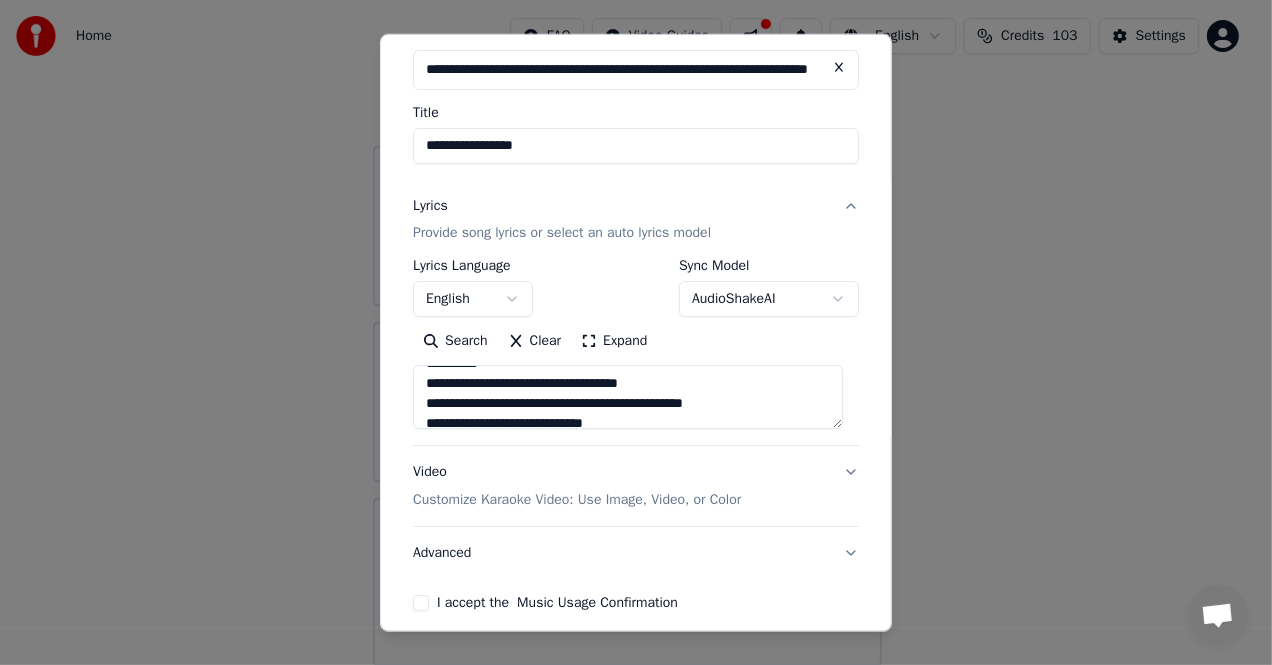 click at bounding box center (628, 397) 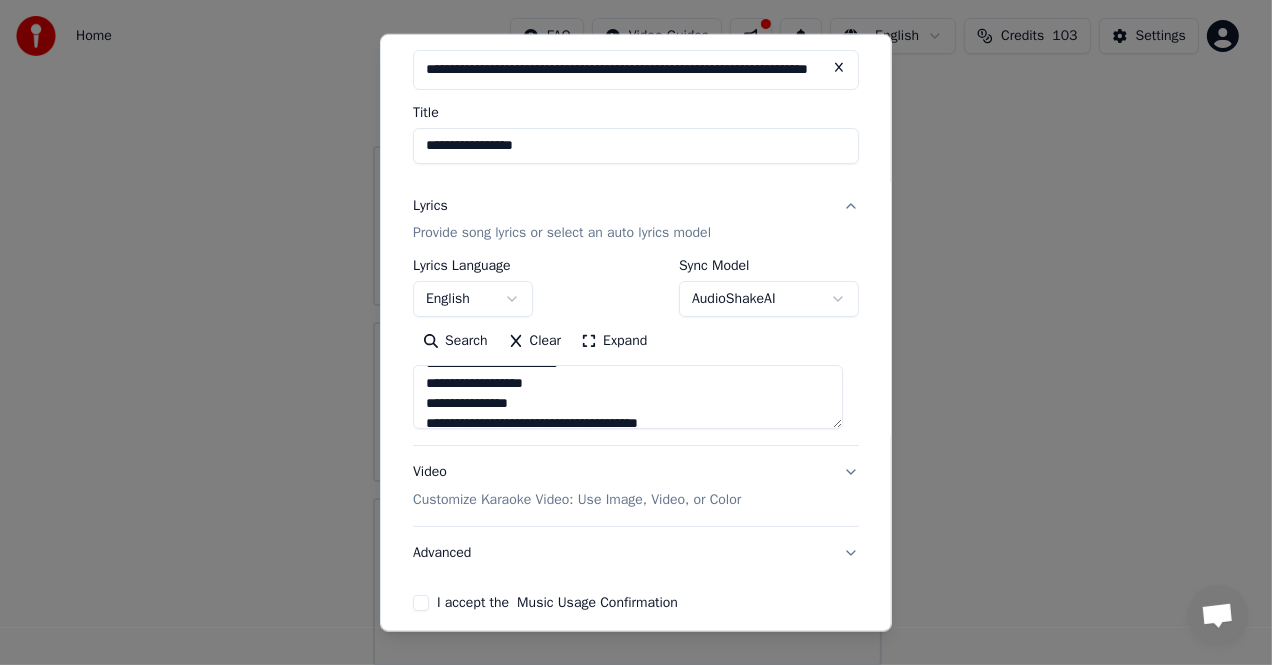 scroll, scrollTop: 539, scrollLeft: 0, axis: vertical 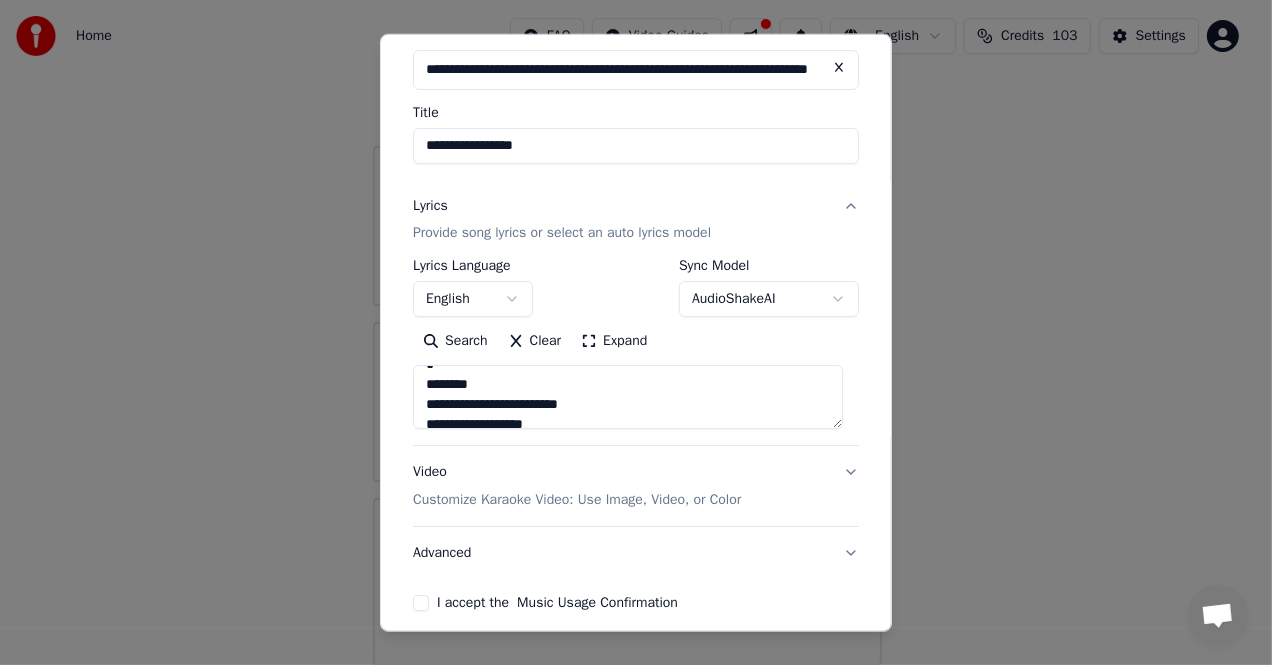 click at bounding box center [628, 397] 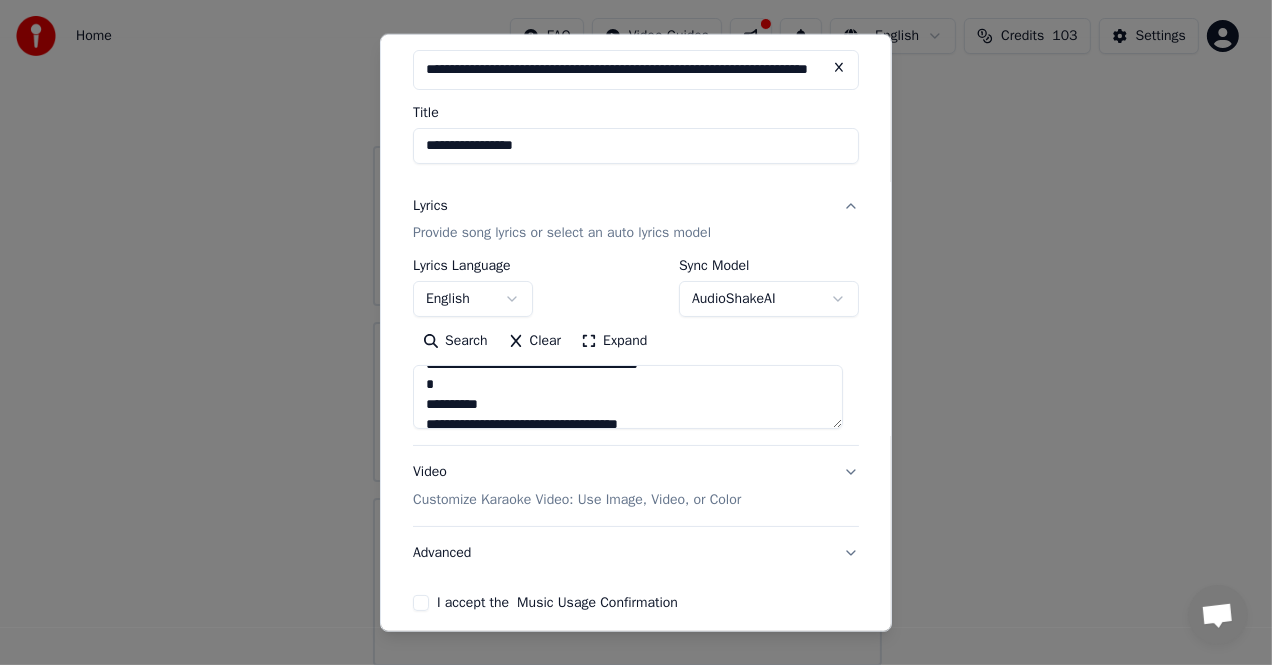 scroll, scrollTop: 660, scrollLeft: 0, axis: vertical 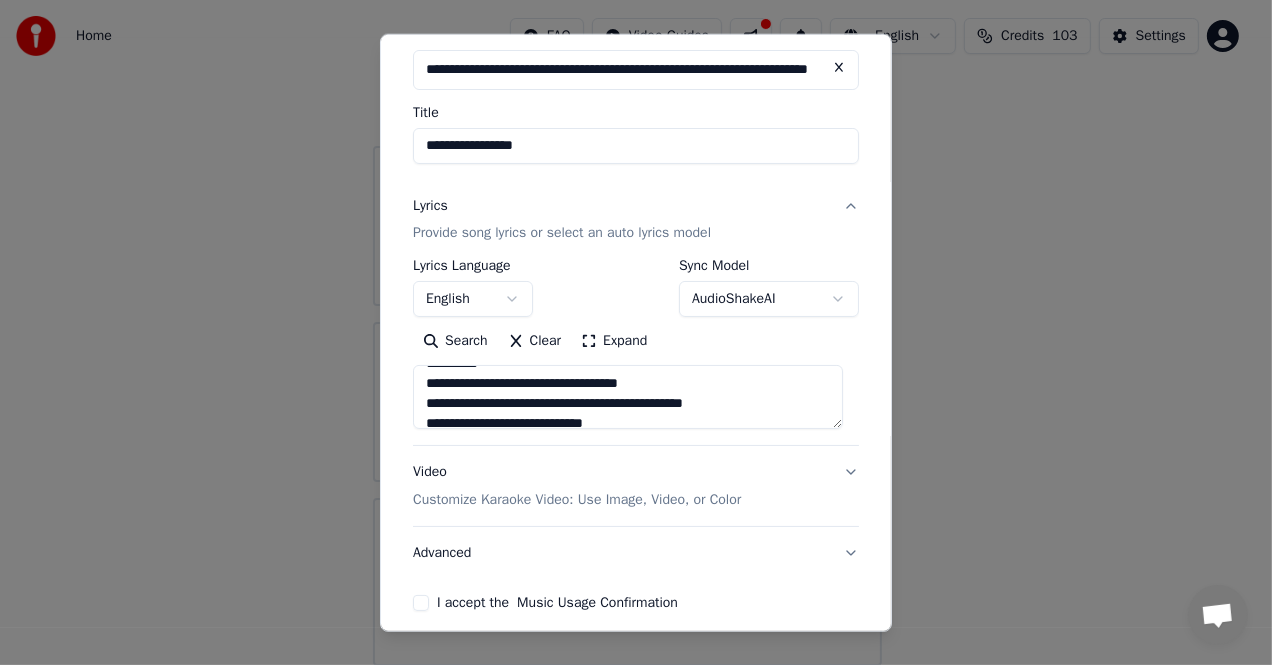 click at bounding box center (628, 397) 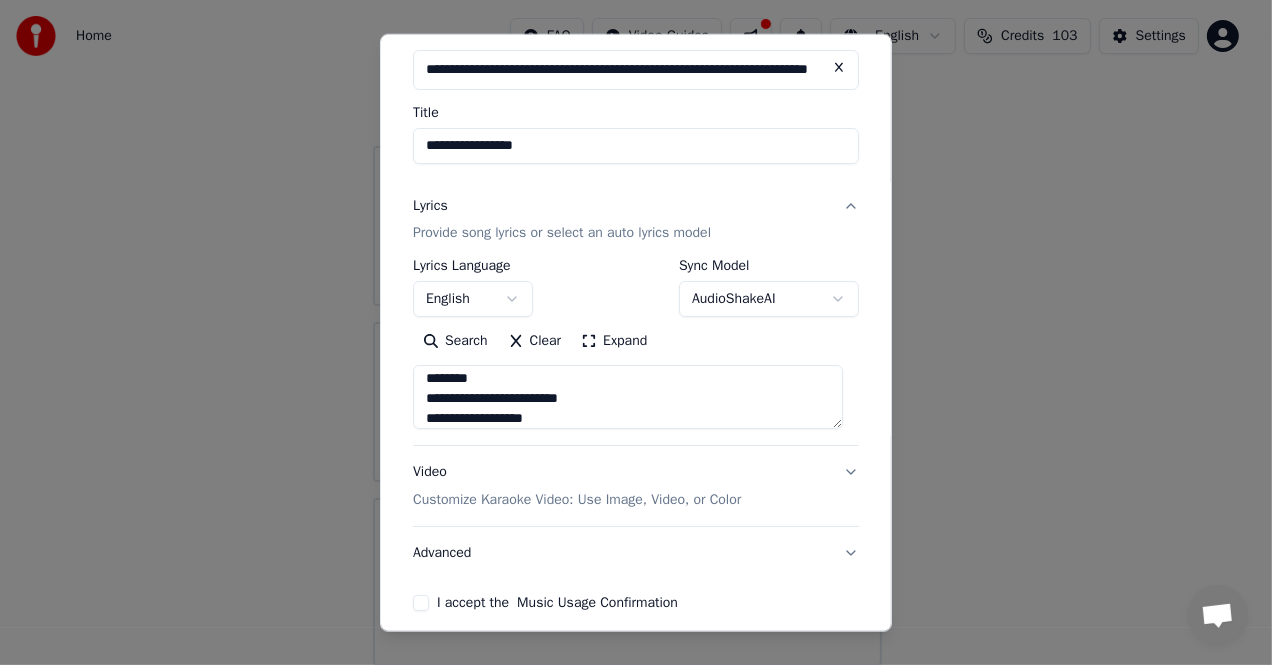 scroll, scrollTop: 739, scrollLeft: 0, axis: vertical 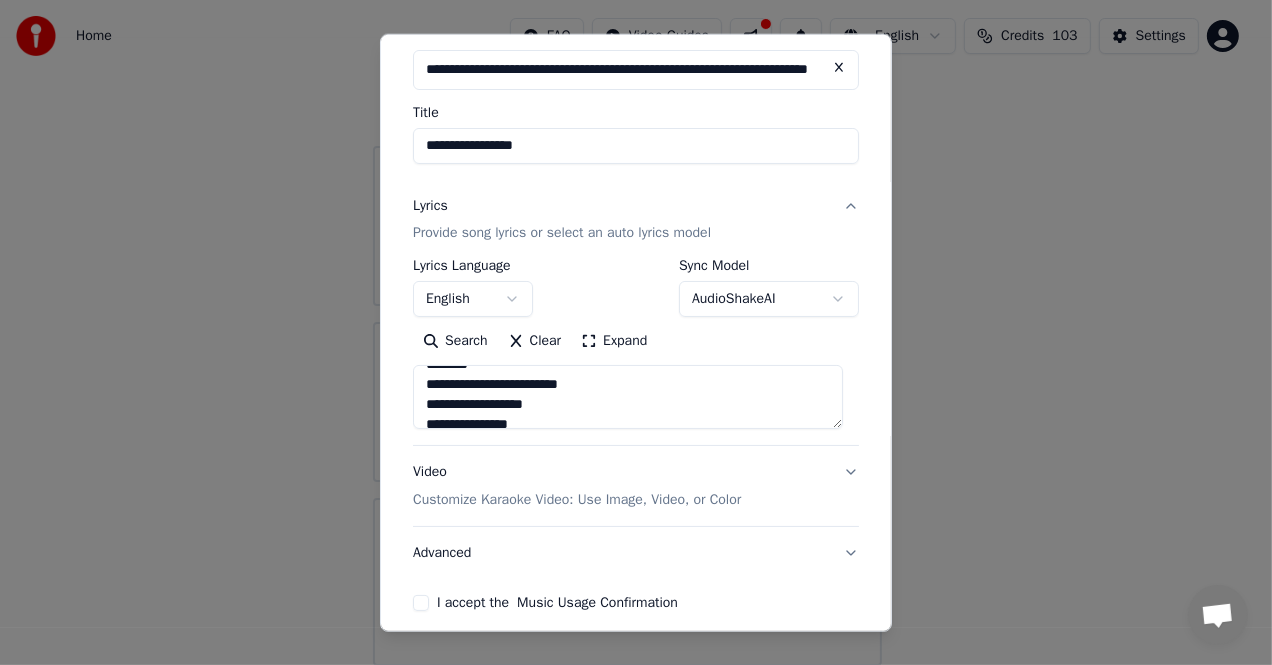 click at bounding box center (628, 397) 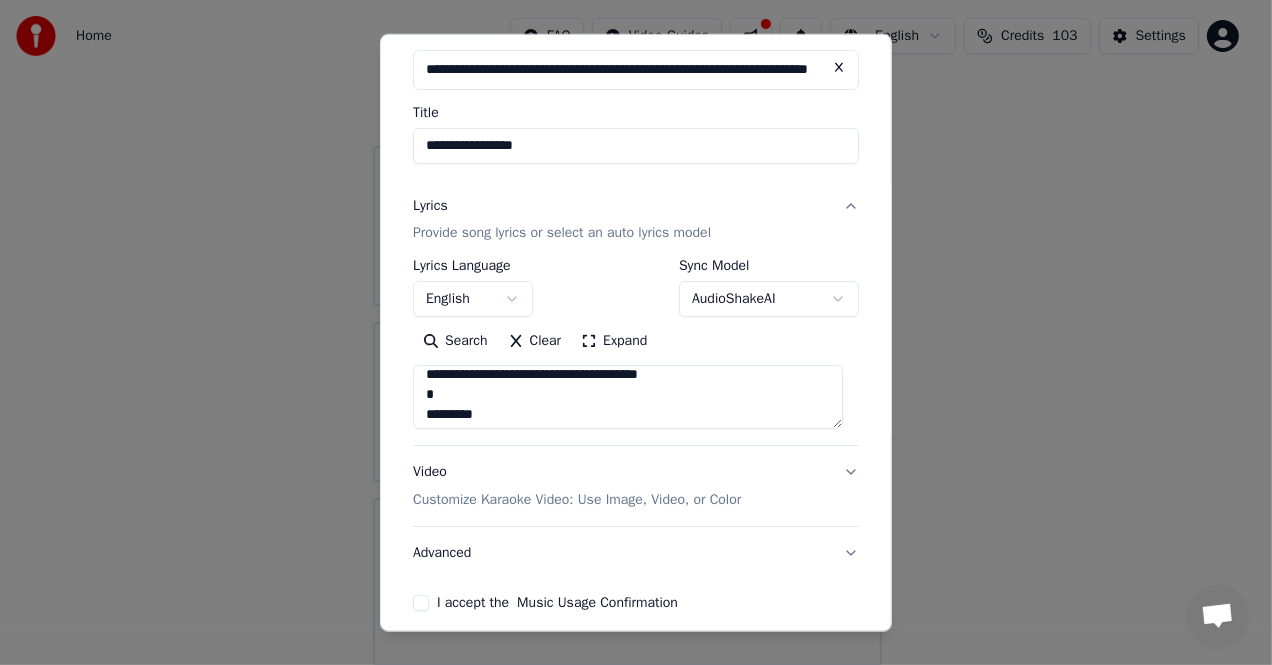 scroll, scrollTop: 839, scrollLeft: 0, axis: vertical 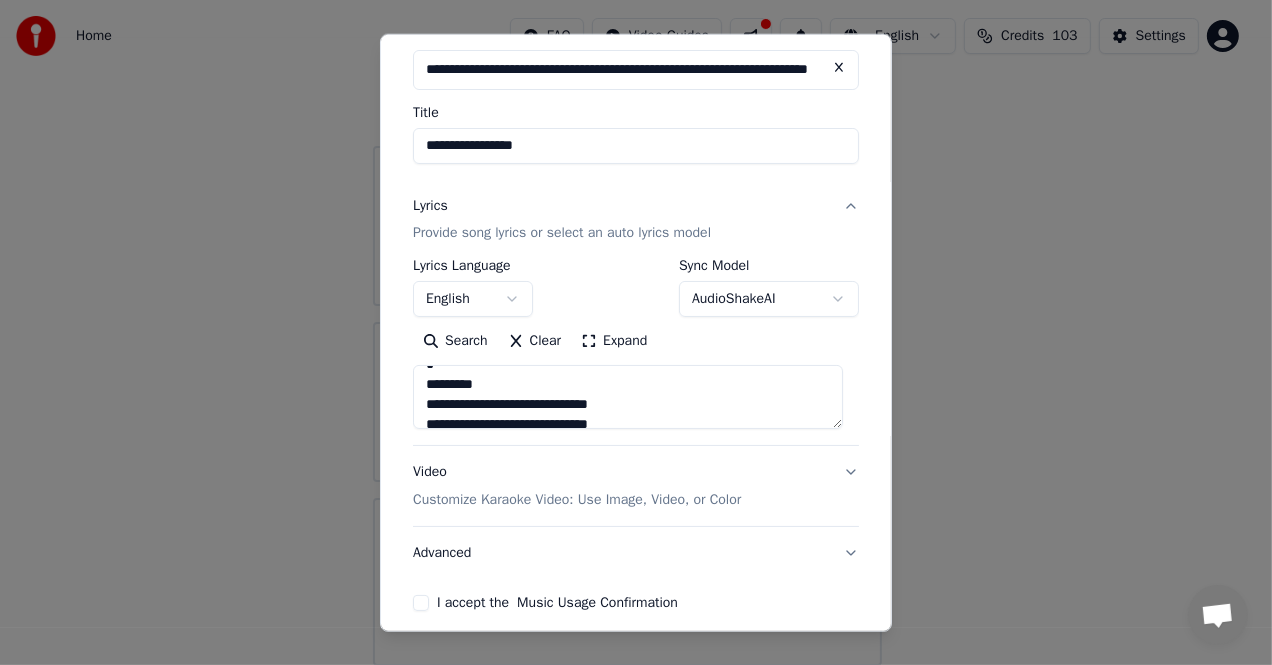 click at bounding box center [628, 397] 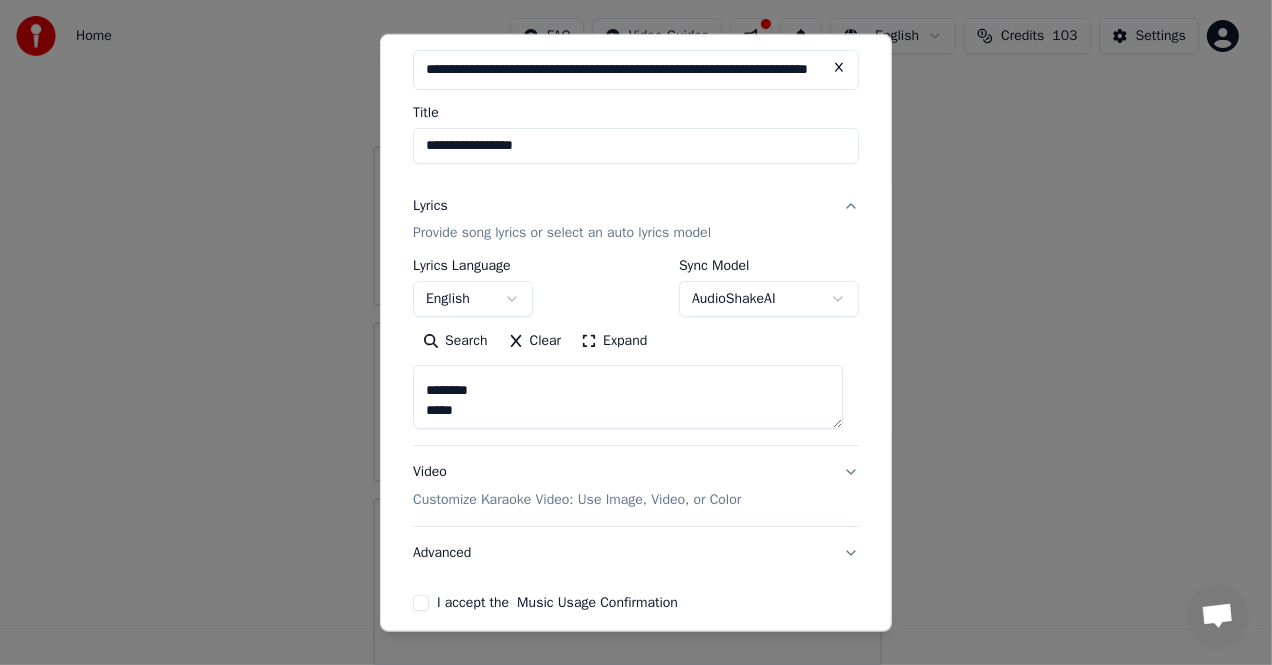 scroll, scrollTop: 972, scrollLeft: 0, axis: vertical 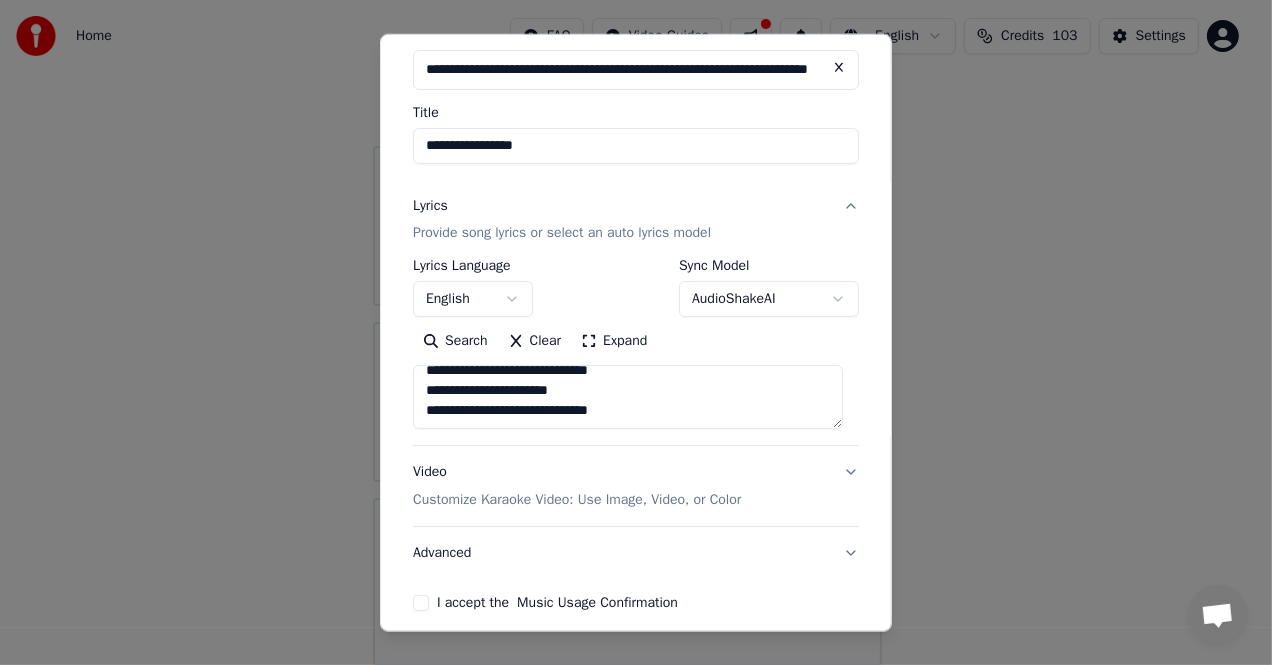 click at bounding box center (628, 397) 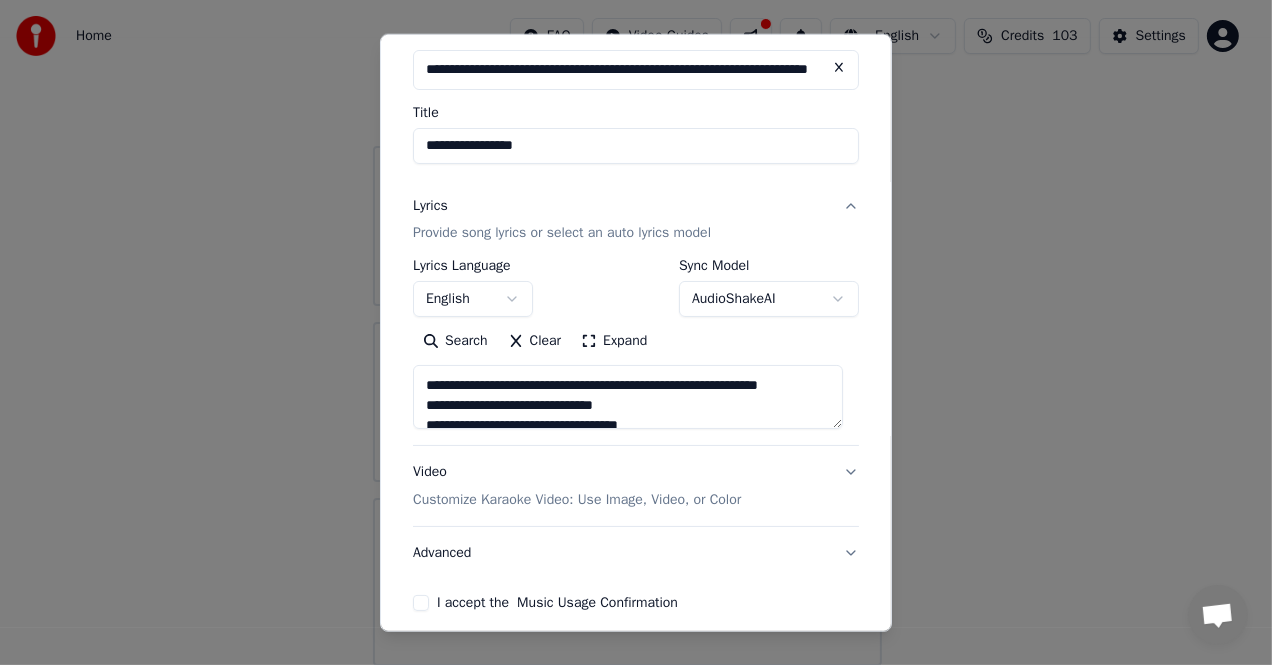 scroll, scrollTop: 239, scrollLeft: 0, axis: vertical 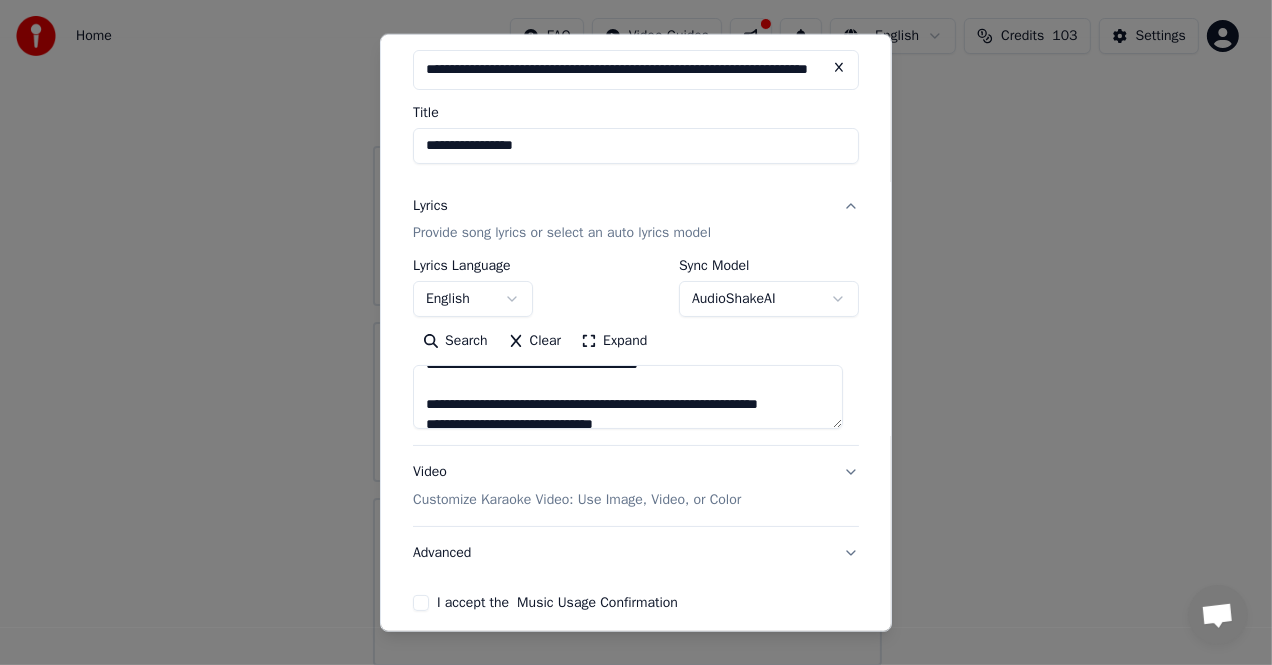 click at bounding box center [628, 397] 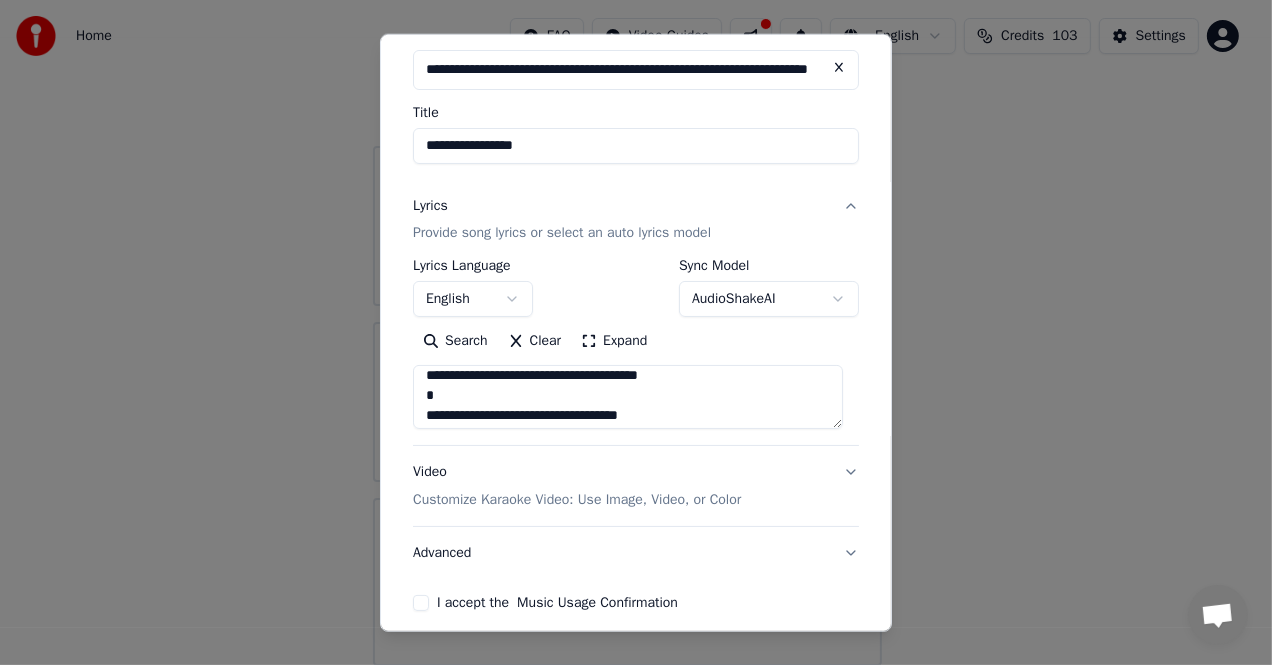 scroll, scrollTop: 668, scrollLeft: 0, axis: vertical 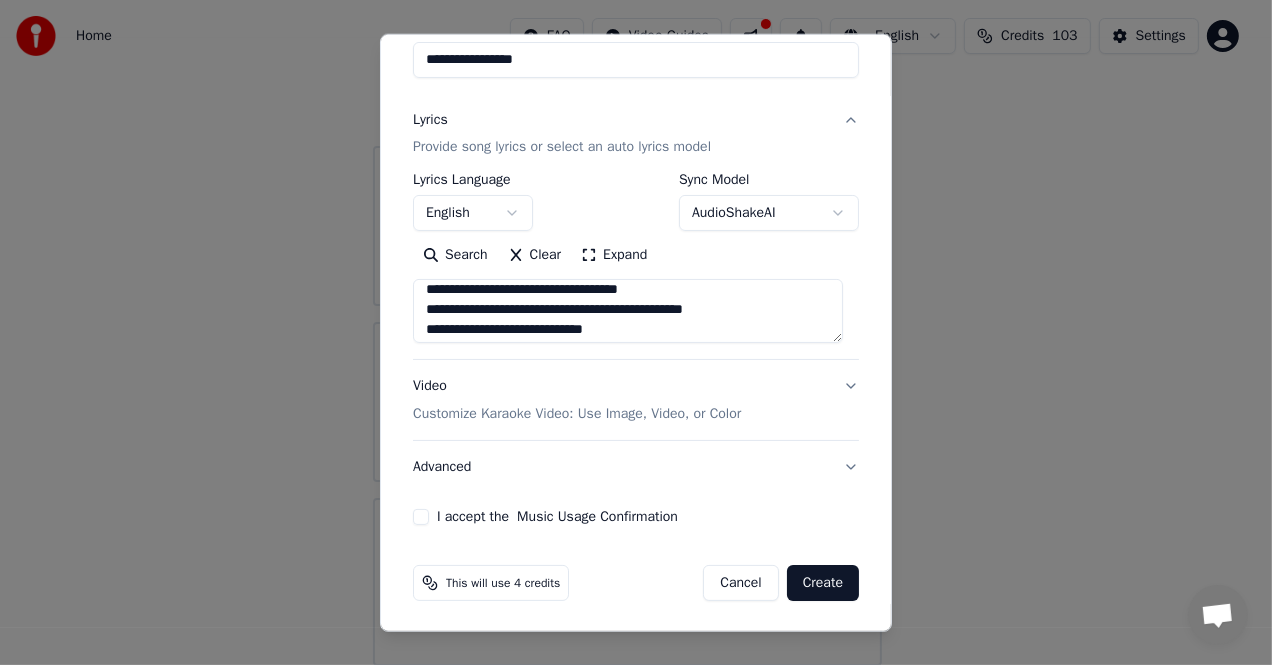 type on "**********" 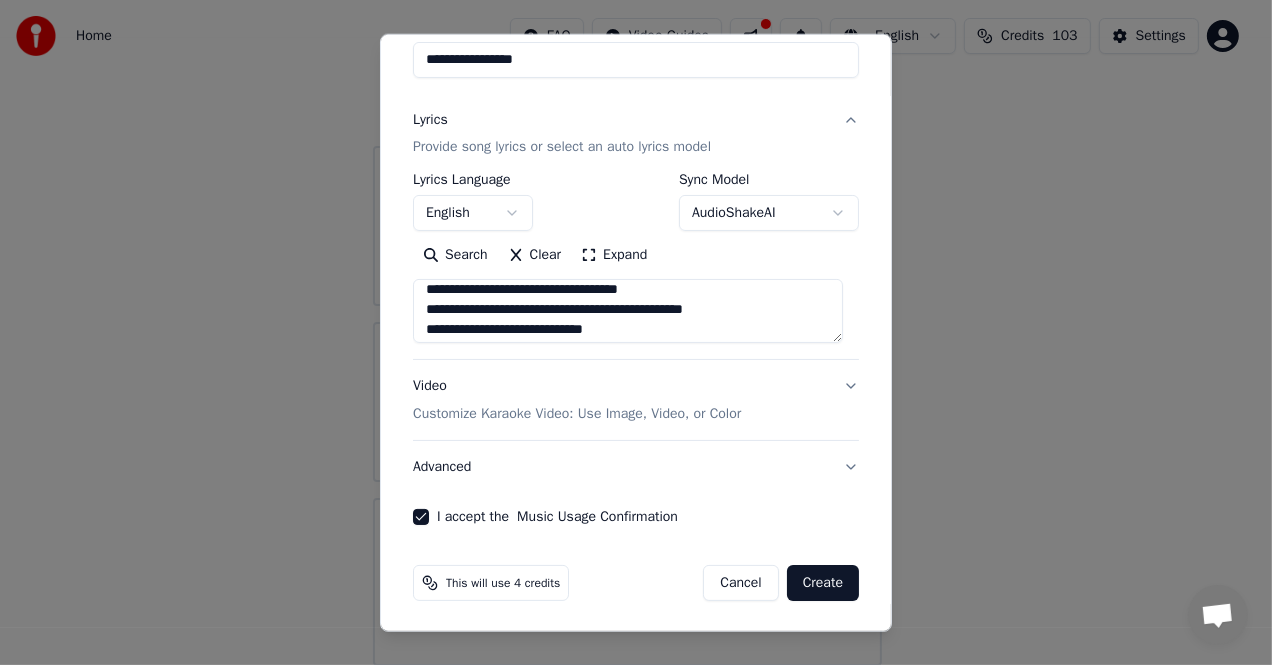 click on "Create" at bounding box center [823, 583] 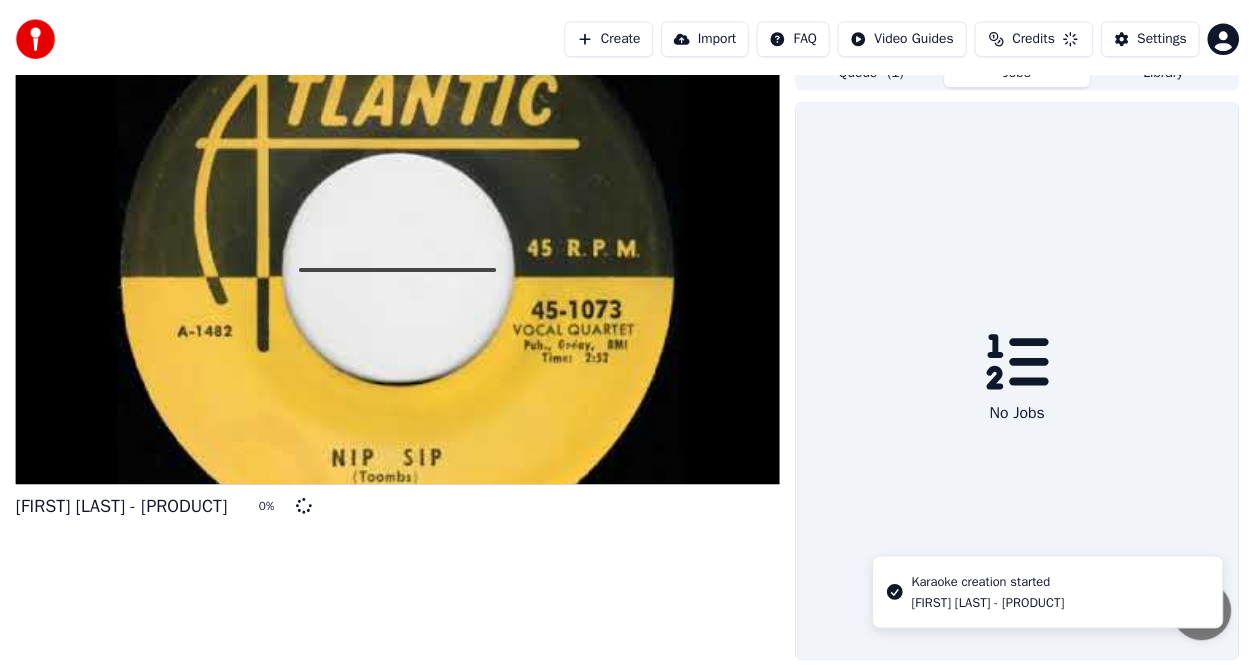 scroll, scrollTop: 19, scrollLeft: 0, axis: vertical 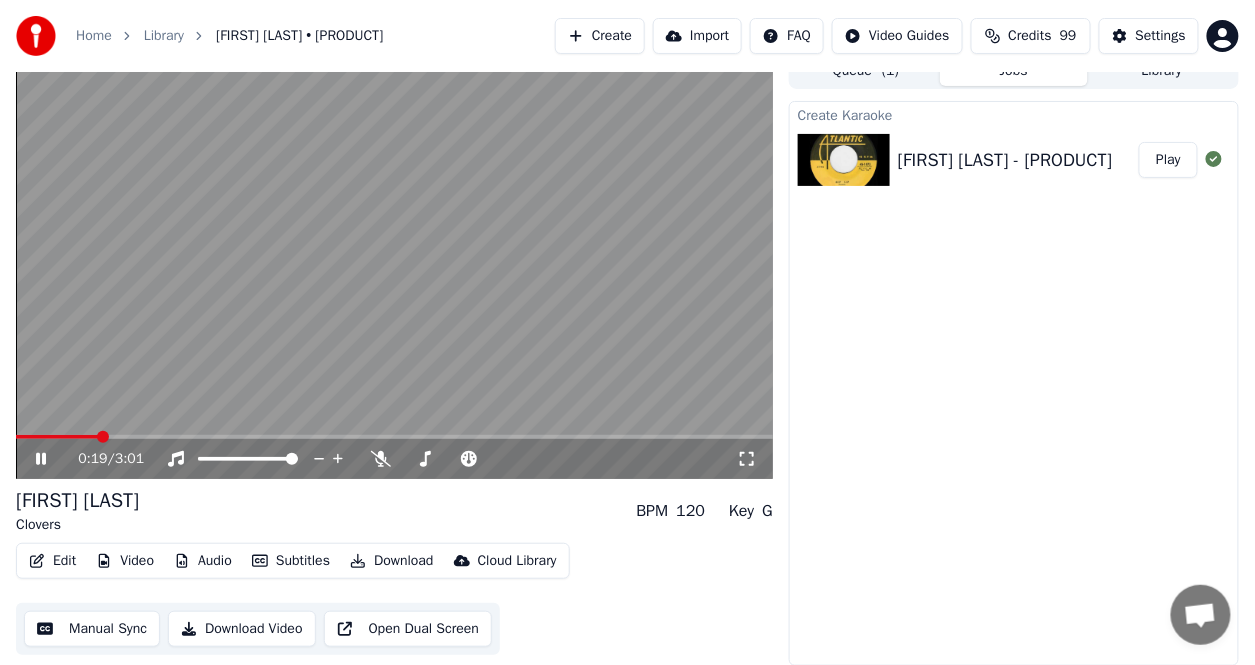 click 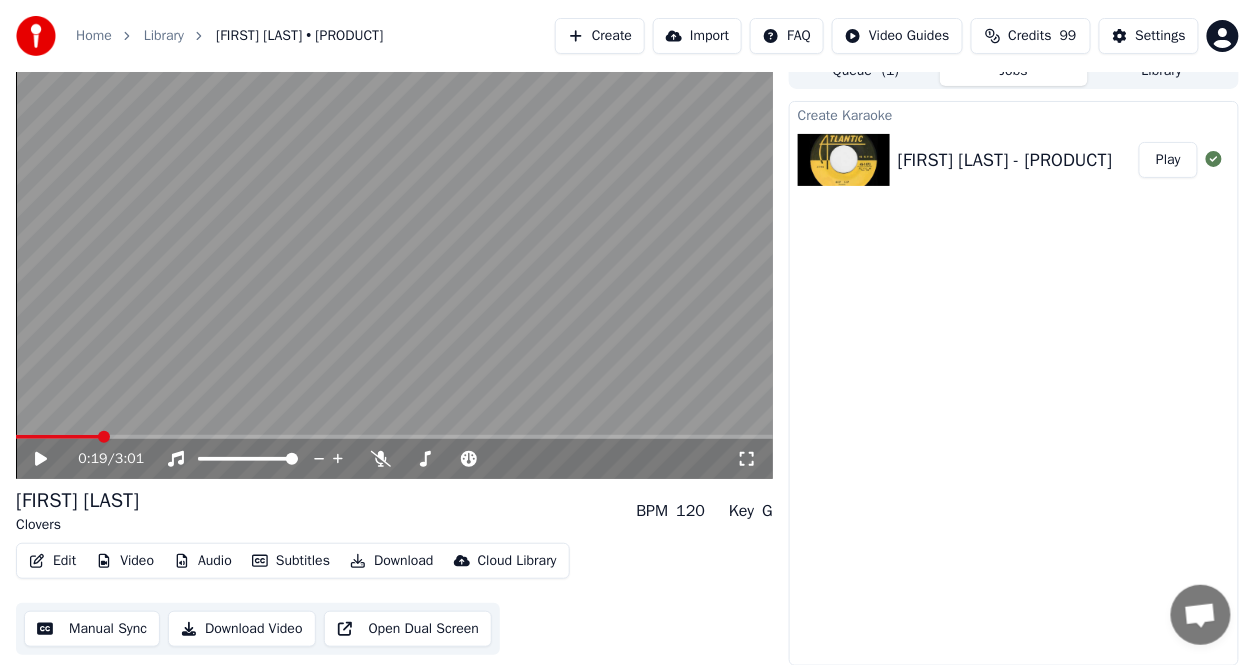 click on "Edit" at bounding box center [52, 561] 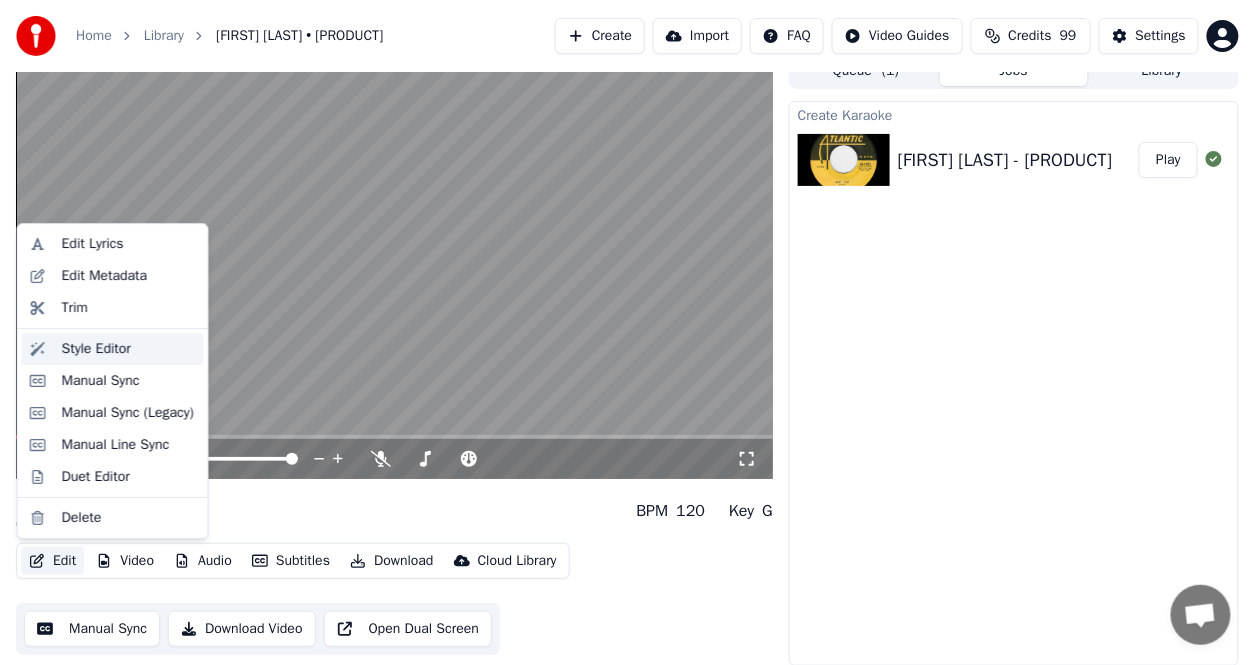click on "Style Editor" at bounding box center [96, 349] 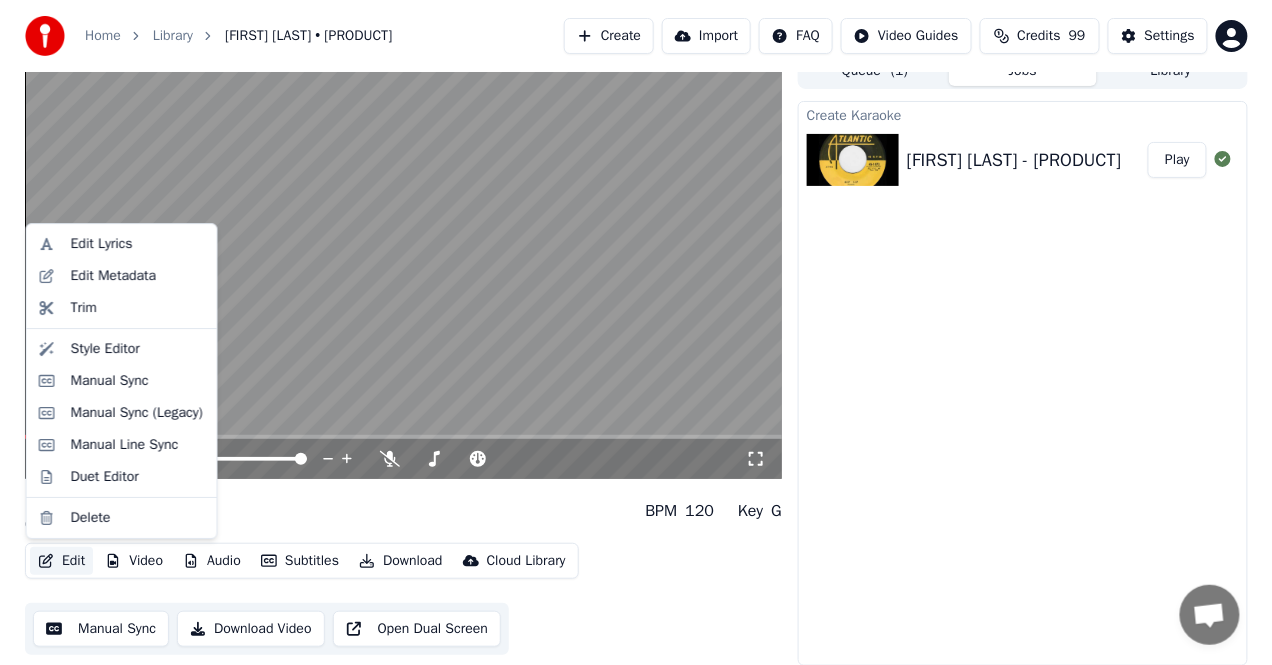 scroll, scrollTop: 0, scrollLeft: 0, axis: both 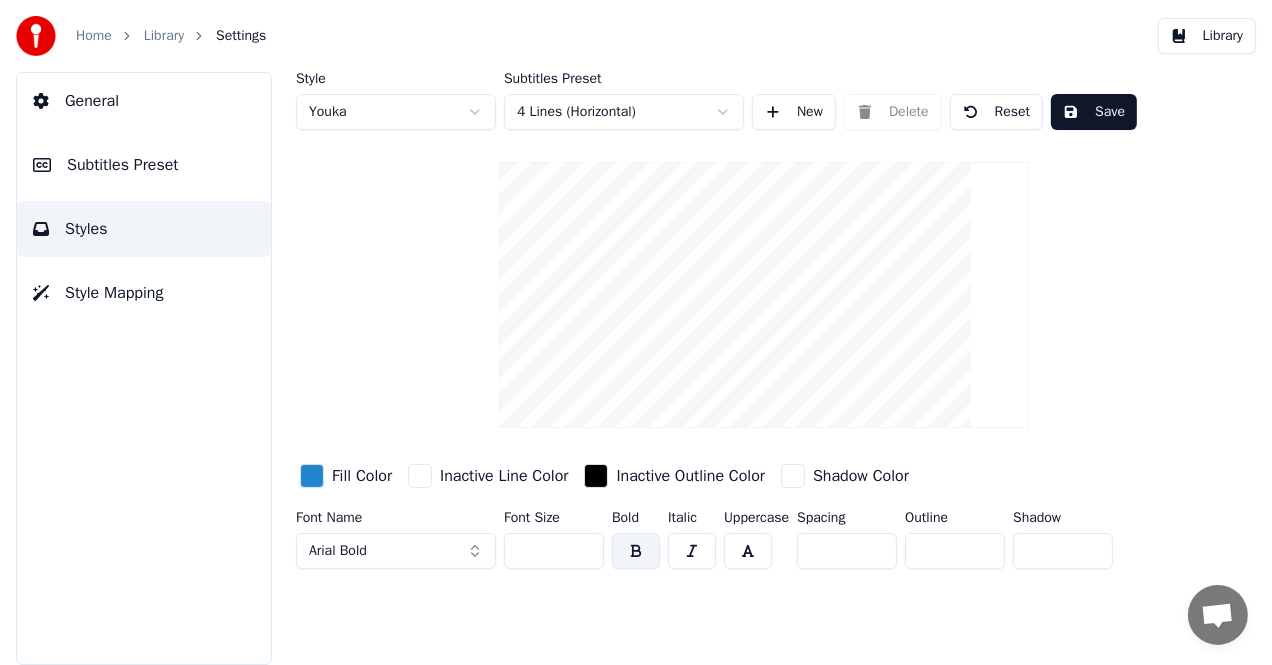 click on "Styles" at bounding box center (144, 229) 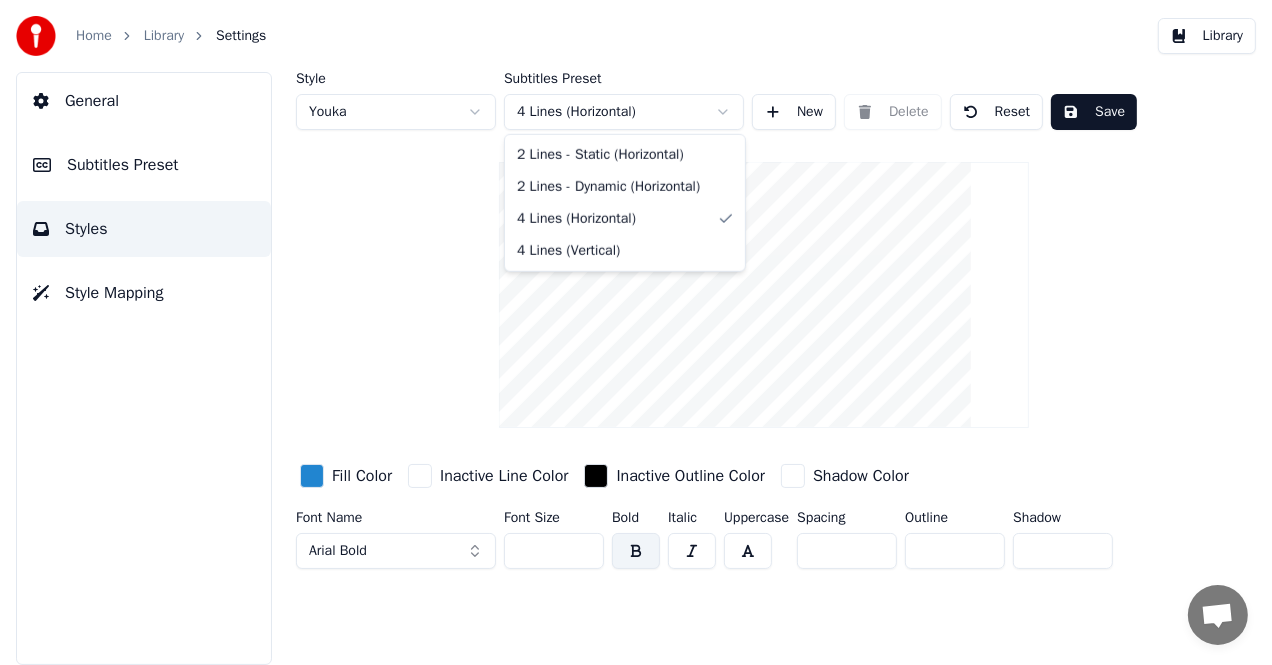 click on "Home Library Settings Library General Subtitles Preset Styles Style Mapping Style Youka Subtitles Preset 4 Lines (Horizontal) New Delete Reset Save Fill Color Inactive Line Color Inactive Outline Color Shadow Color Font Name Arial Bold Font Size ** Bold Italic Uppercase Spacing * Outline * Shadow * 2 Lines - Static (Horizontal) 2 Lines - Dynamic (Horizontal) 4 Lines (Horizontal) 4 Lines (Vertical)" at bounding box center (636, 332) 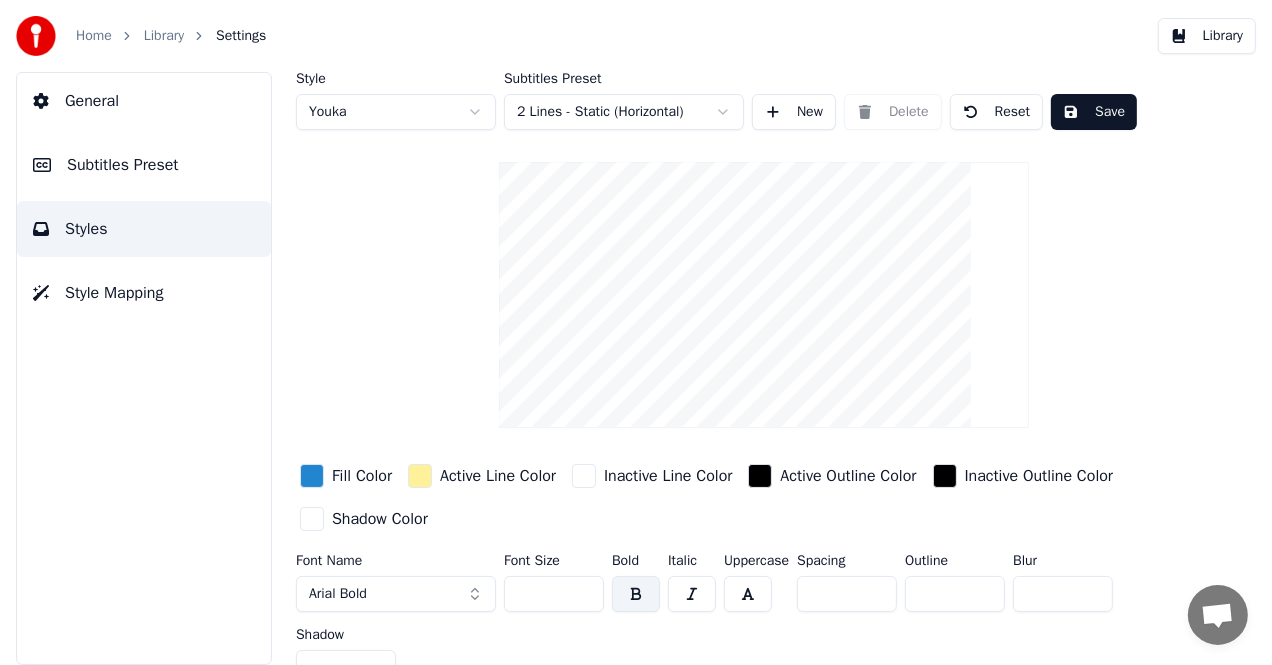 click on "Reset" at bounding box center [997, 112] 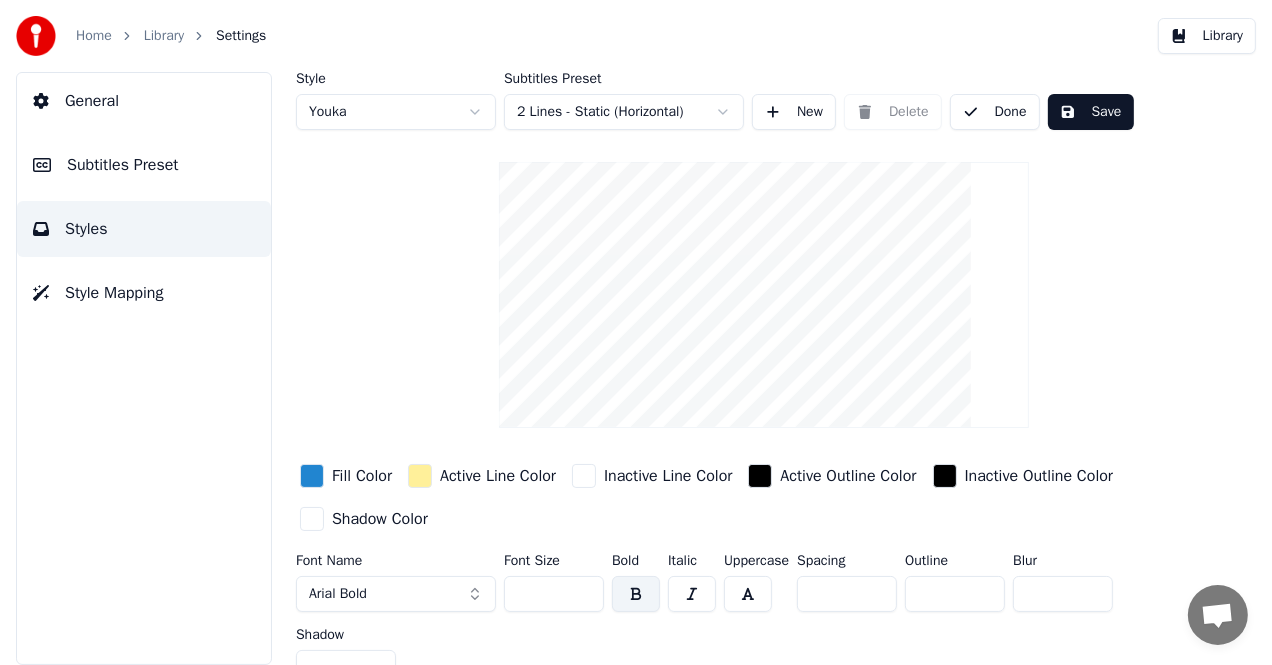 click on "Save" at bounding box center [1091, 112] 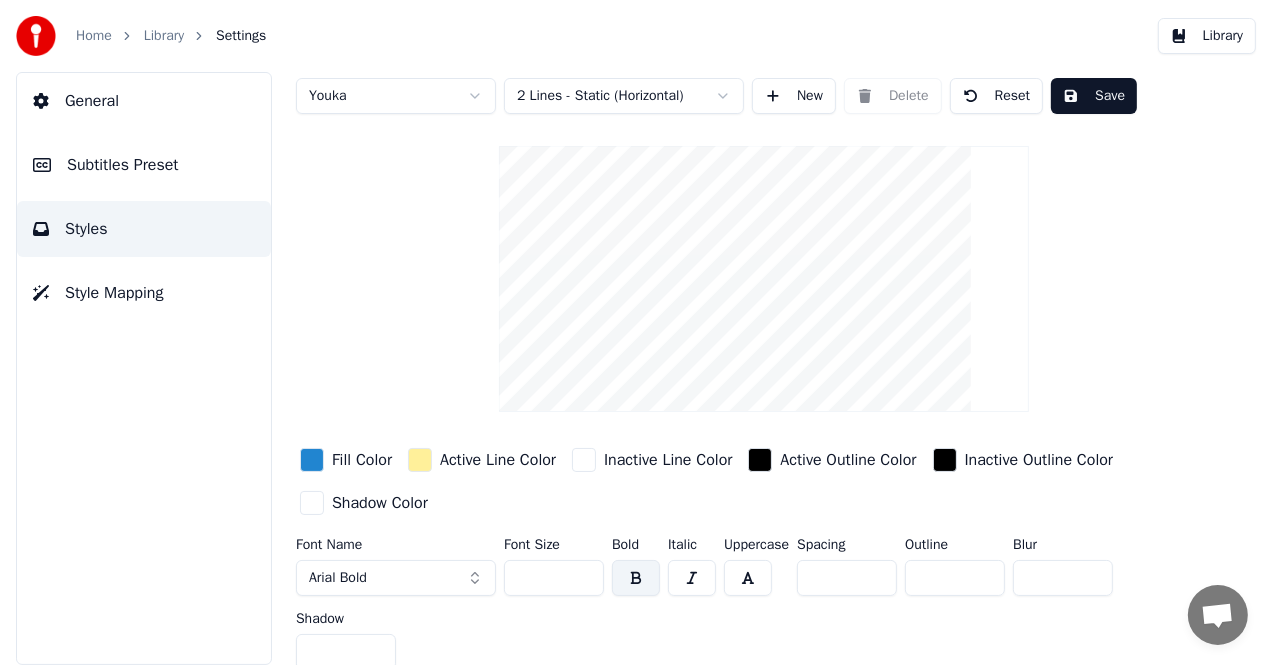 scroll, scrollTop: 25, scrollLeft: 0, axis: vertical 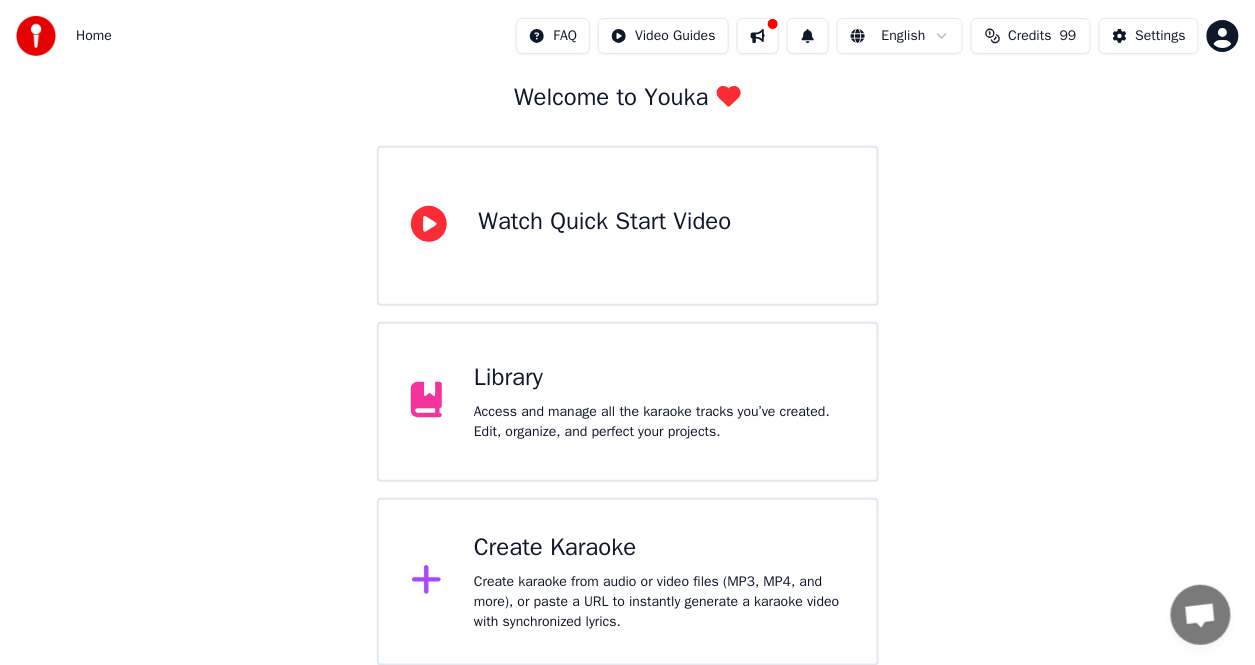click on "Library Access and manage all the karaoke tracks you’ve created. Edit, organize, and perfect your projects." at bounding box center (628, 402) 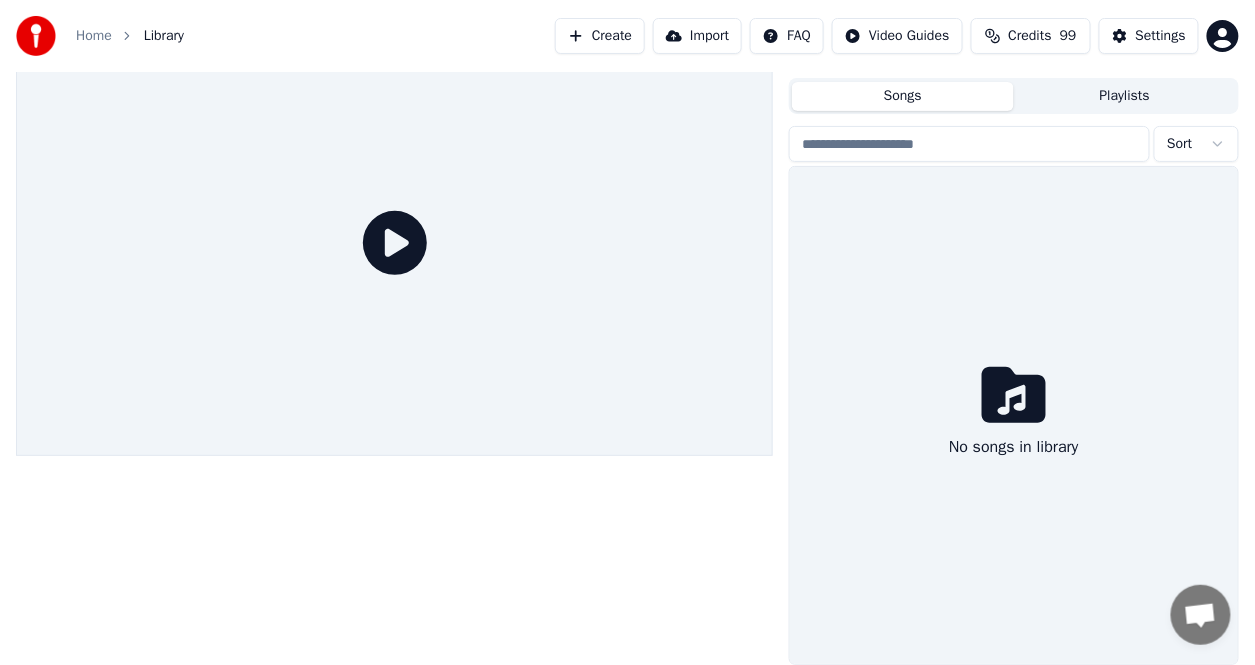 scroll, scrollTop: 41, scrollLeft: 0, axis: vertical 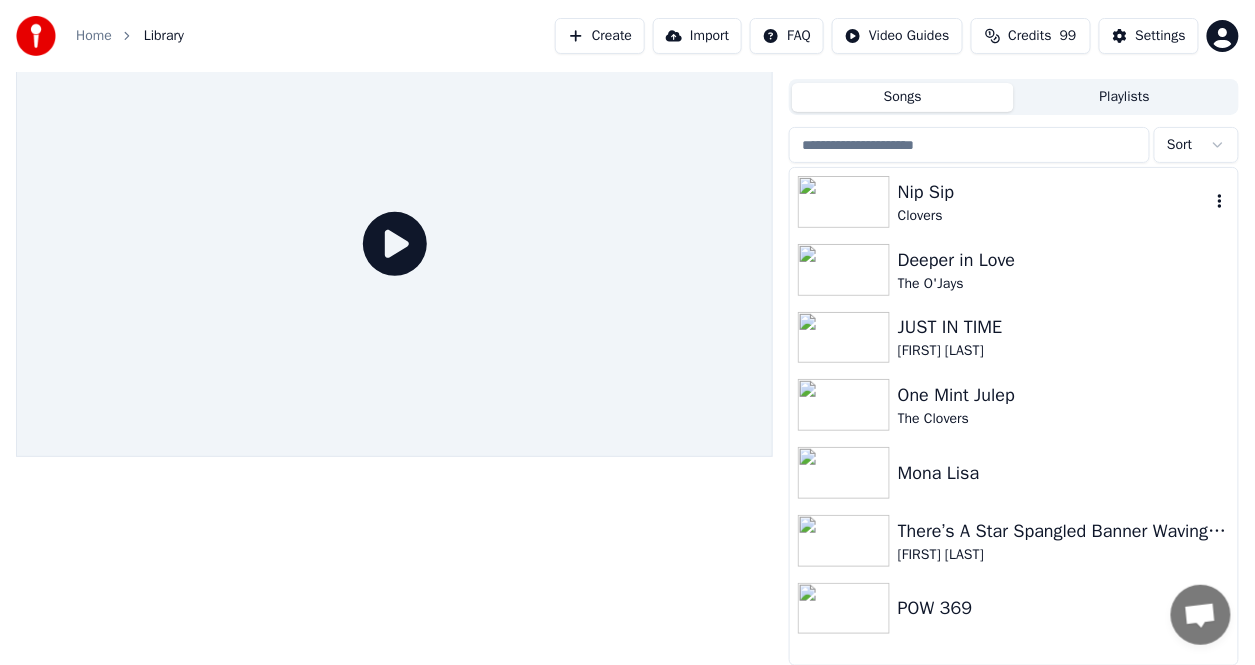 click on "Nip Sip" at bounding box center (1054, 192) 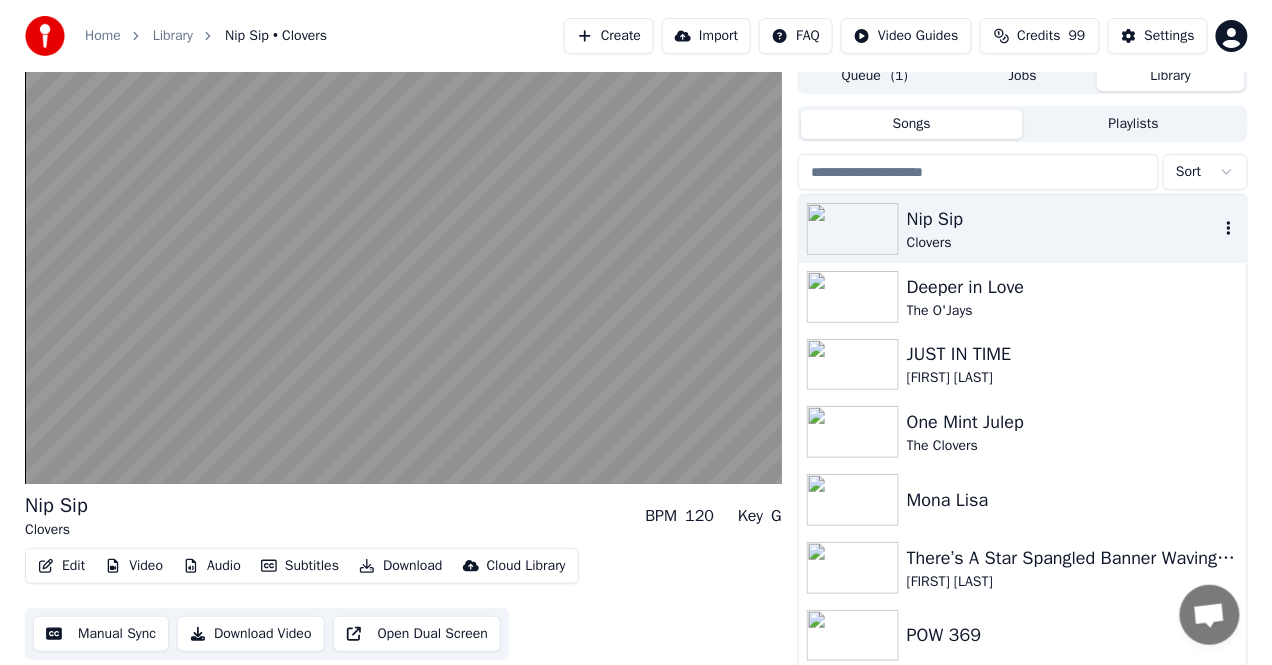 scroll, scrollTop: 0, scrollLeft: 0, axis: both 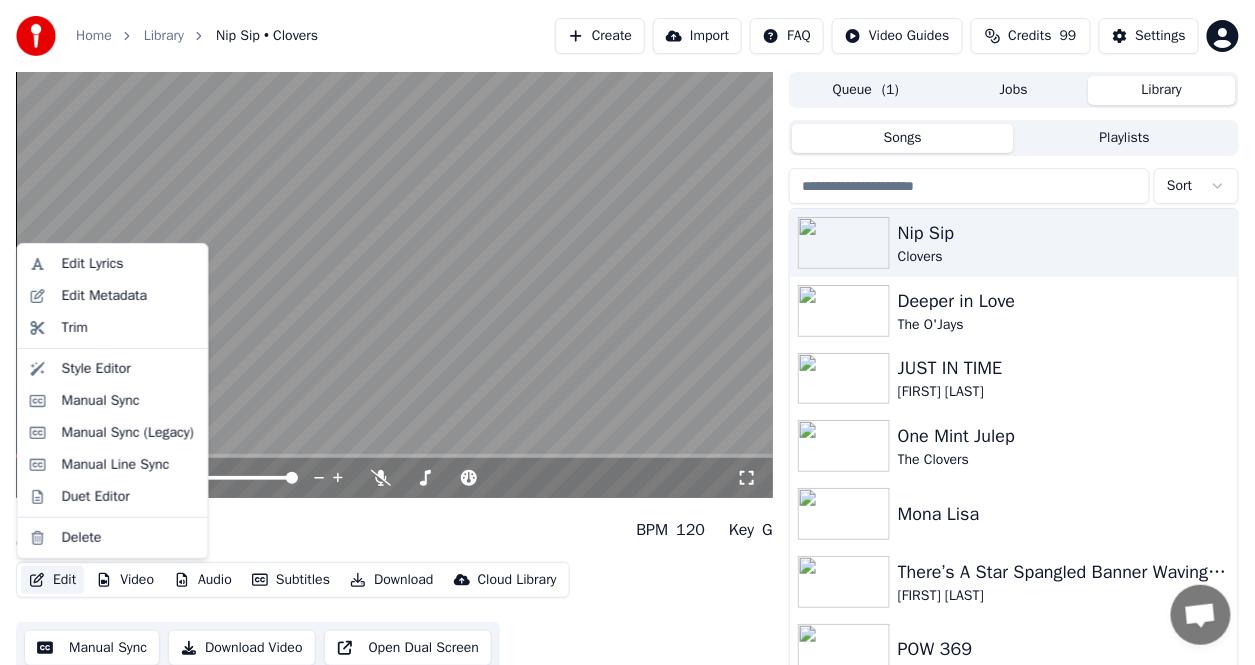 click on "Edit" at bounding box center [52, 580] 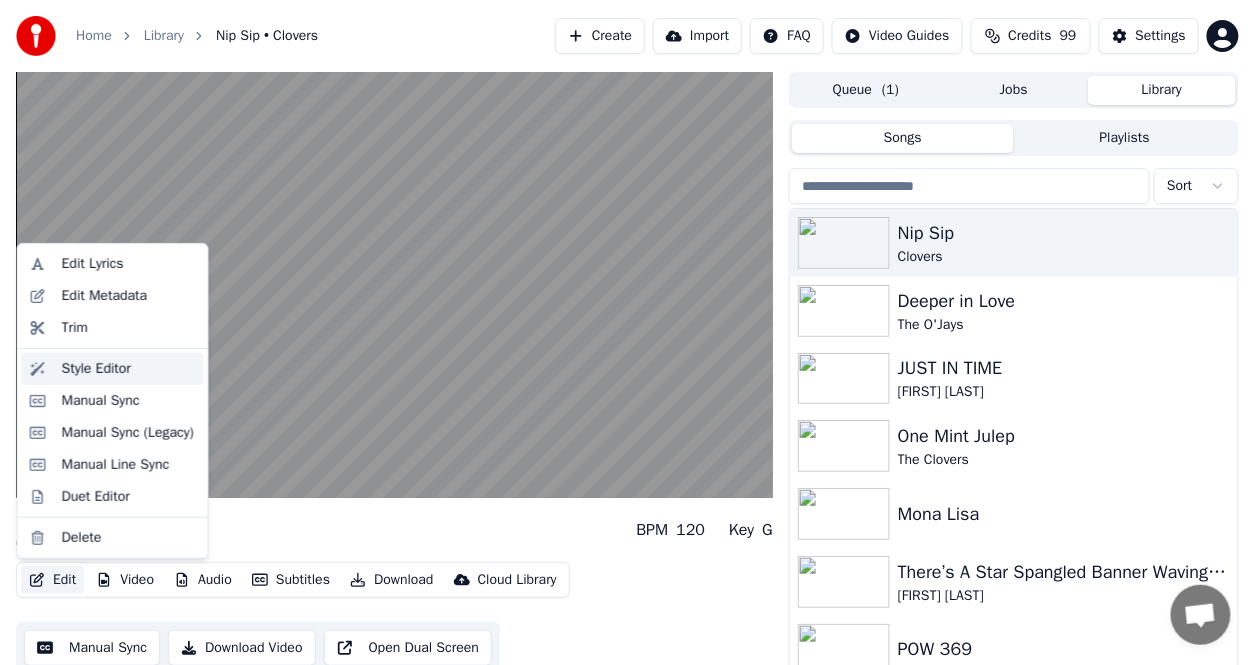 click on "Style Editor" at bounding box center (96, 369) 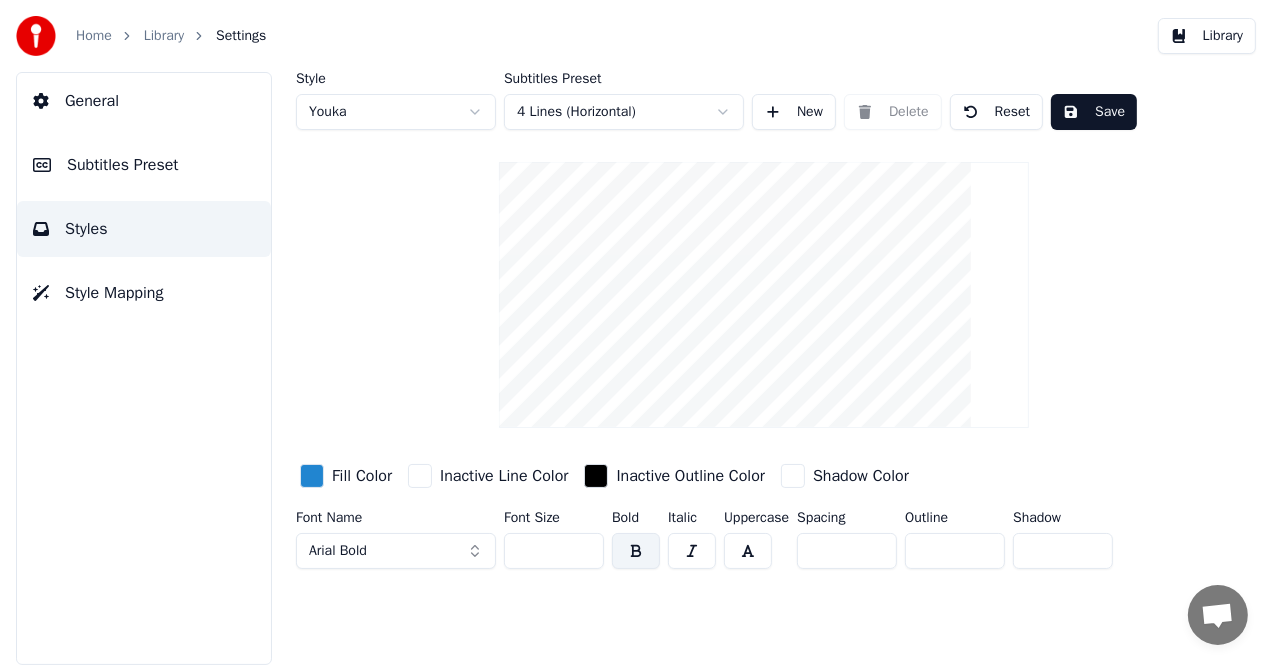 click on "Styles" at bounding box center [144, 229] 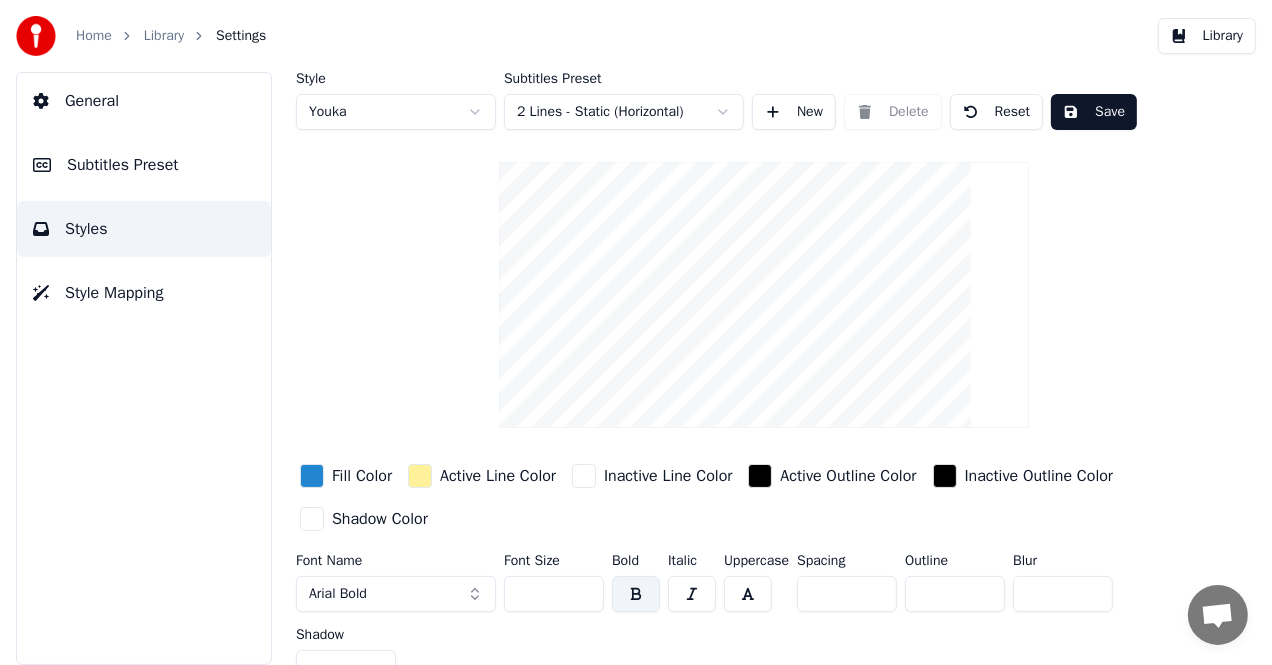 click on "Reset" at bounding box center (997, 112) 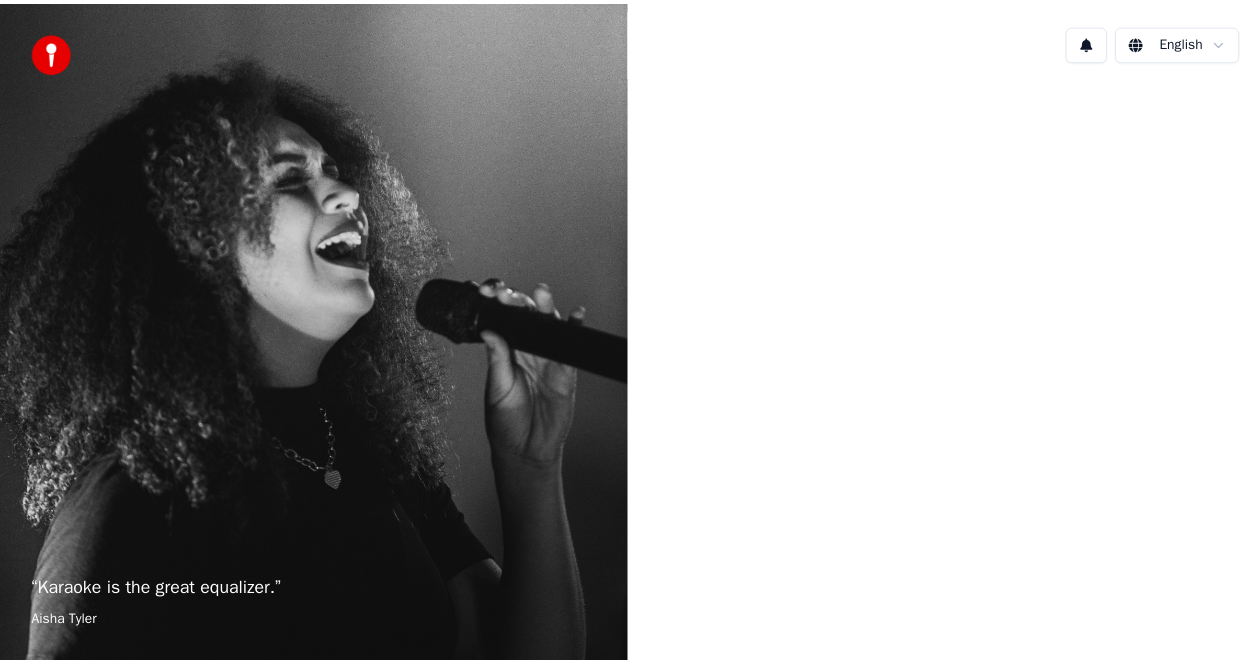 scroll, scrollTop: 0, scrollLeft: 0, axis: both 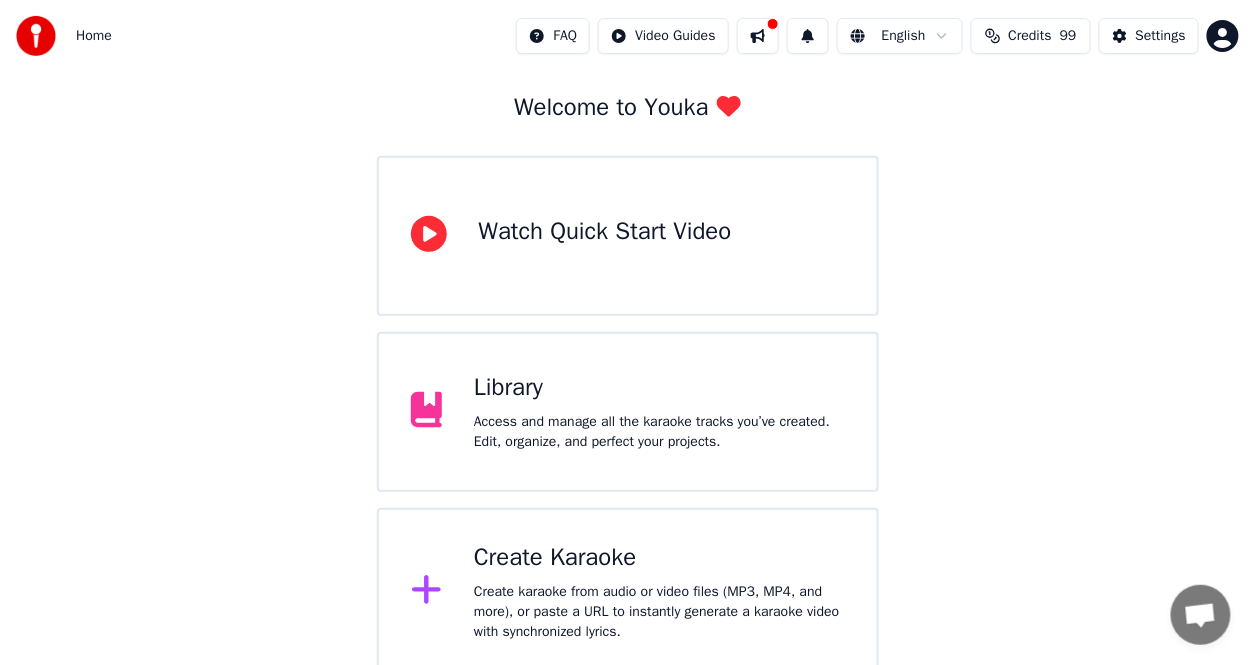click on "Library Access and manage all the karaoke tracks you’ve created. Edit, organize, and perfect your projects." at bounding box center [628, 412] 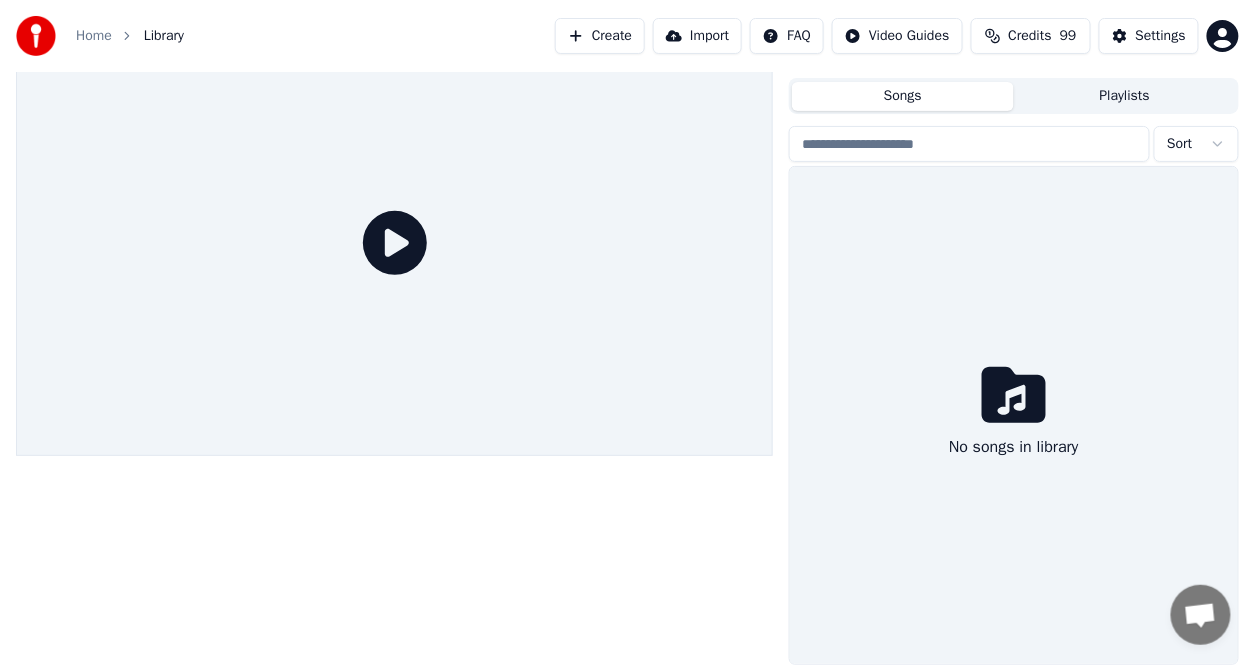 scroll, scrollTop: 41, scrollLeft: 0, axis: vertical 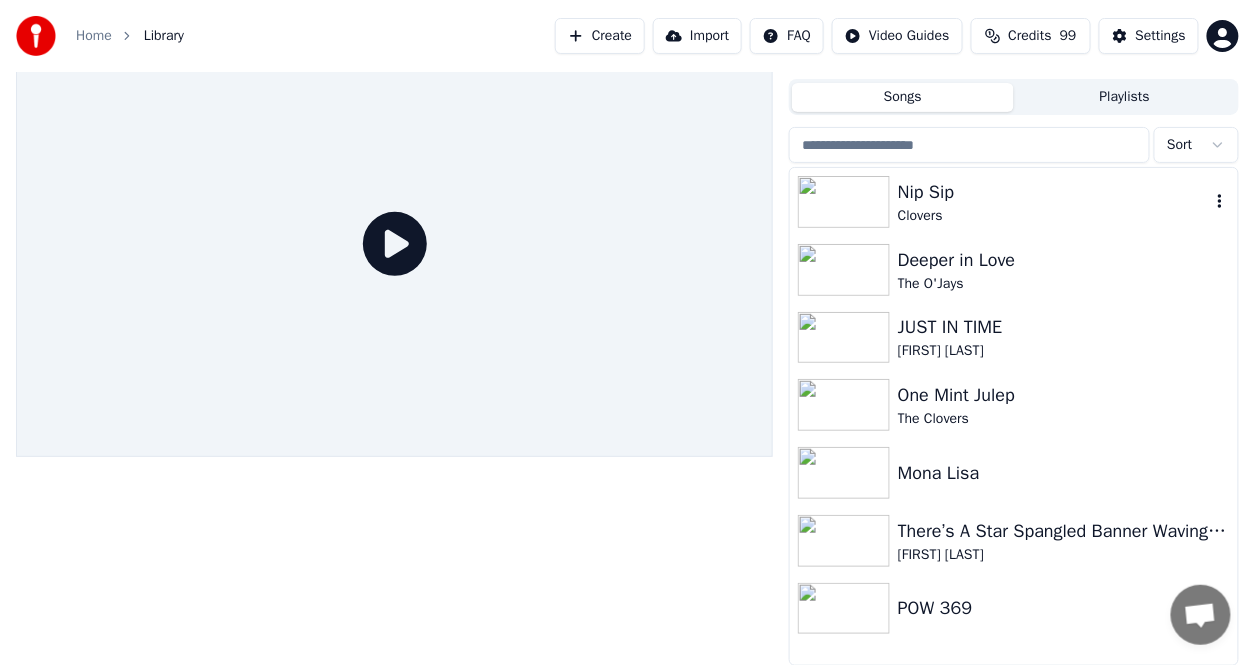 click on "Clovers" at bounding box center (1054, 216) 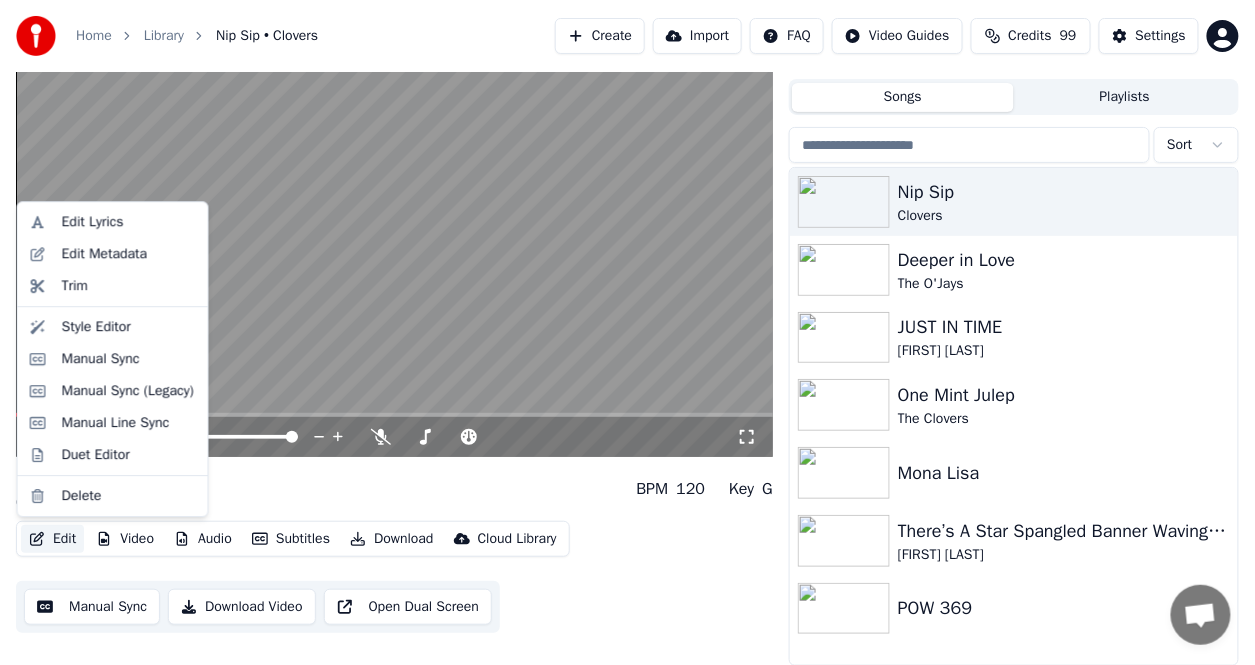 click on "Edit" at bounding box center (52, 539) 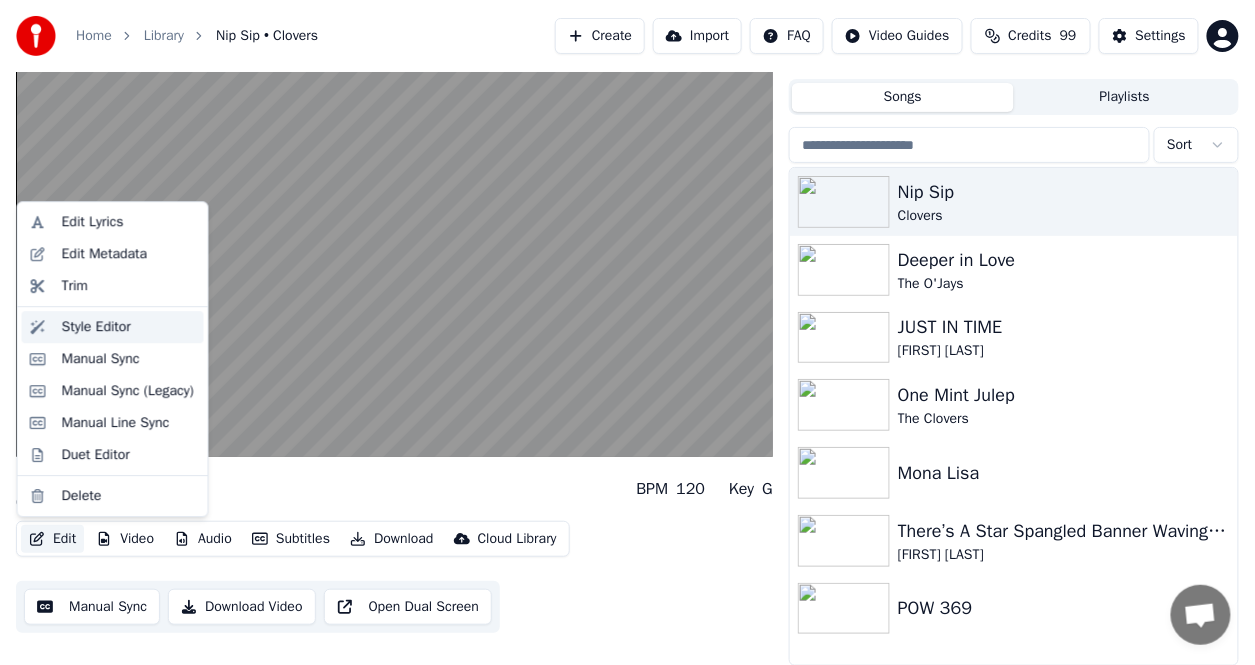 click on "Style Editor" at bounding box center [96, 327] 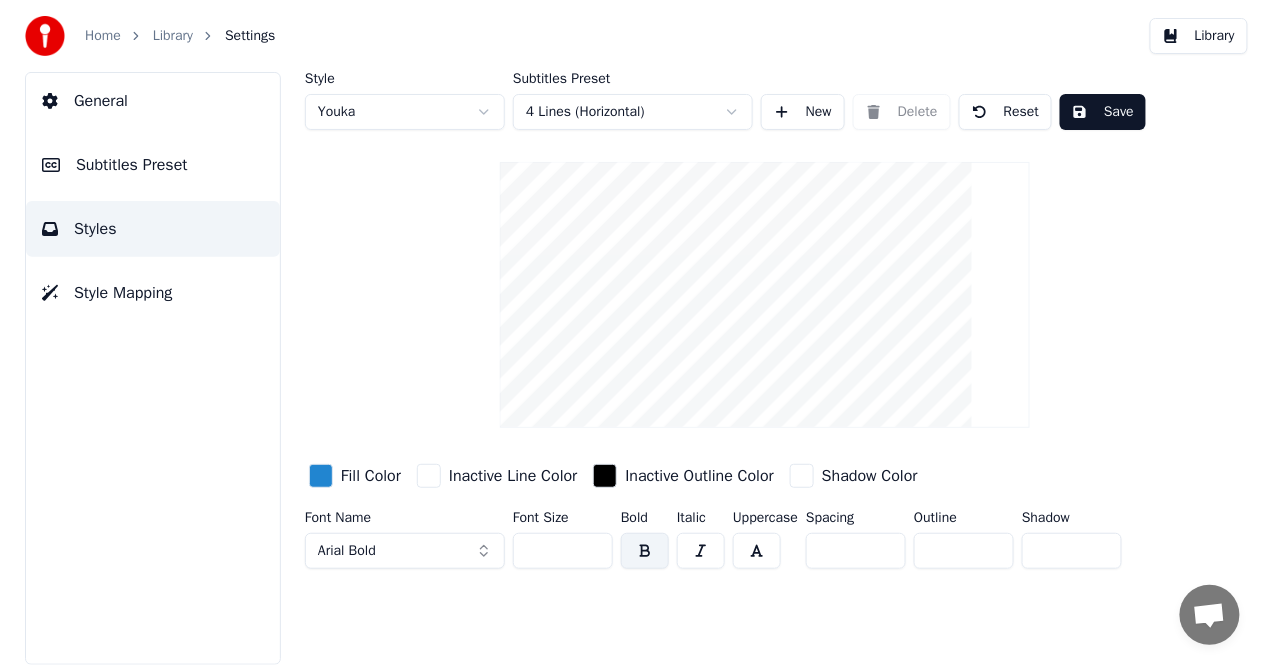 scroll, scrollTop: 0, scrollLeft: 0, axis: both 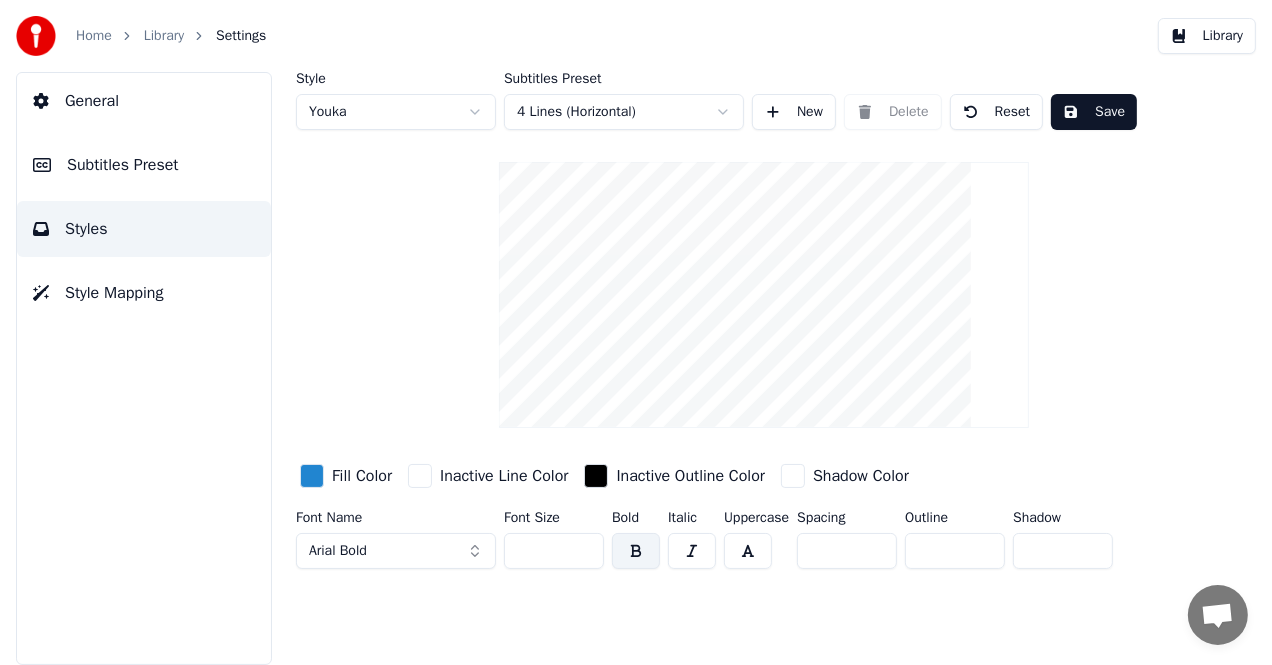 click on "Style Mapping" at bounding box center [114, 293] 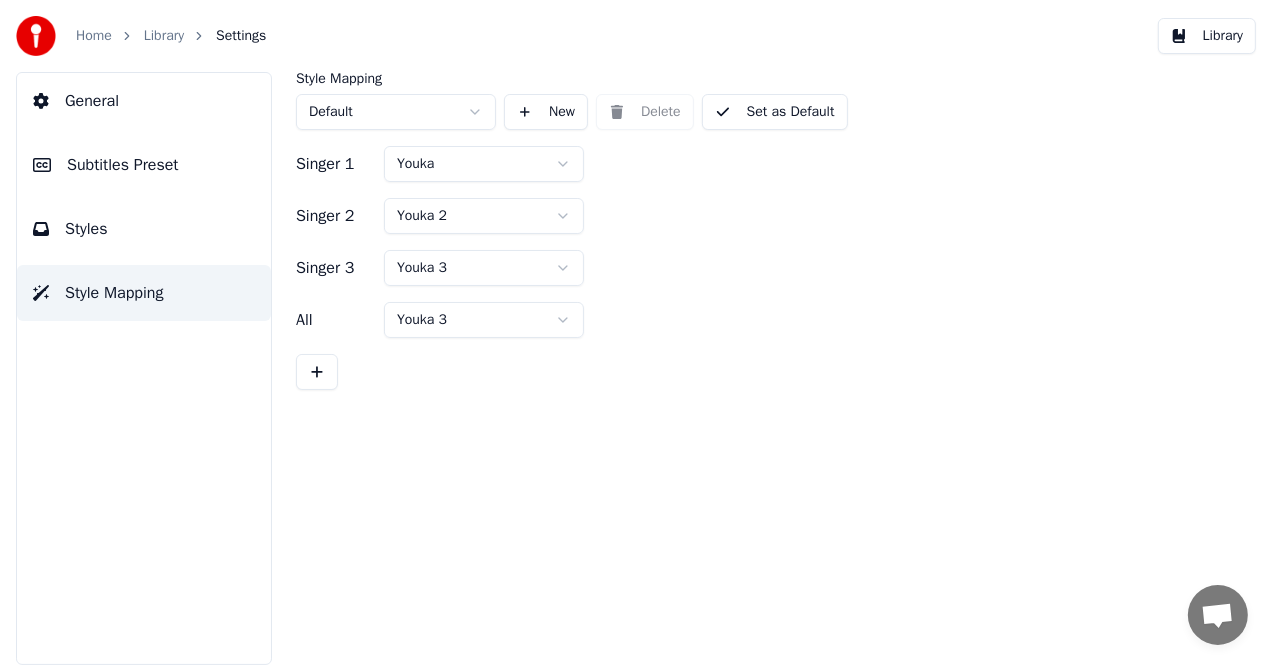 click on "Styles" at bounding box center [144, 229] 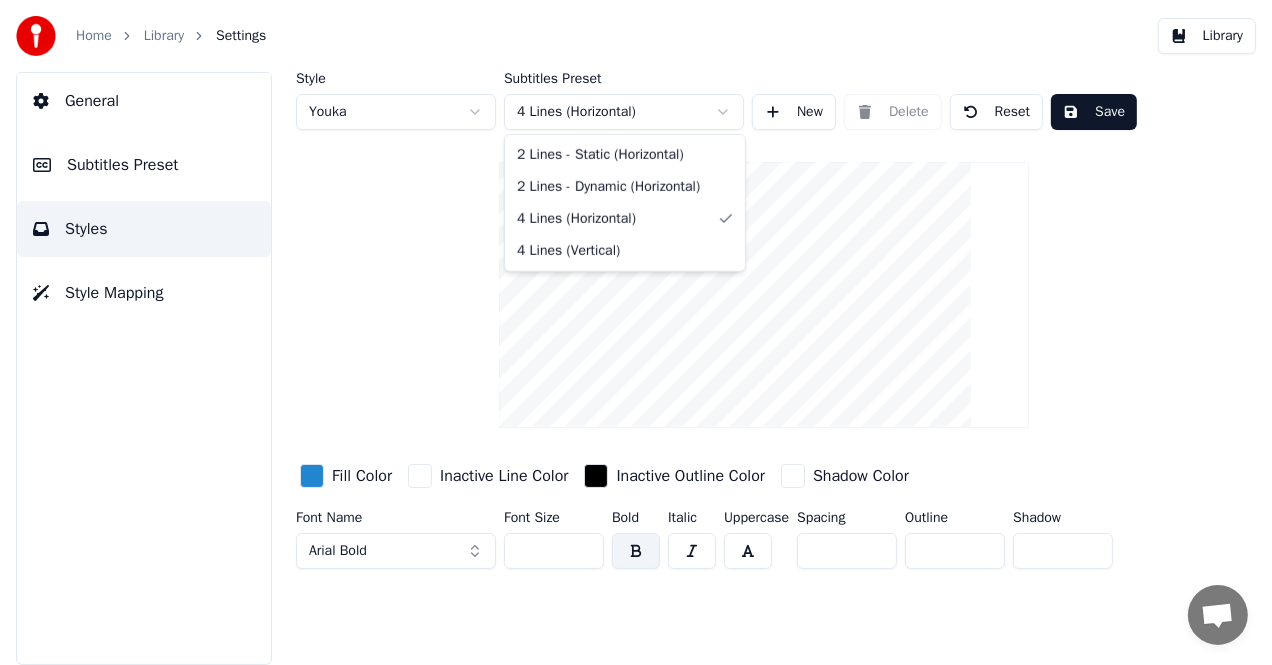 click on "Home Library Settings Library General Subtitles Preset Styles Style Mapping Style Youka Subtitles Preset 4 Lines (Horizontal) New Delete Reset Save Fill Color Inactive Line Color Inactive Outline Color Shadow Color Font Name Arial Bold Font Size ** Bold Italic Uppercase Spacing * Outline * Shadow * 2 Lines - Static (Horizontal) 2 Lines - Dynamic (Horizontal) 4 Lines (Horizontal) 4 Lines (Vertical)" at bounding box center (636, 332) 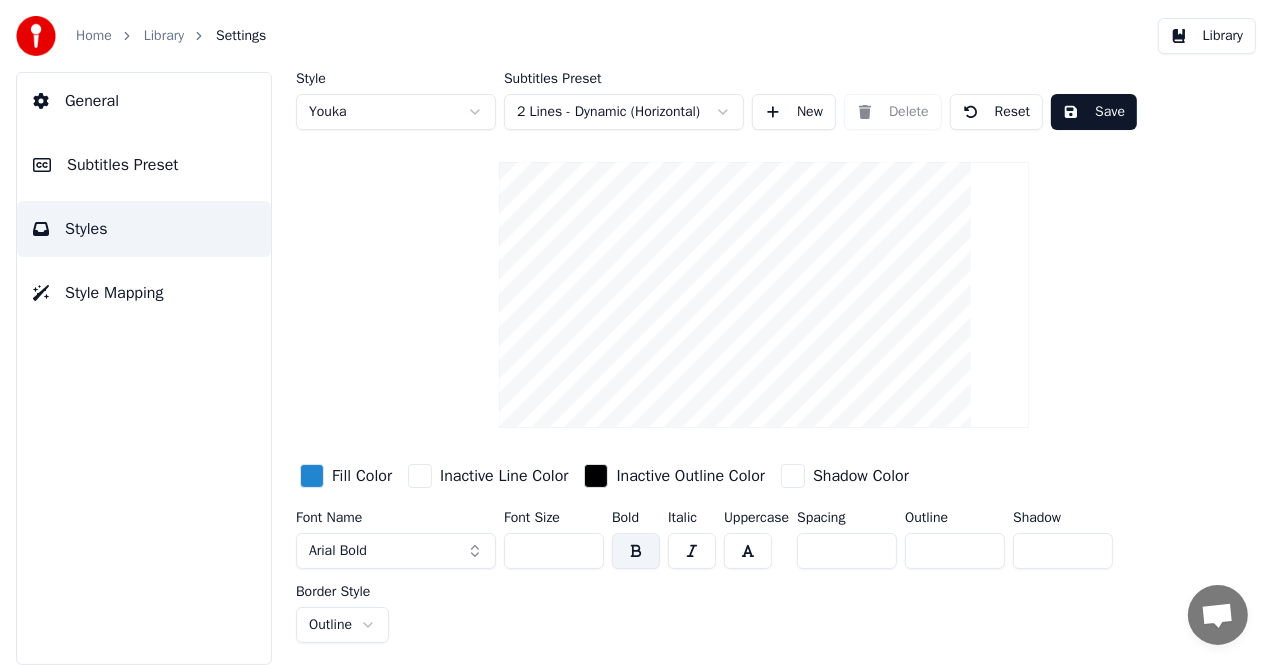 click on "New" at bounding box center [794, 112] 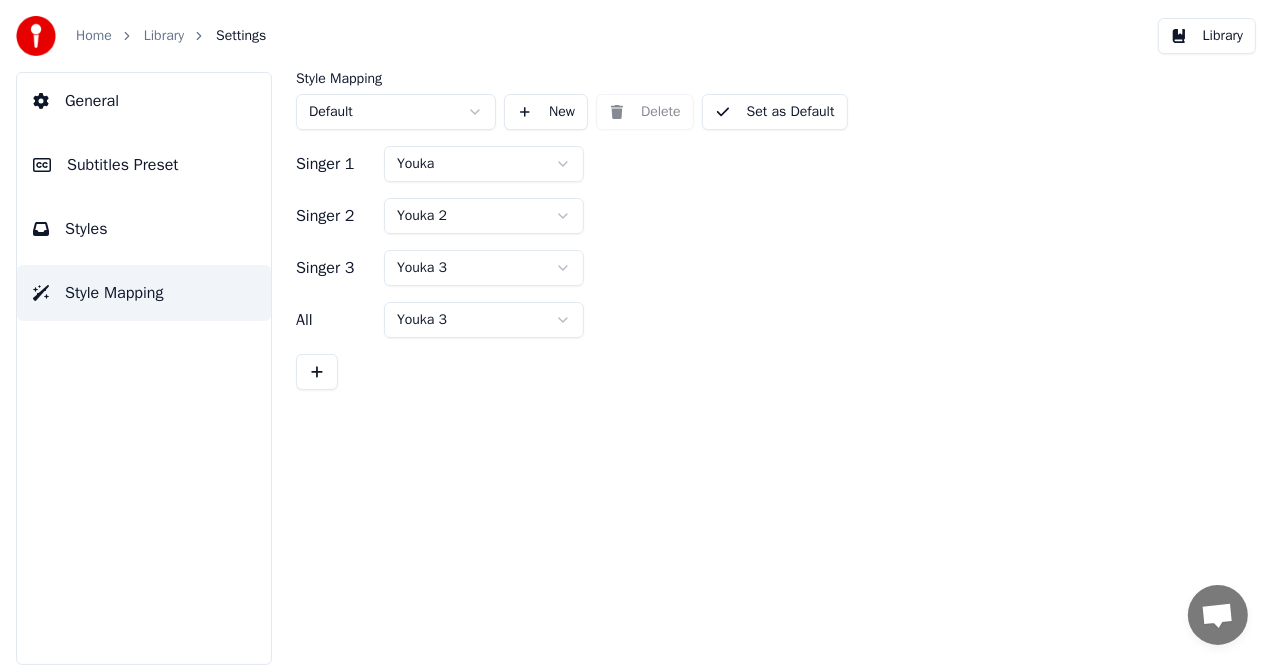 click on "General" at bounding box center [92, 101] 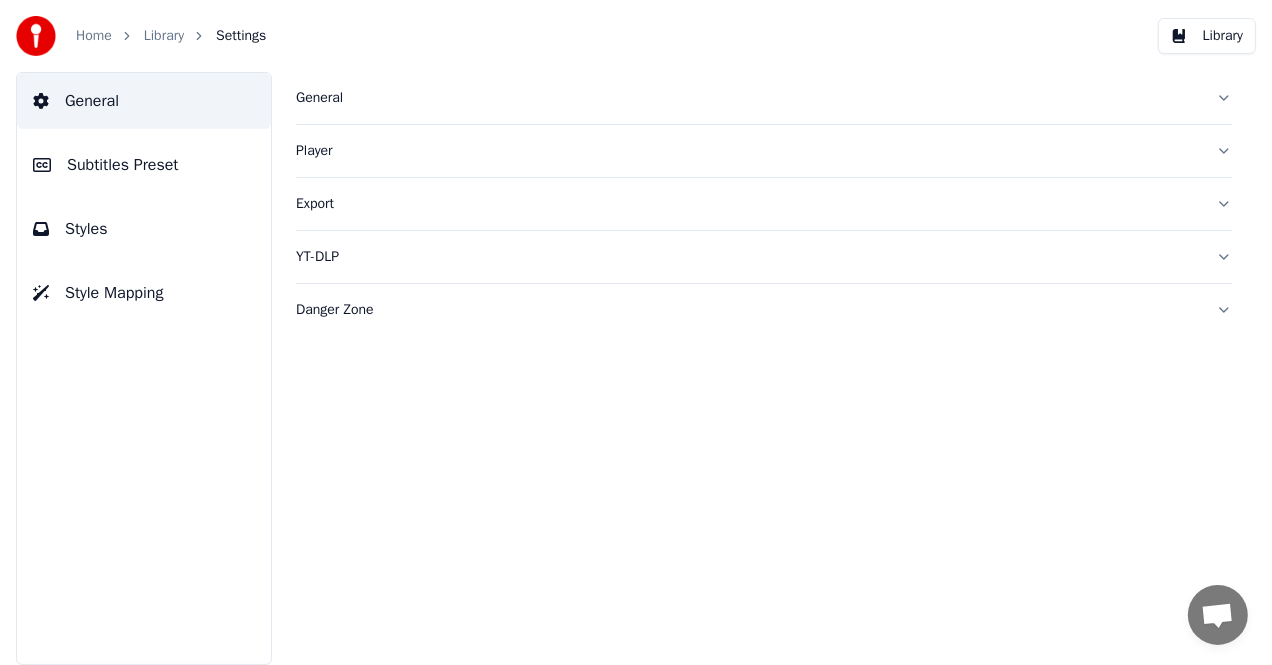click on "General" at bounding box center [748, 98] 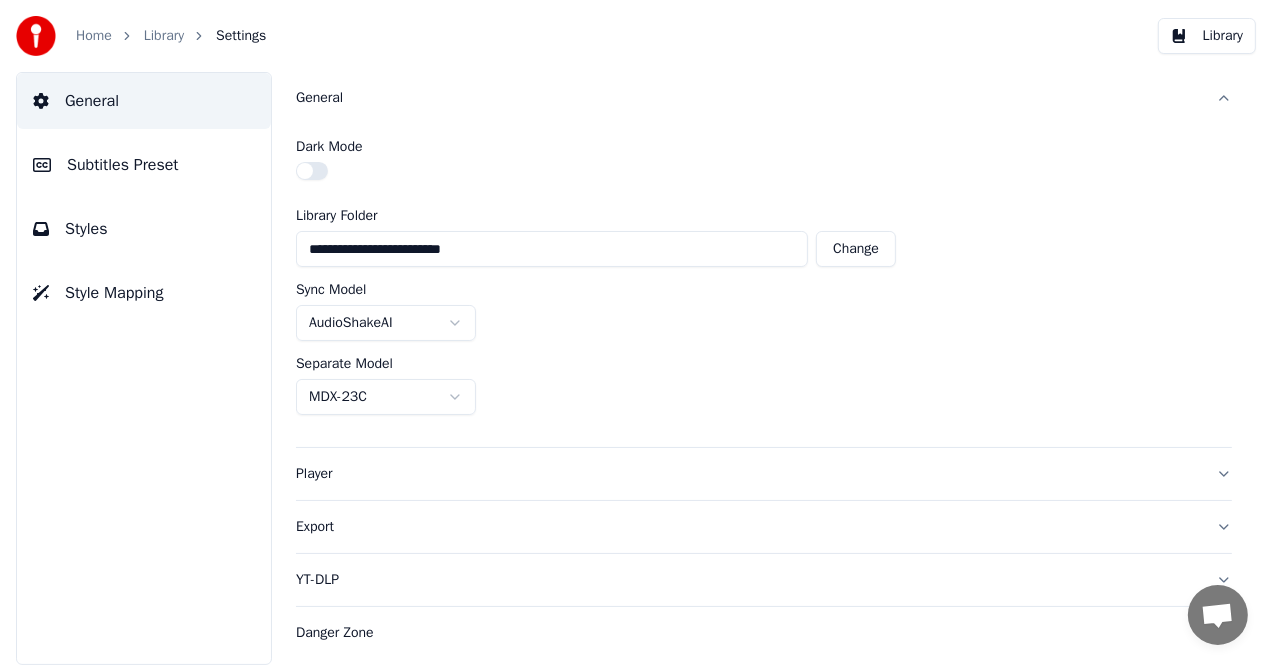 click on "Subtitles Preset" at bounding box center [123, 165] 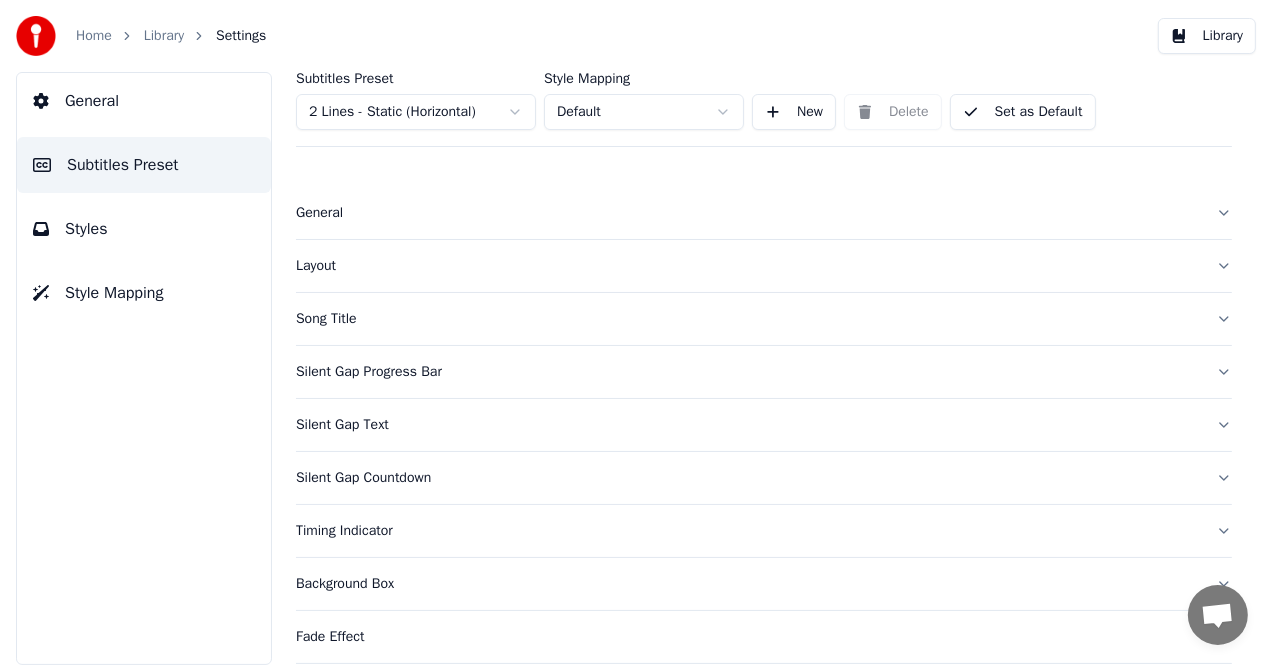 click on "Set as Default" at bounding box center (1023, 112) 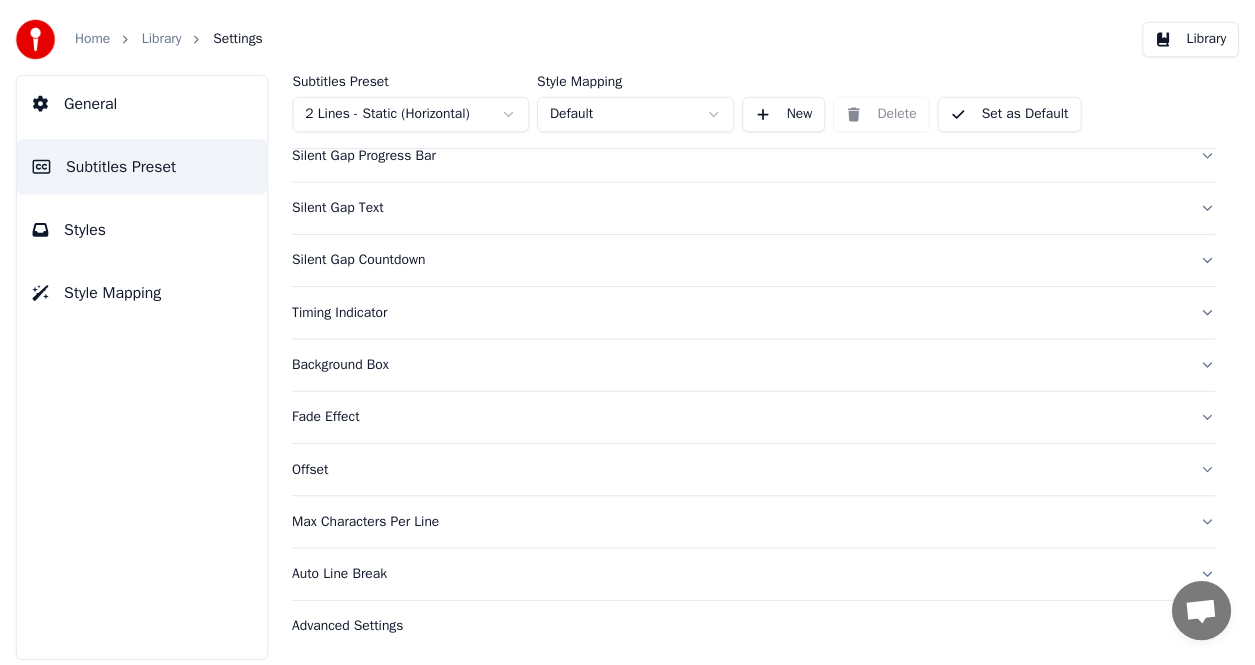 scroll, scrollTop: 220, scrollLeft: 0, axis: vertical 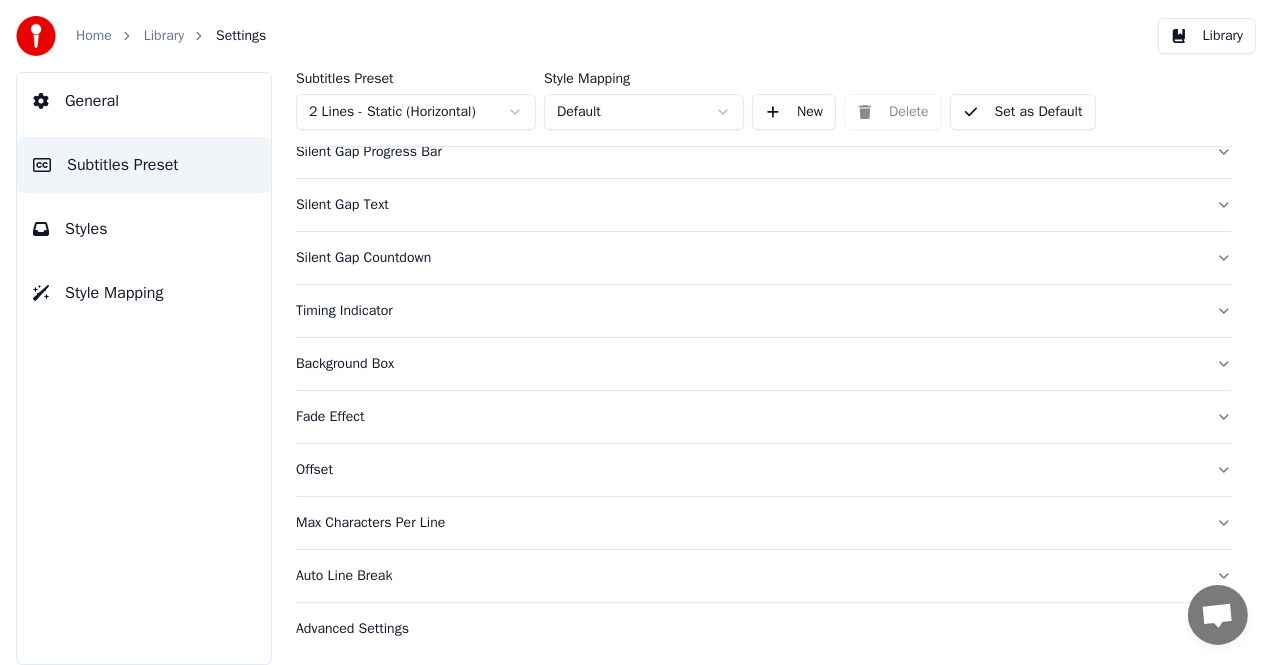 click at bounding box center [36, 36] 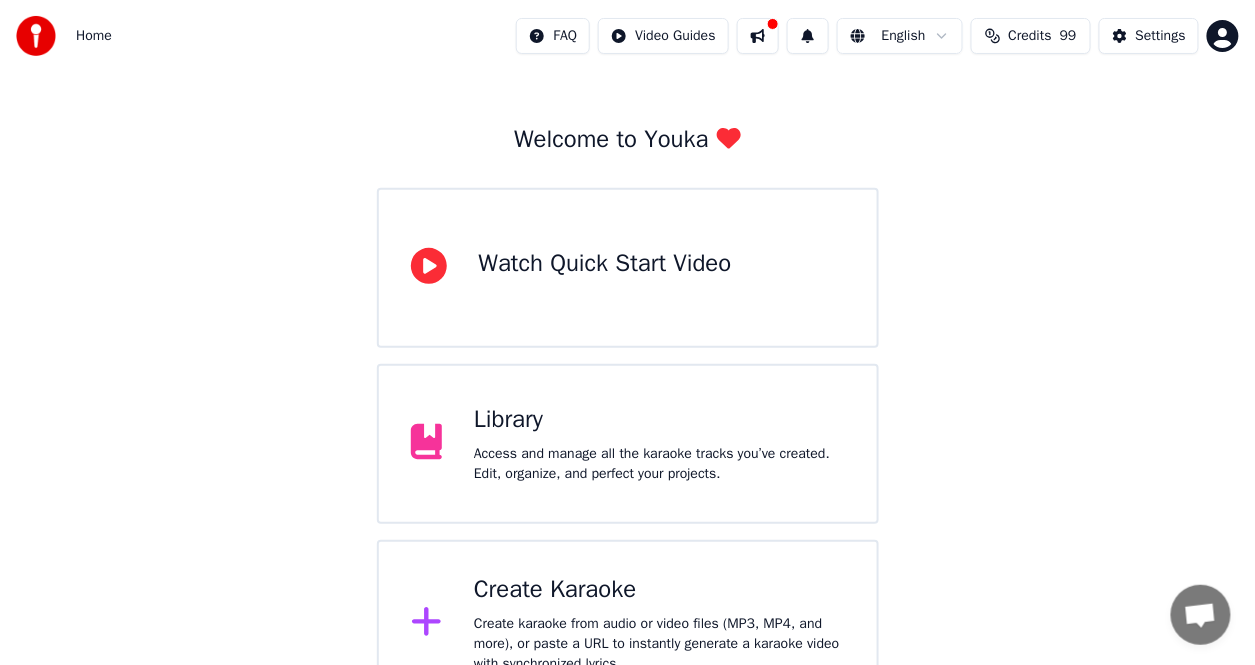 scroll, scrollTop: 110, scrollLeft: 0, axis: vertical 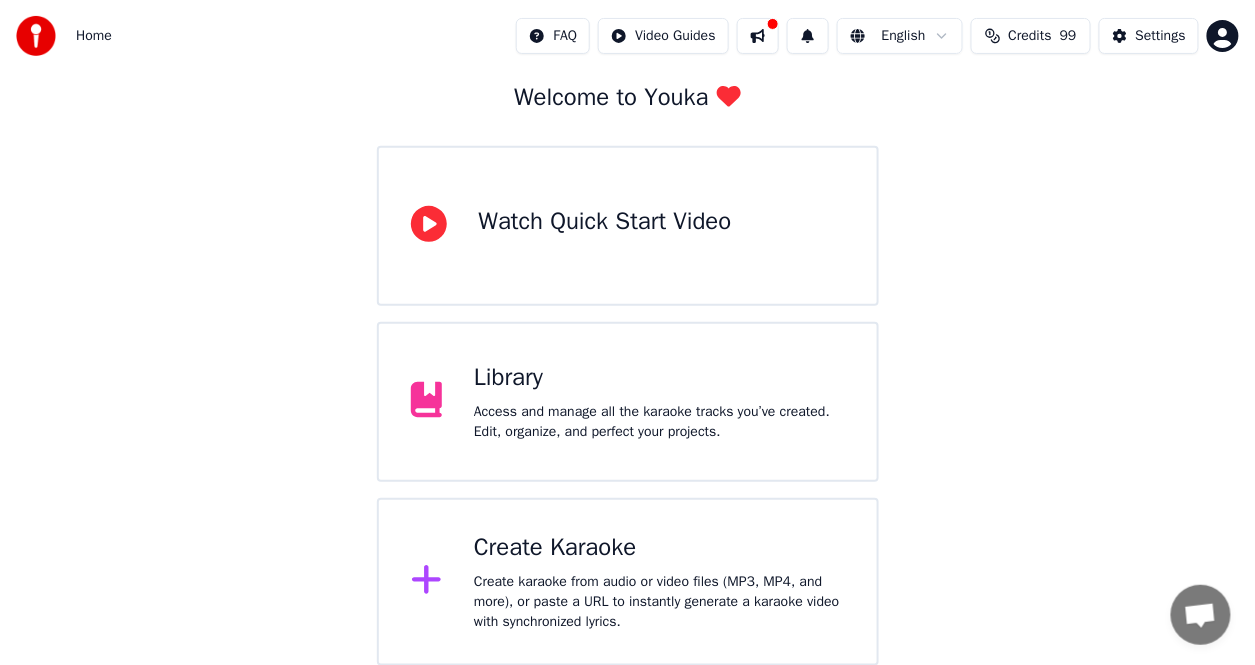 click on "Access and manage all the karaoke tracks you’ve created. Edit, organize, and perfect your projects." at bounding box center [659, 422] 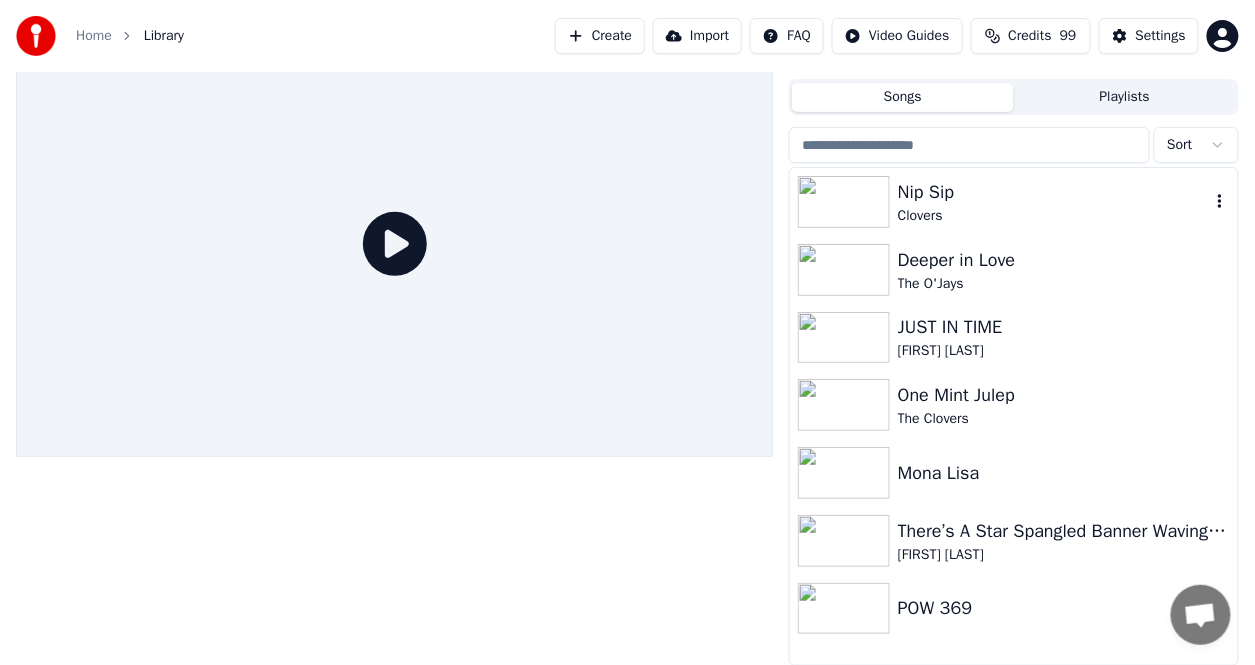 click on "Nip Sip" at bounding box center (1054, 192) 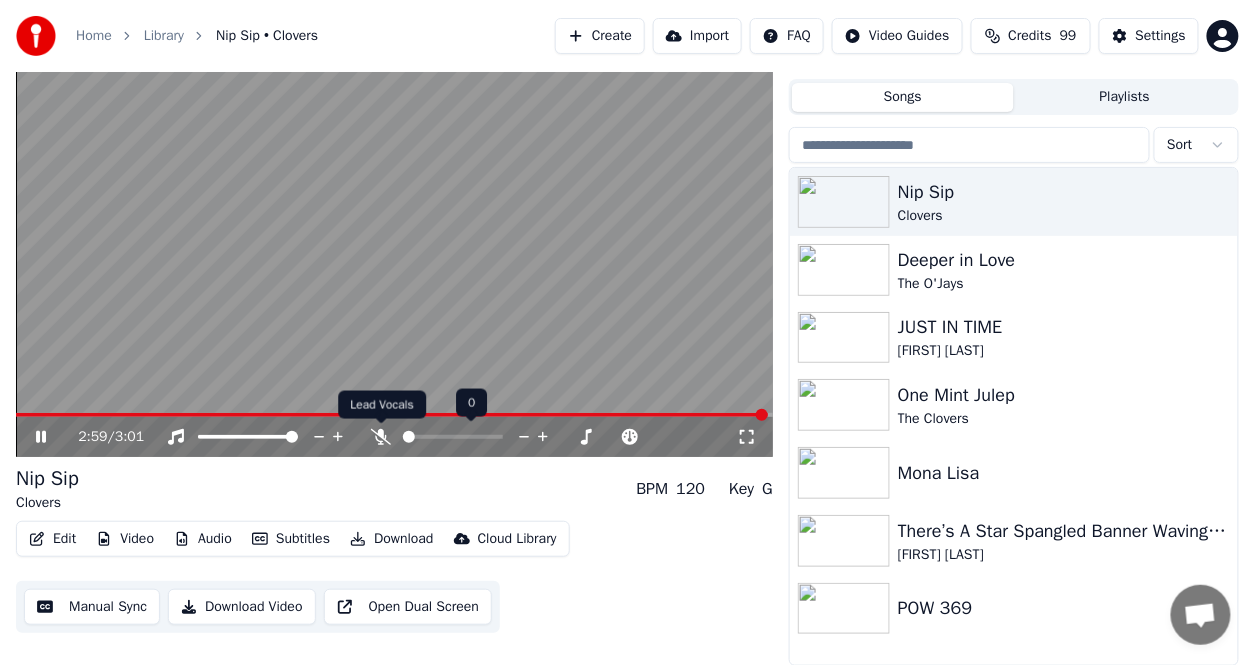 click 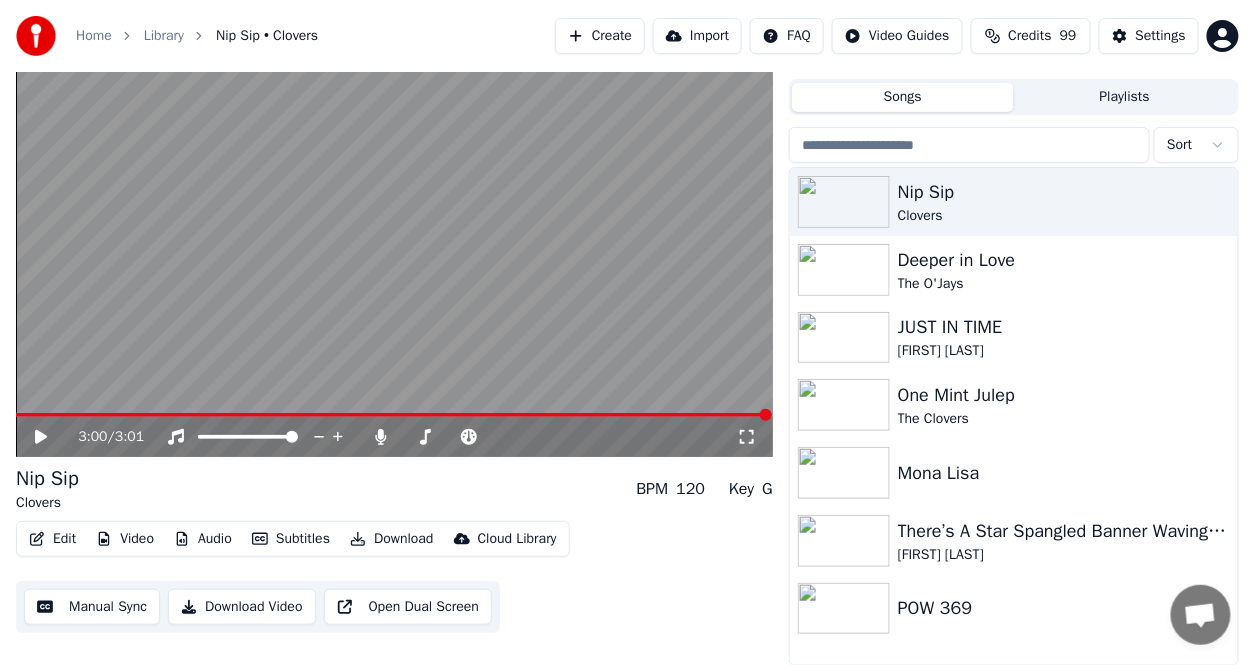 click 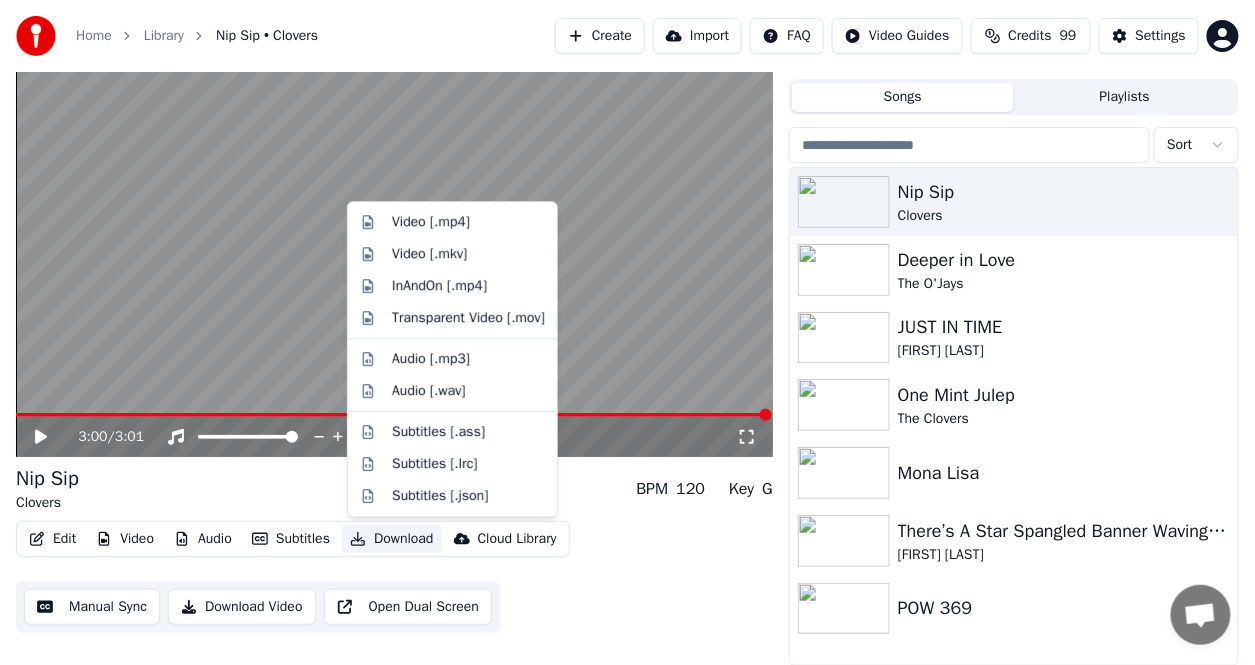 click on "Download" at bounding box center (392, 539) 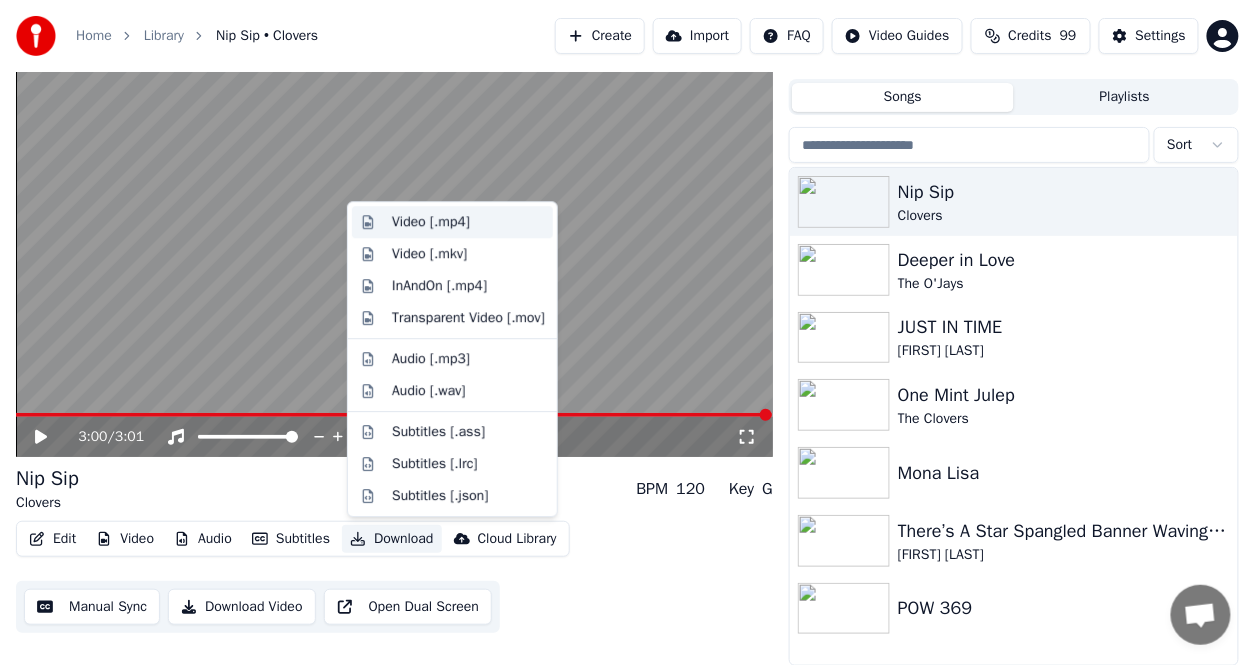 click on "Video [.mp4]" at bounding box center (431, 222) 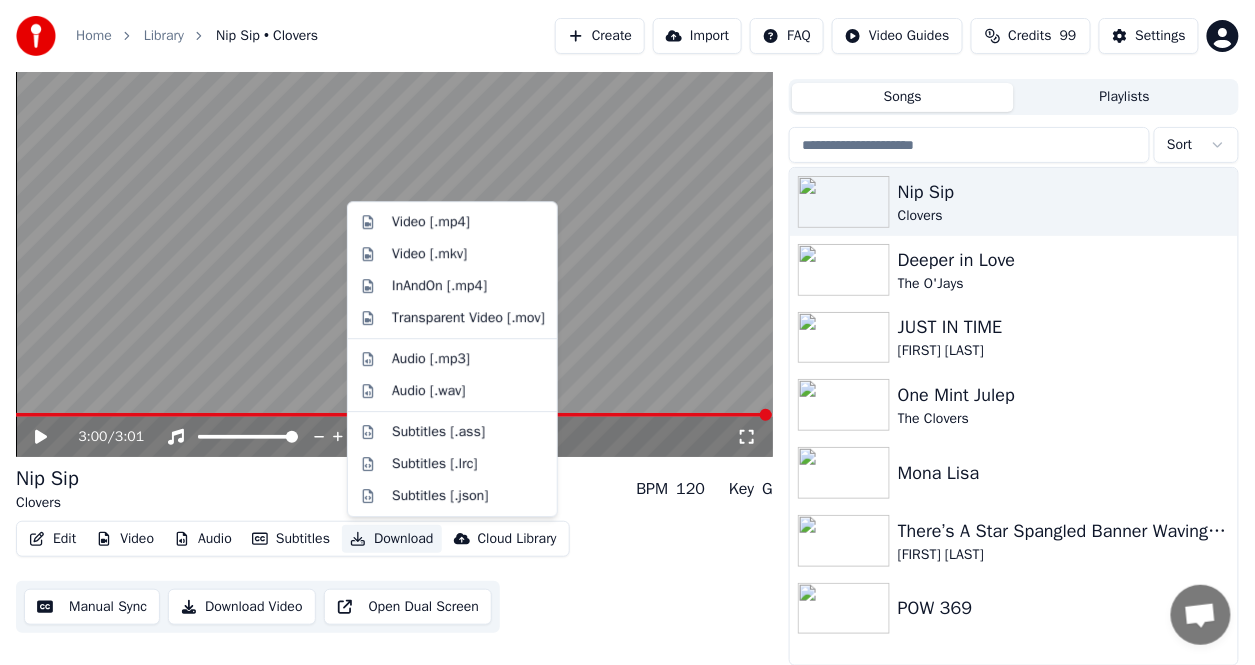 scroll, scrollTop: 19, scrollLeft: 0, axis: vertical 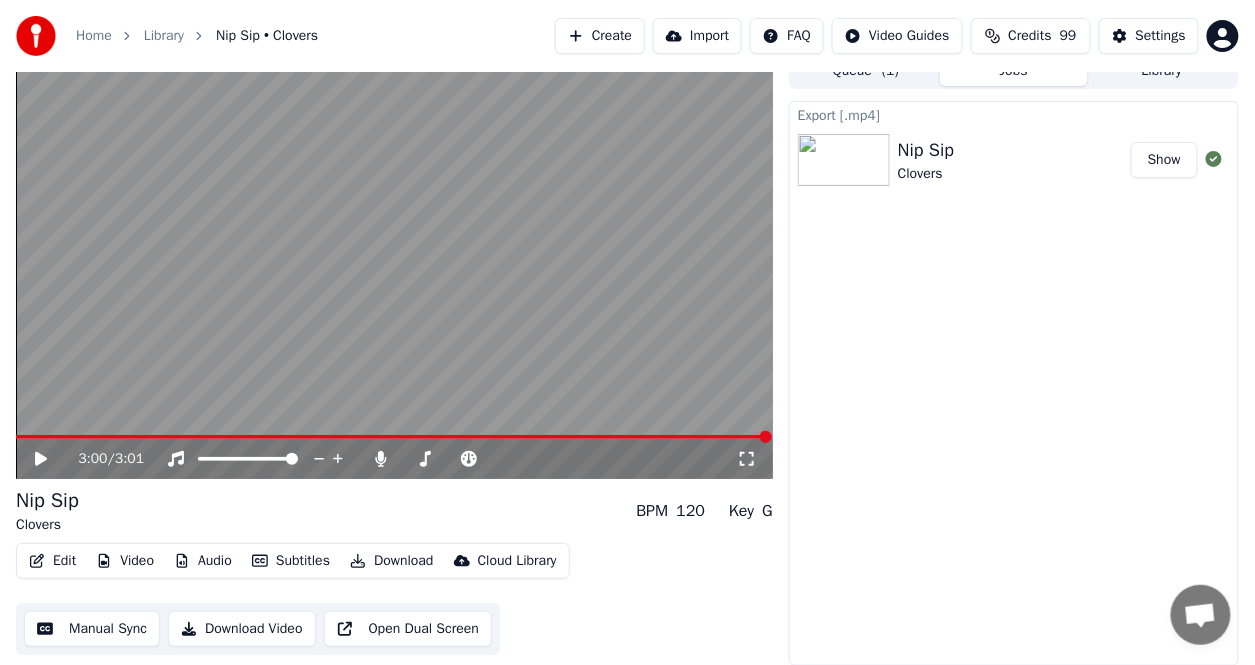 click on "Show" at bounding box center [1164, 160] 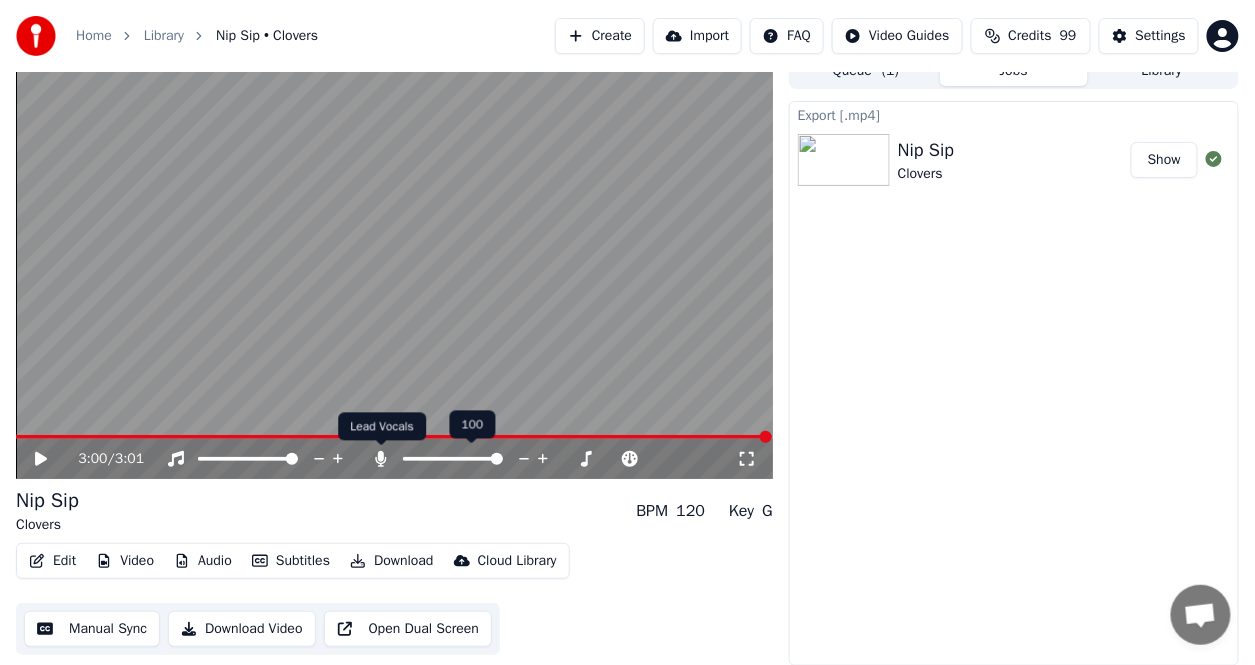 click 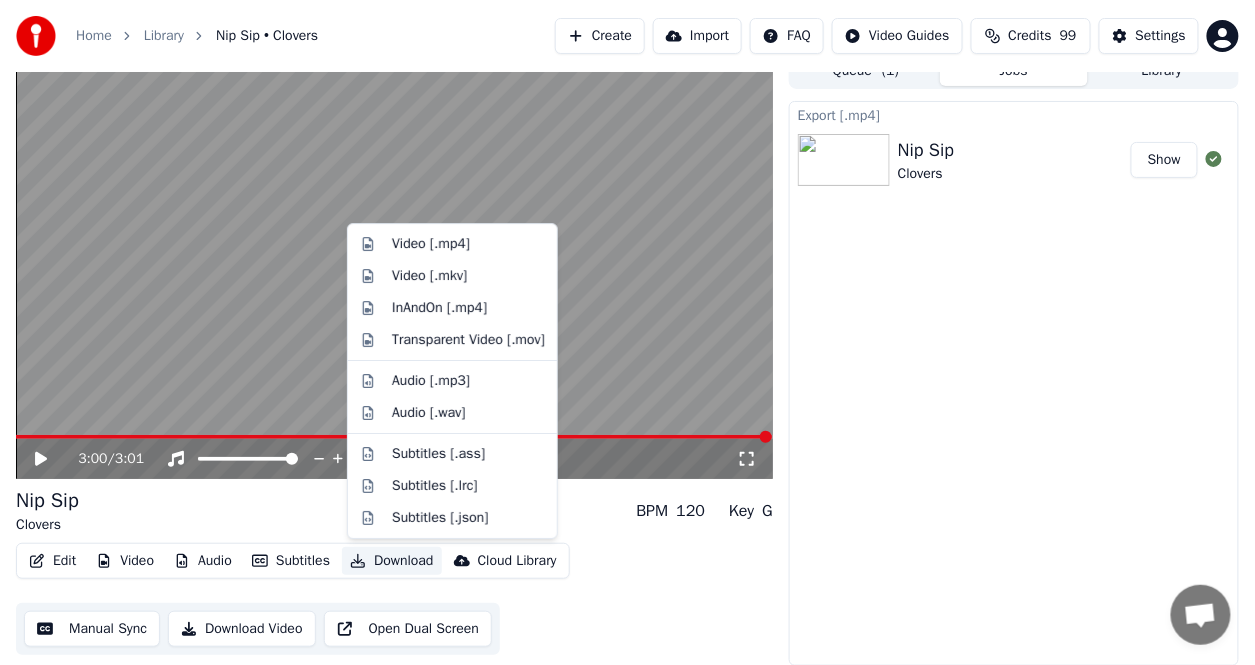 click on "Download" at bounding box center (392, 561) 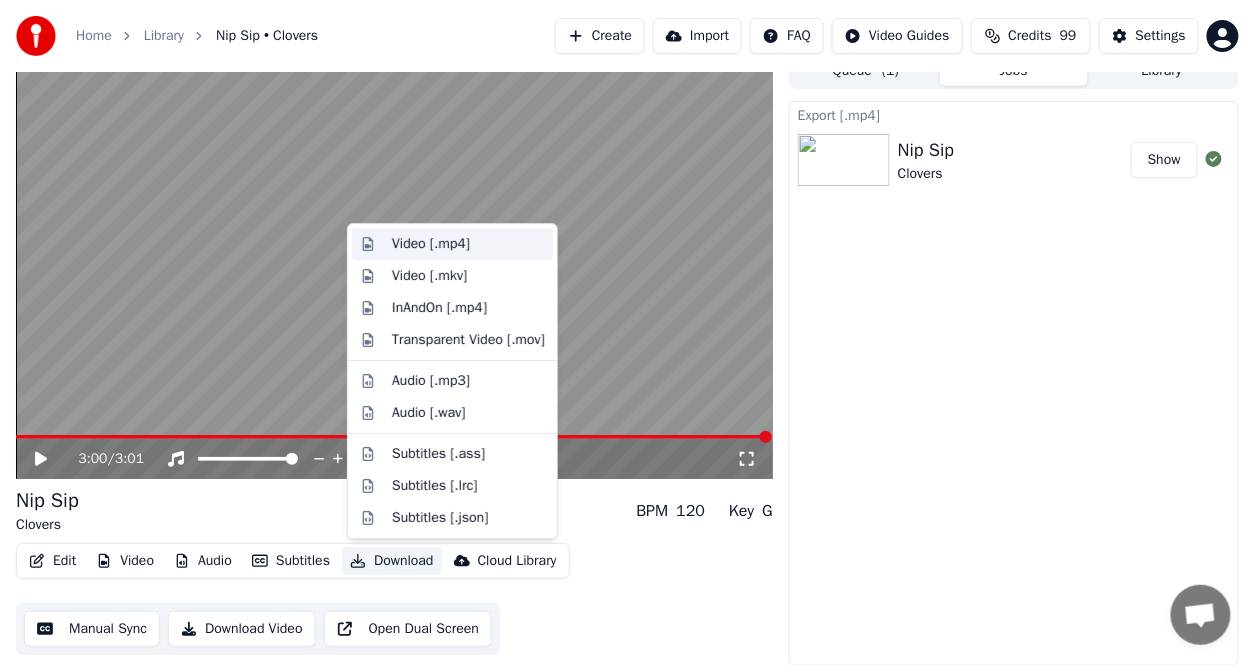 click on "Video [.mp4]" at bounding box center (431, 244) 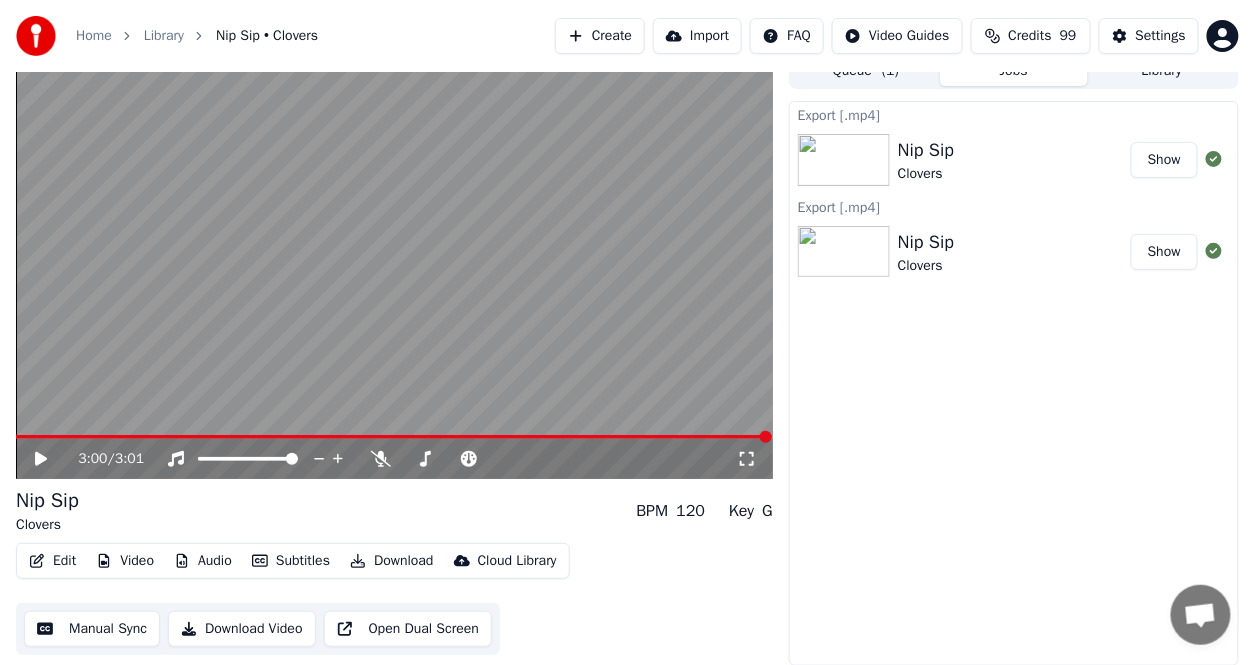 click on "Show" at bounding box center [1164, 160] 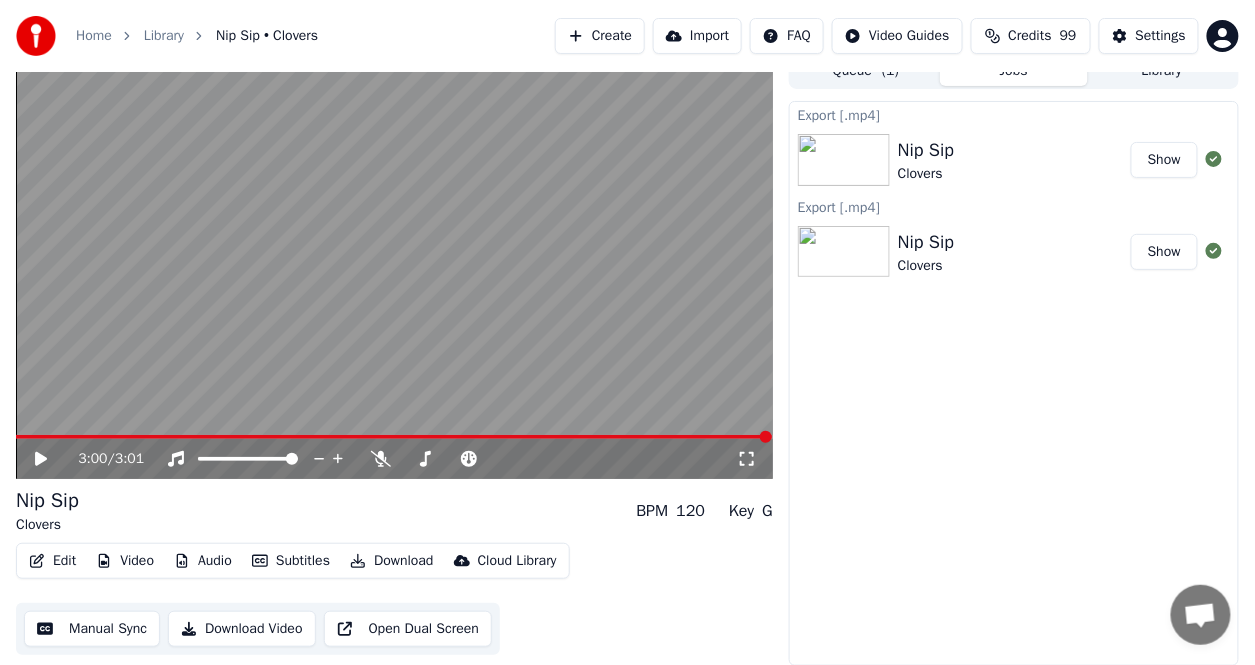 click on "Show" at bounding box center [1164, 160] 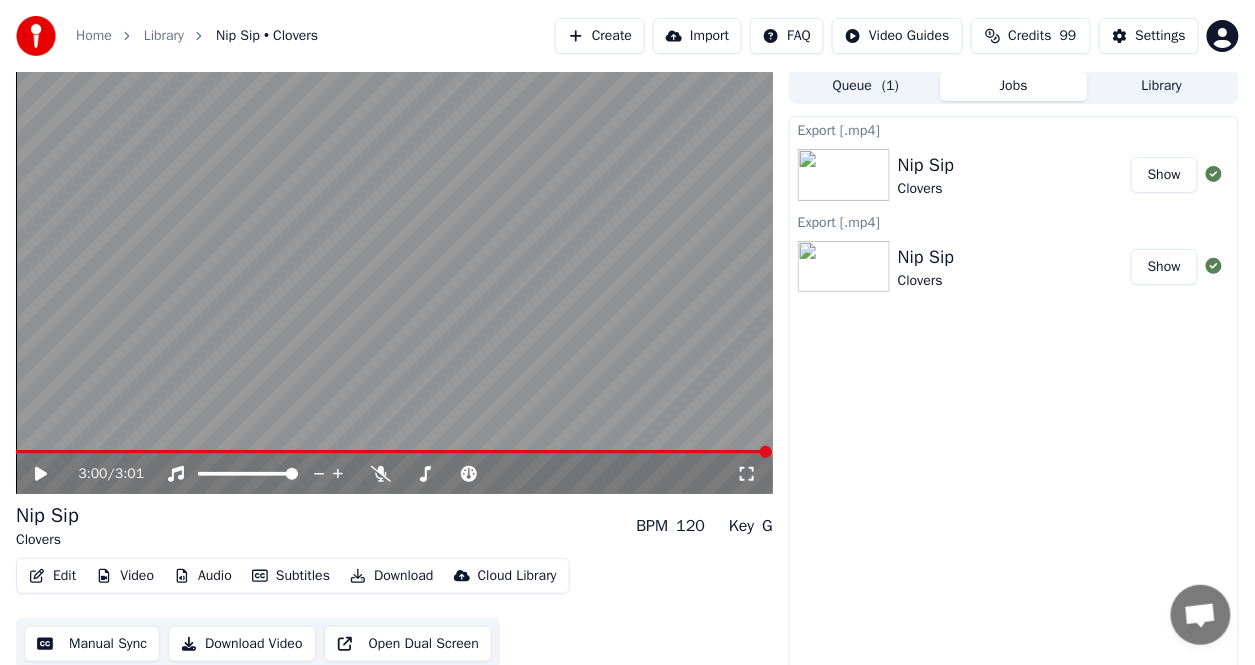 scroll, scrollTop: 0, scrollLeft: 0, axis: both 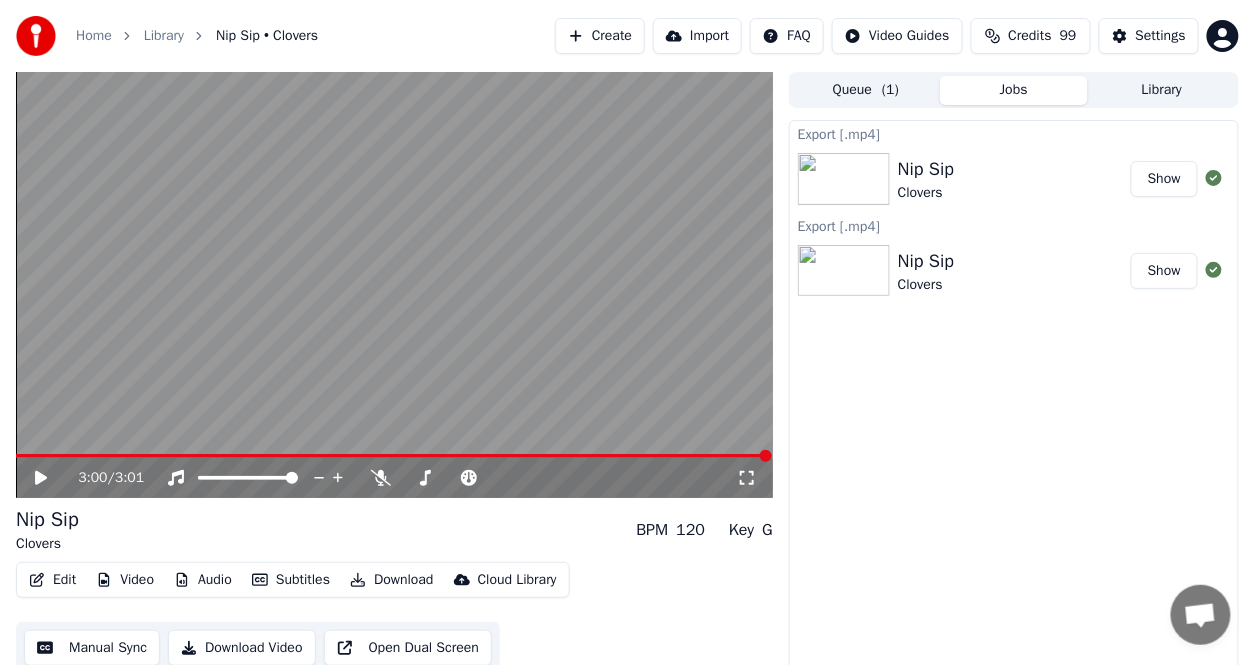 click on "Home" at bounding box center (94, 36) 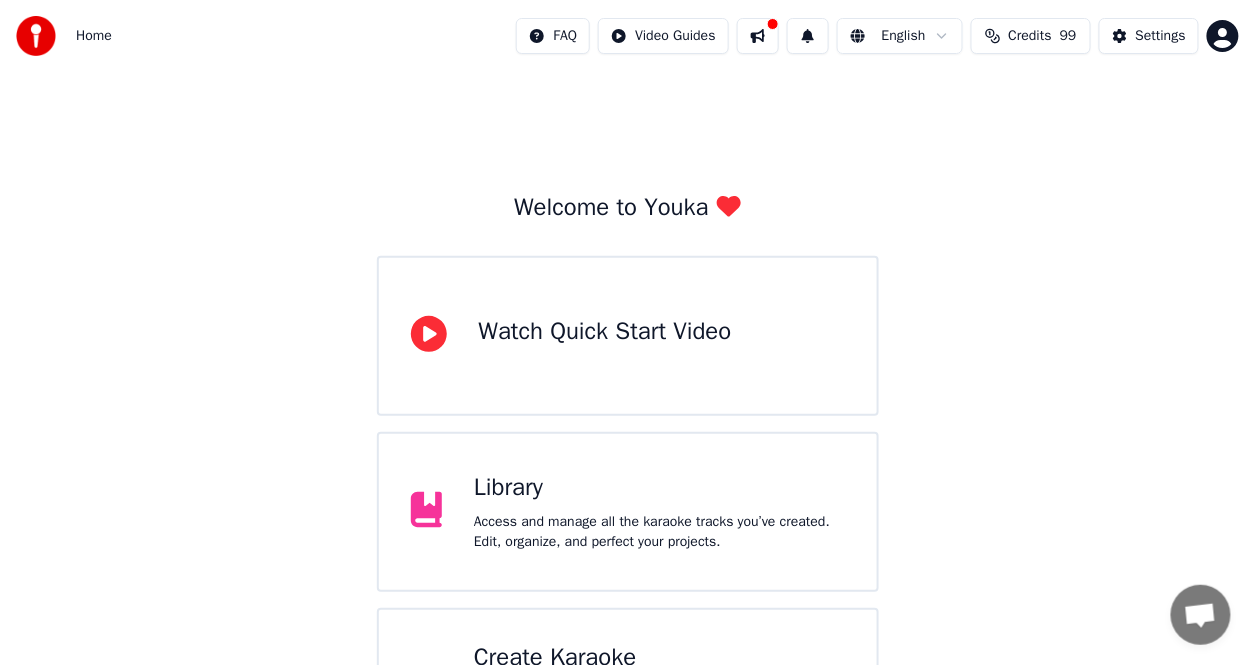 click on "Library Access and manage all the karaoke tracks you’ve created. Edit, organize, and perfect your projects." at bounding box center (659, 512) 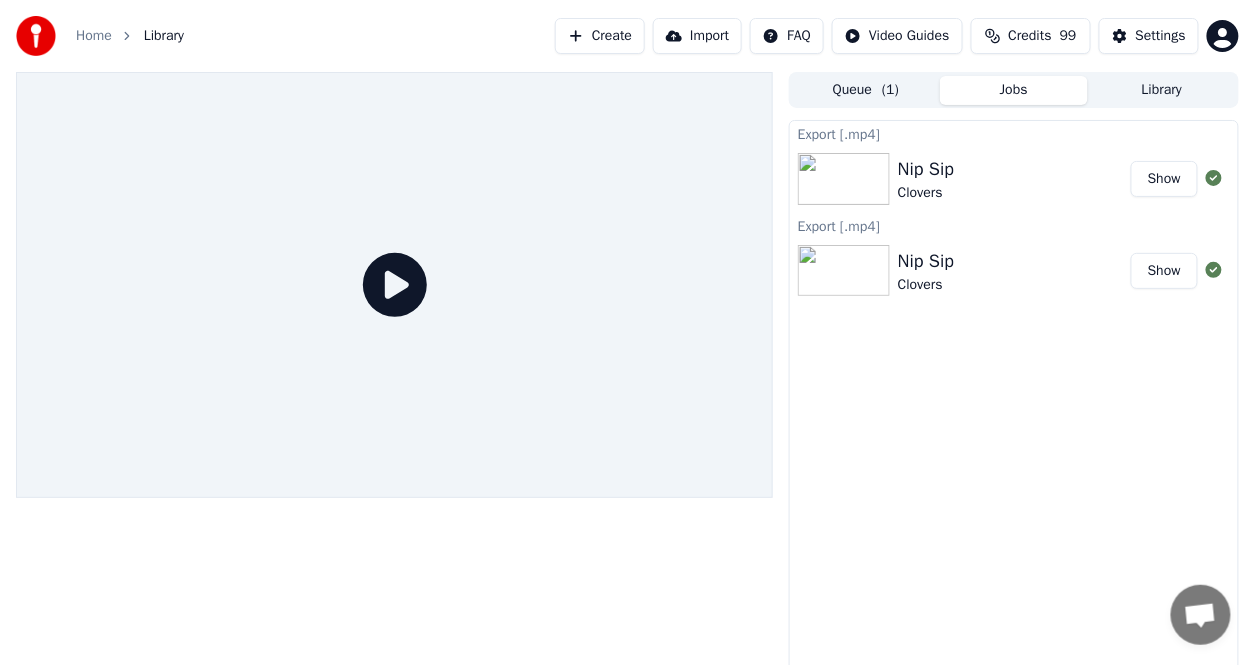 click on "Library" at bounding box center [164, 36] 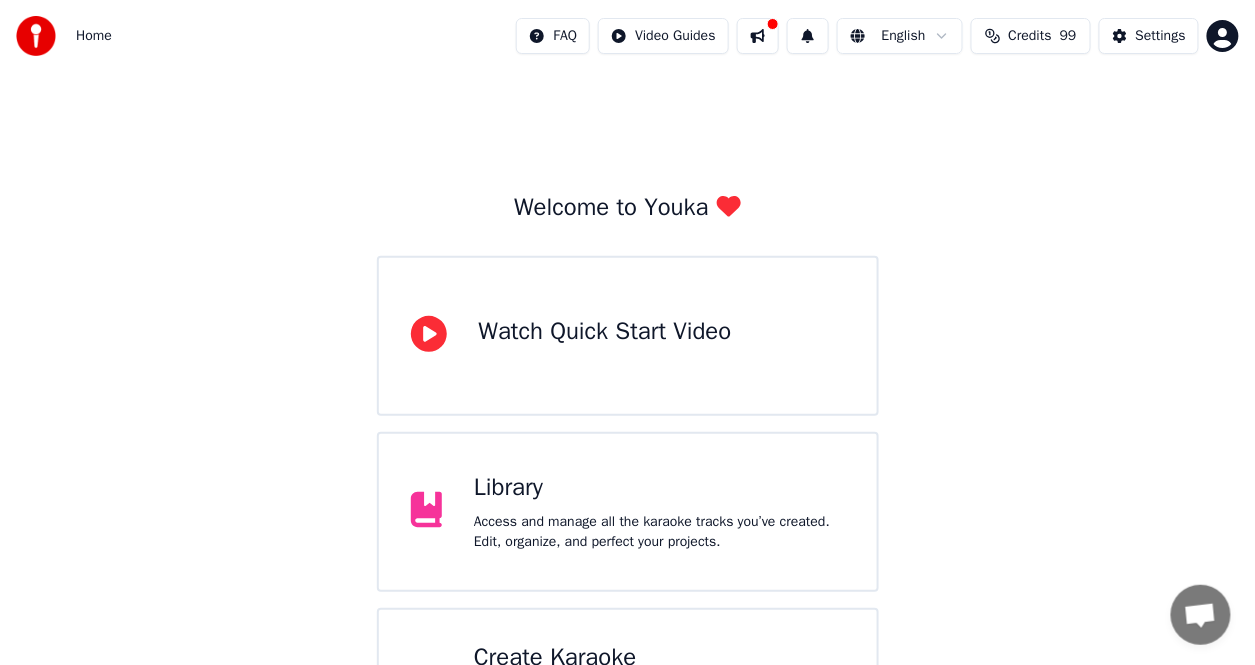 scroll, scrollTop: 110, scrollLeft: 0, axis: vertical 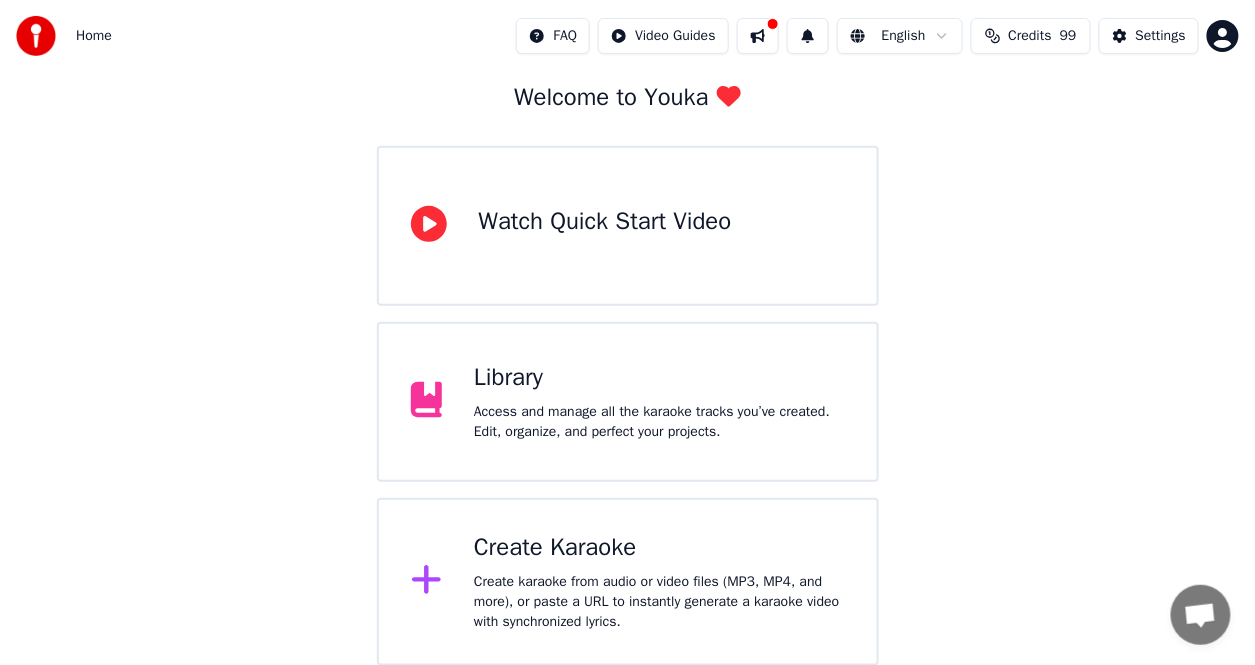 click on "Library" at bounding box center [659, 378] 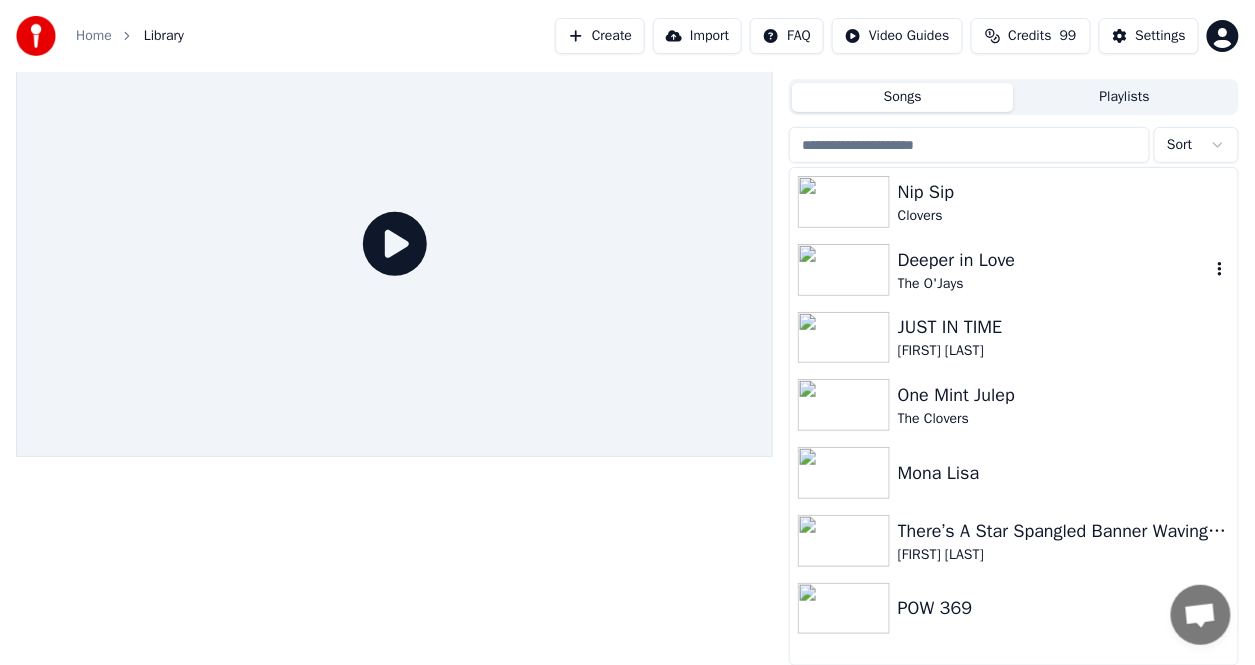 click on "The O'Jays" at bounding box center (1054, 284) 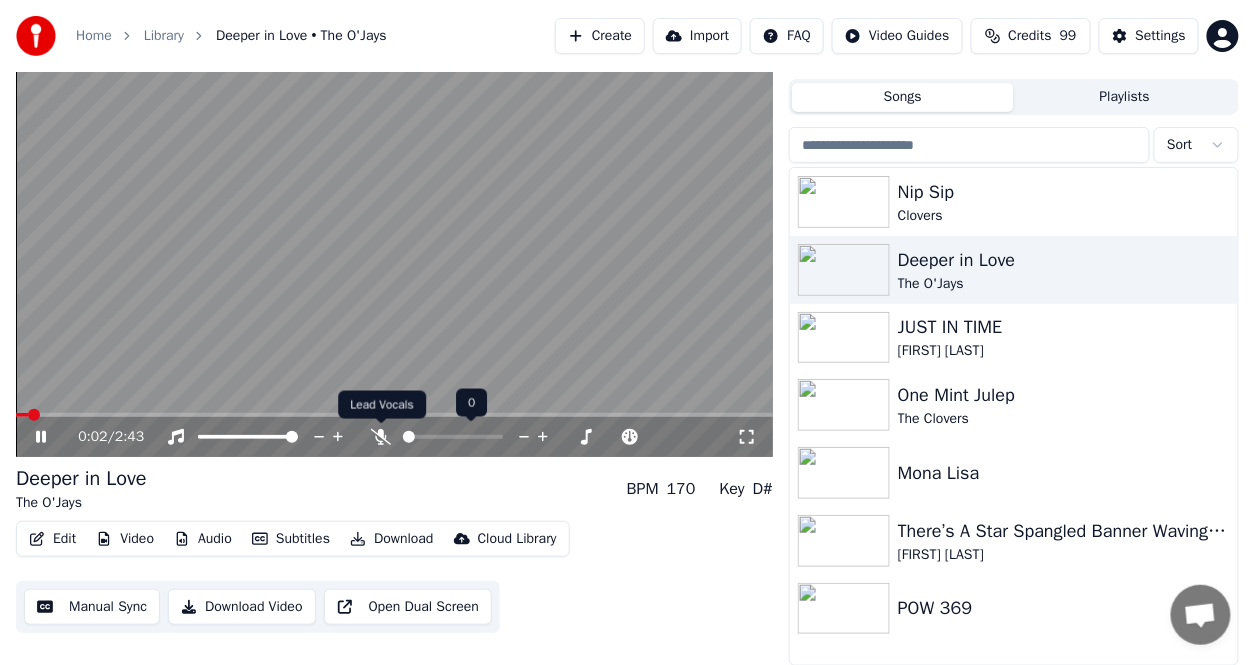 click 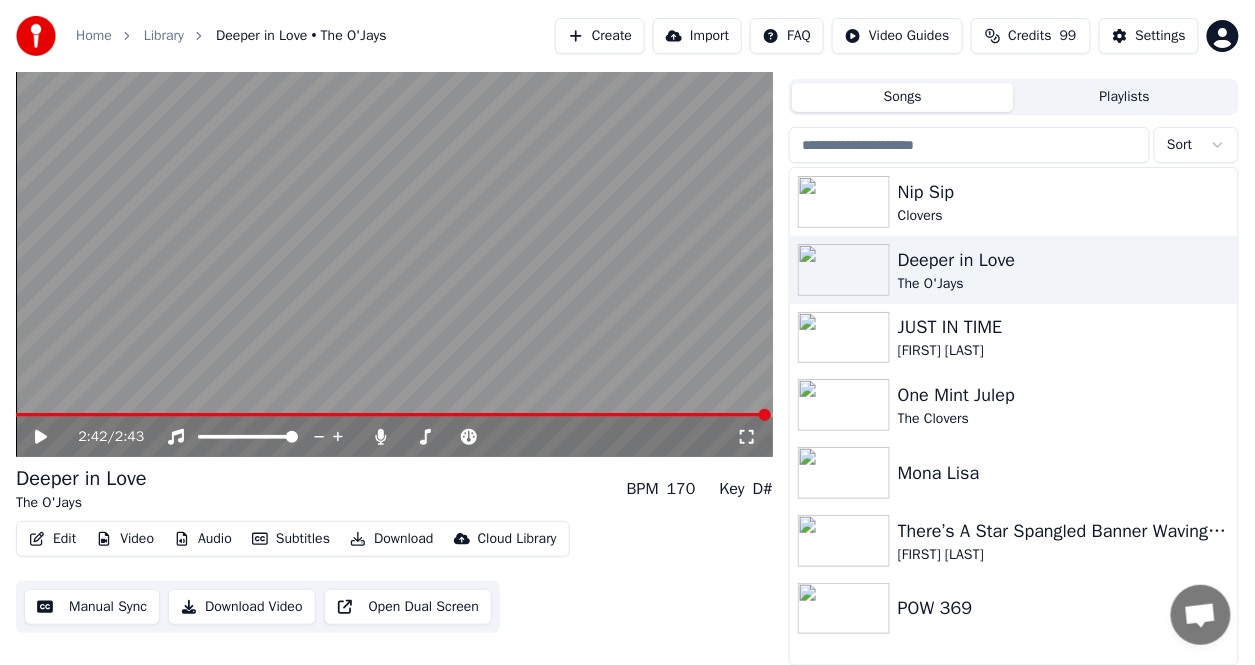 click on "Download" at bounding box center (392, 539) 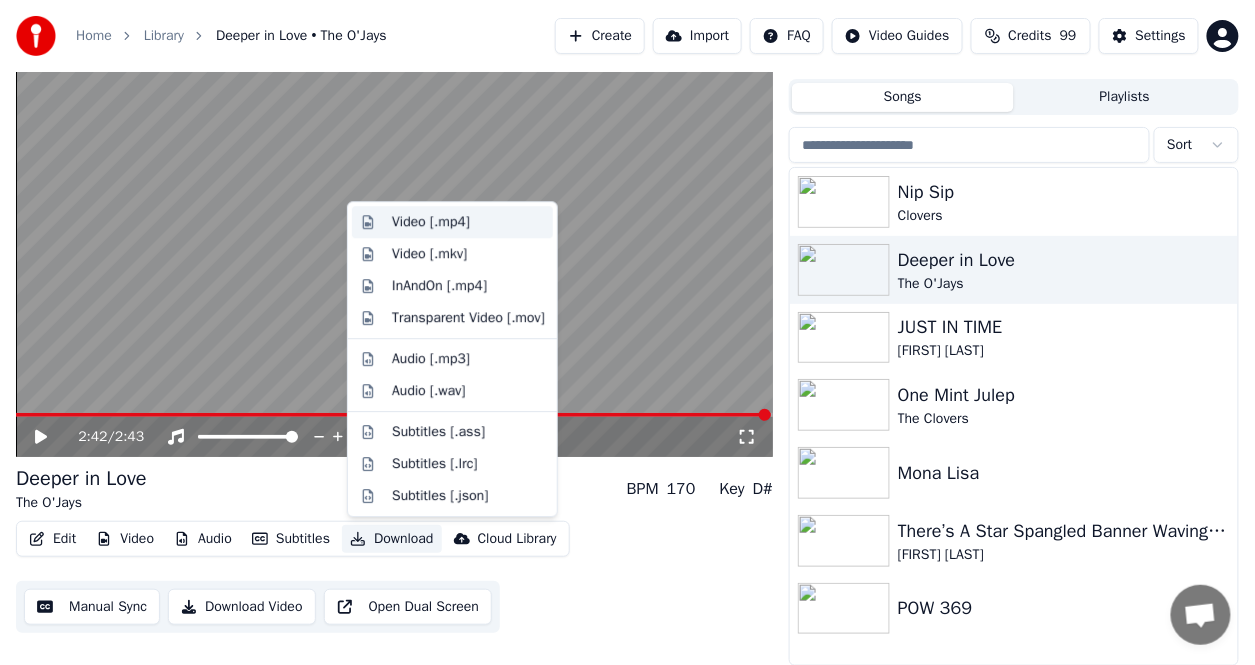click on "Video [.mp4]" at bounding box center [431, 222] 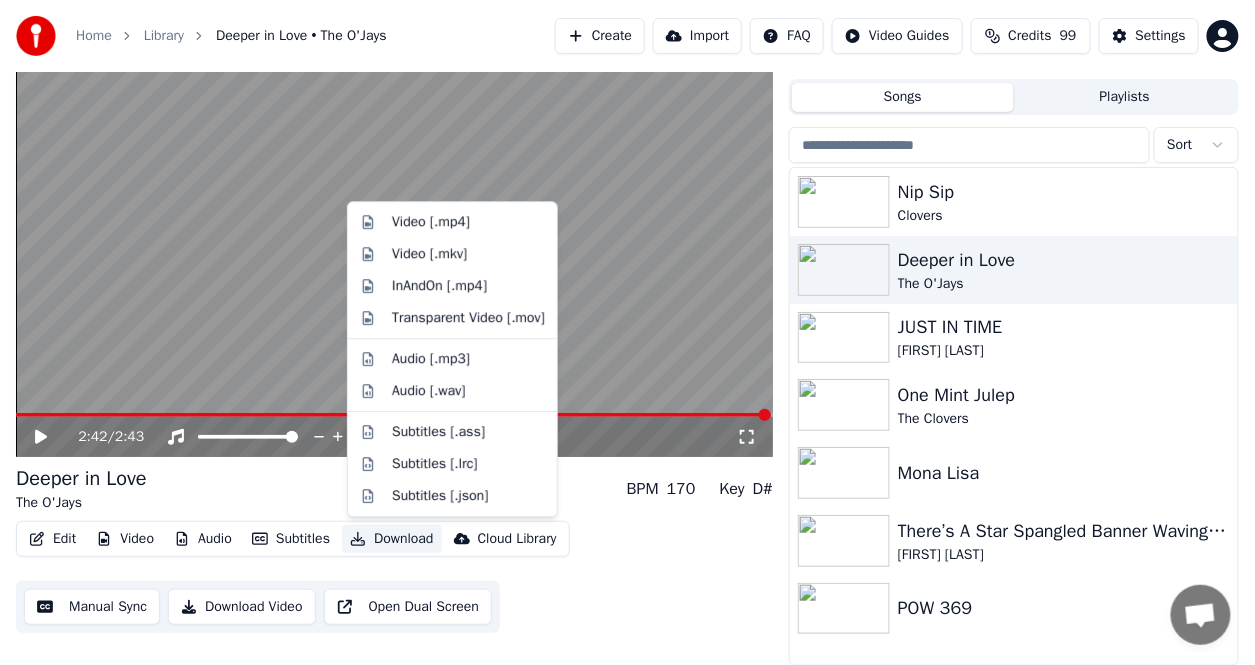 scroll, scrollTop: 19, scrollLeft: 0, axis: vertical 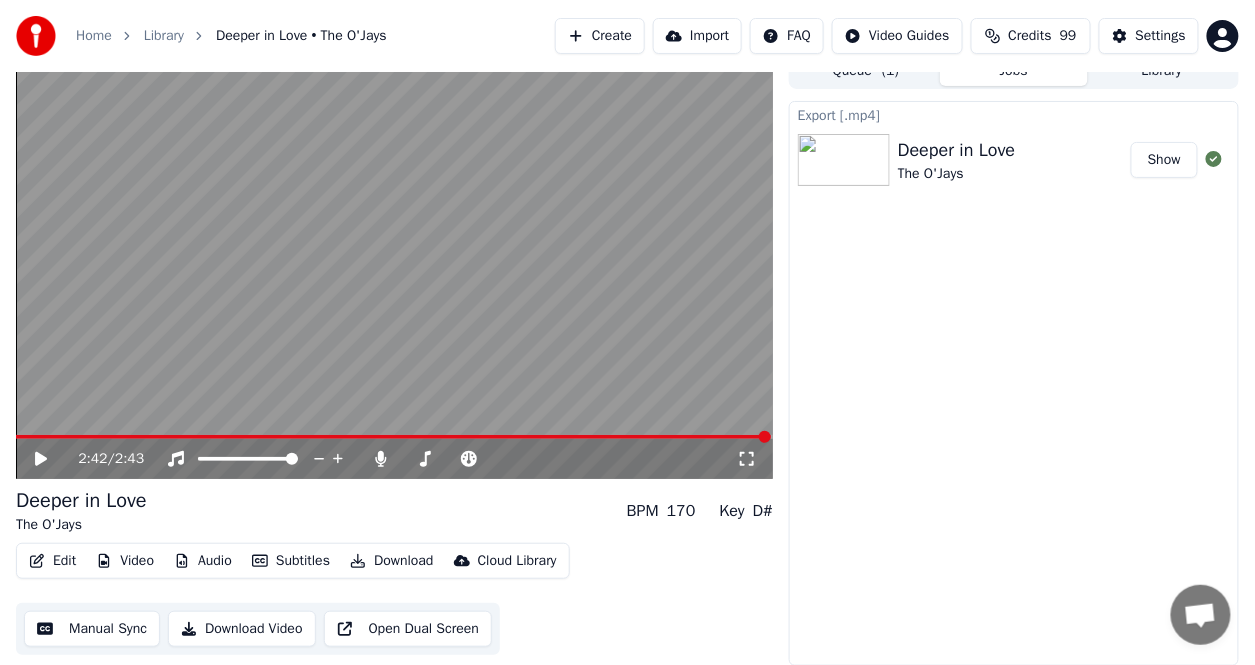click on "Show" at bounding box center (1164, 160) 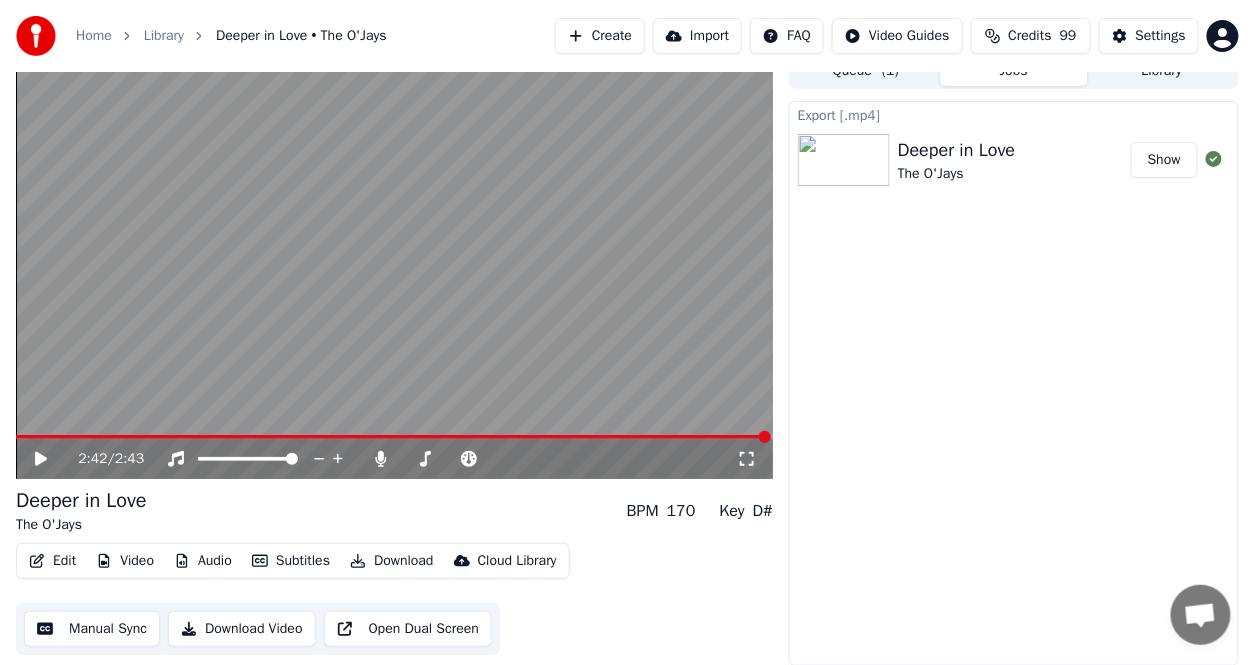 click 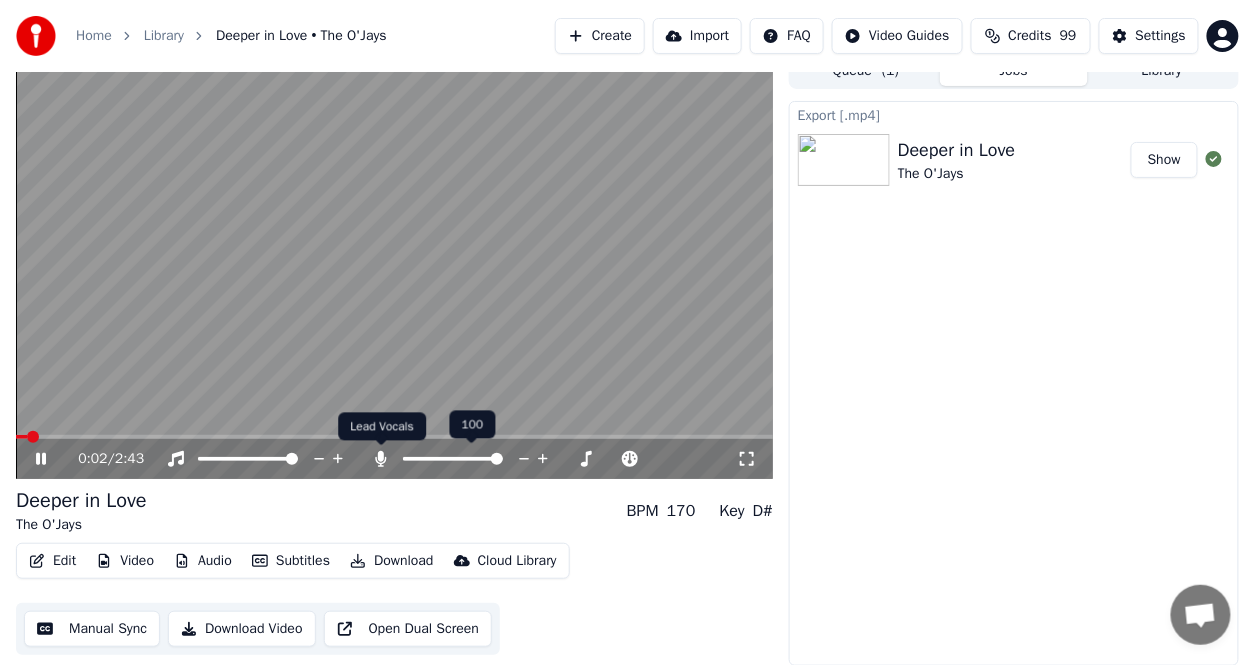 click 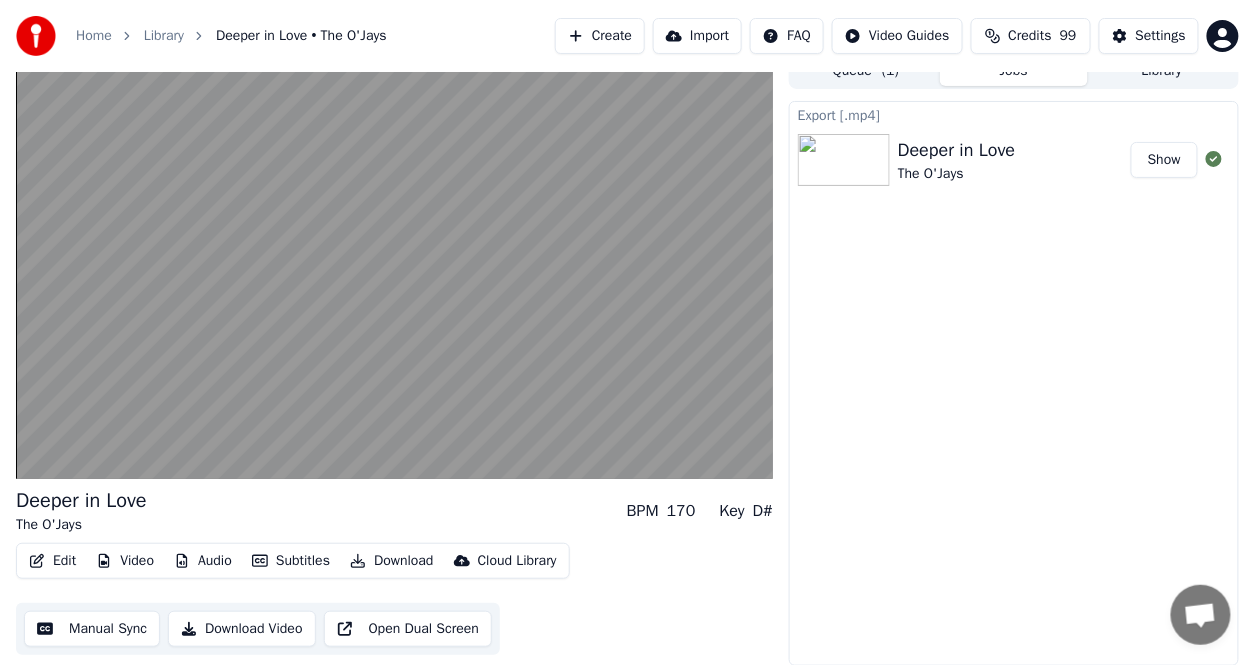 click on "Download" at bounding box center (392, 561) 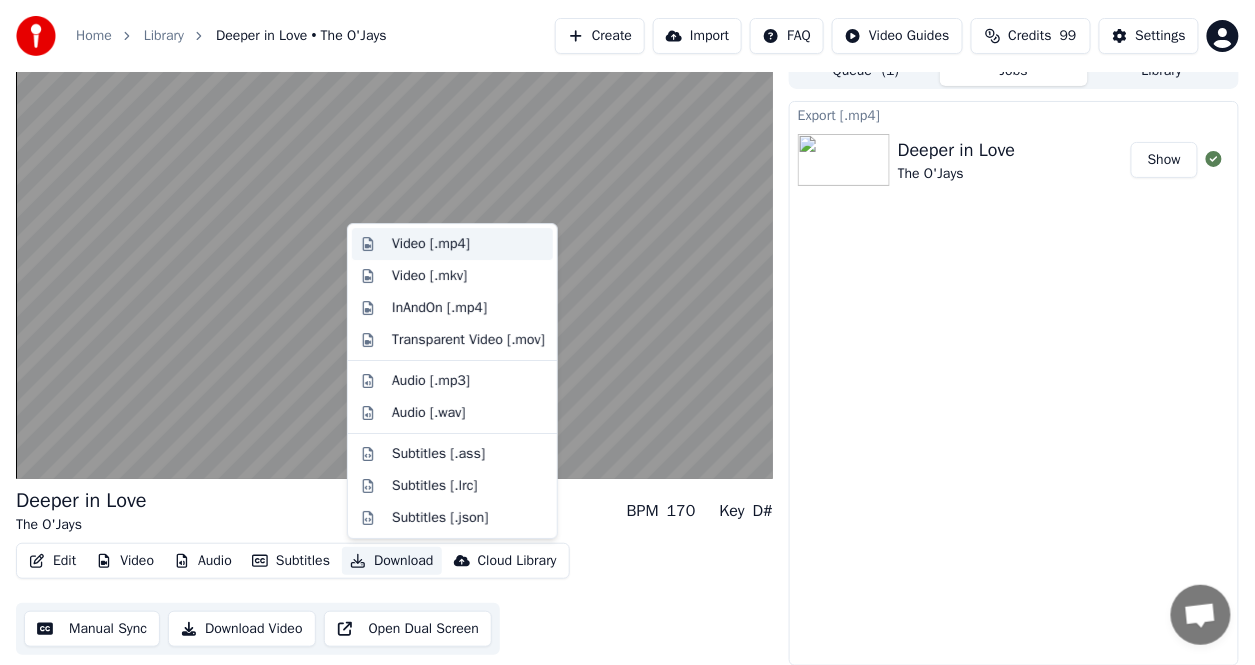 click on "Video [.mp4]" at bounding box center (431, 244) 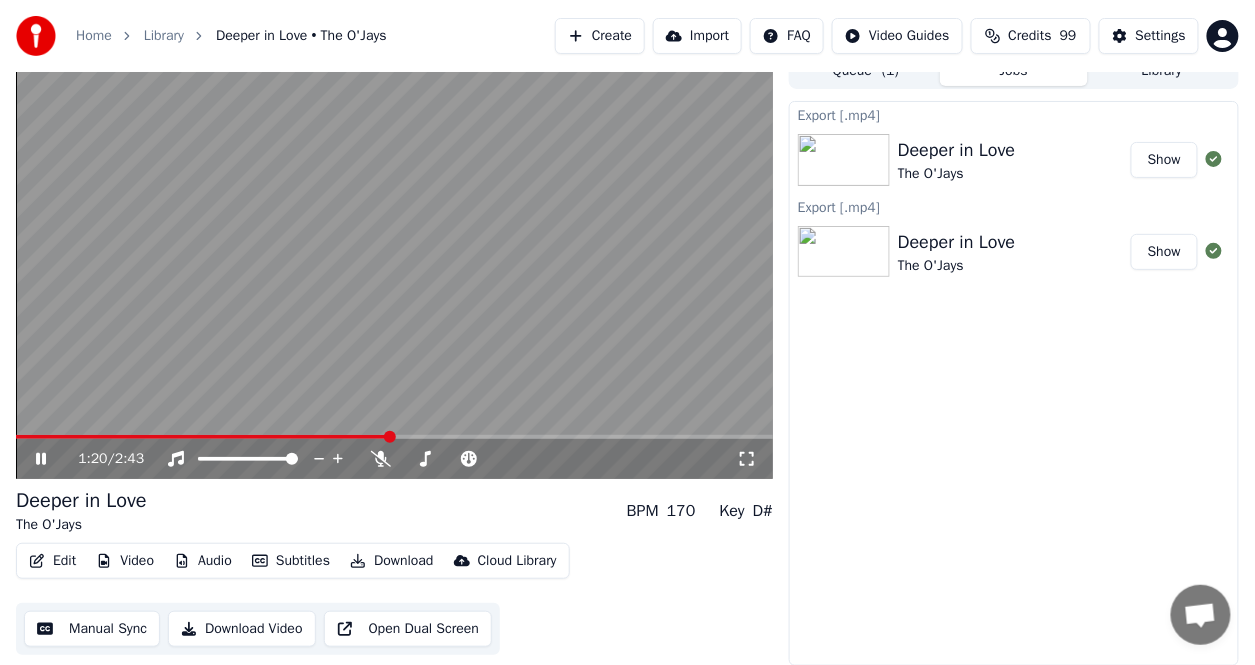 click 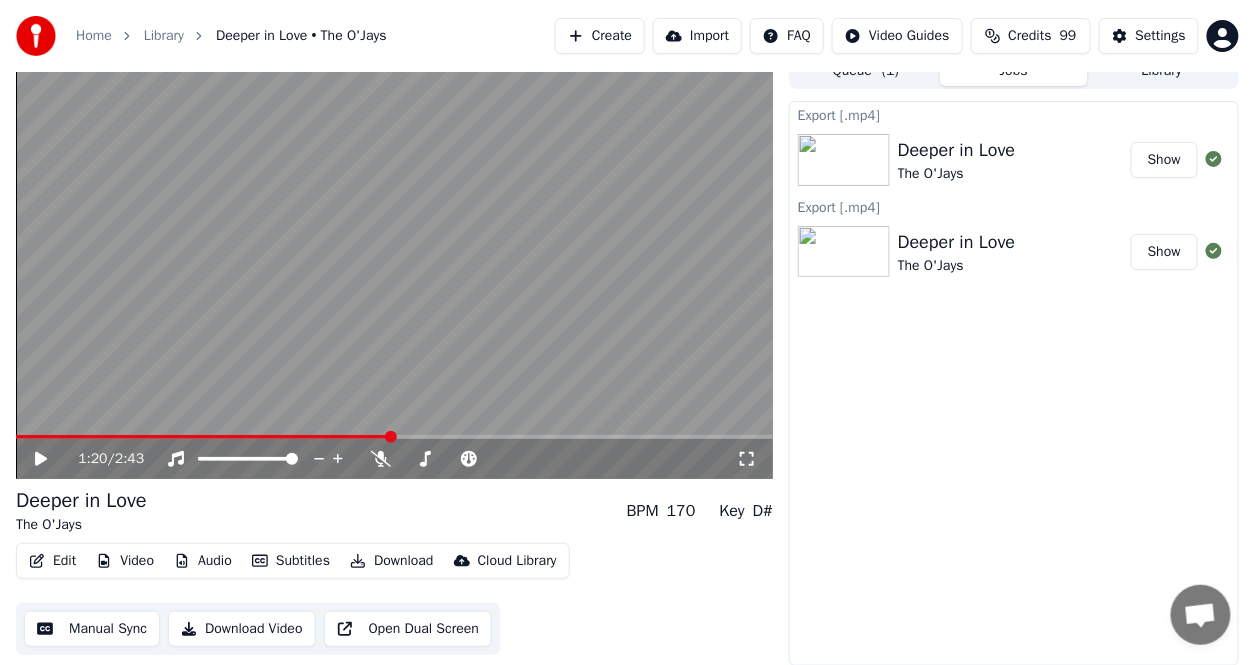 click on "Show" at bounding box center [1164, 160] 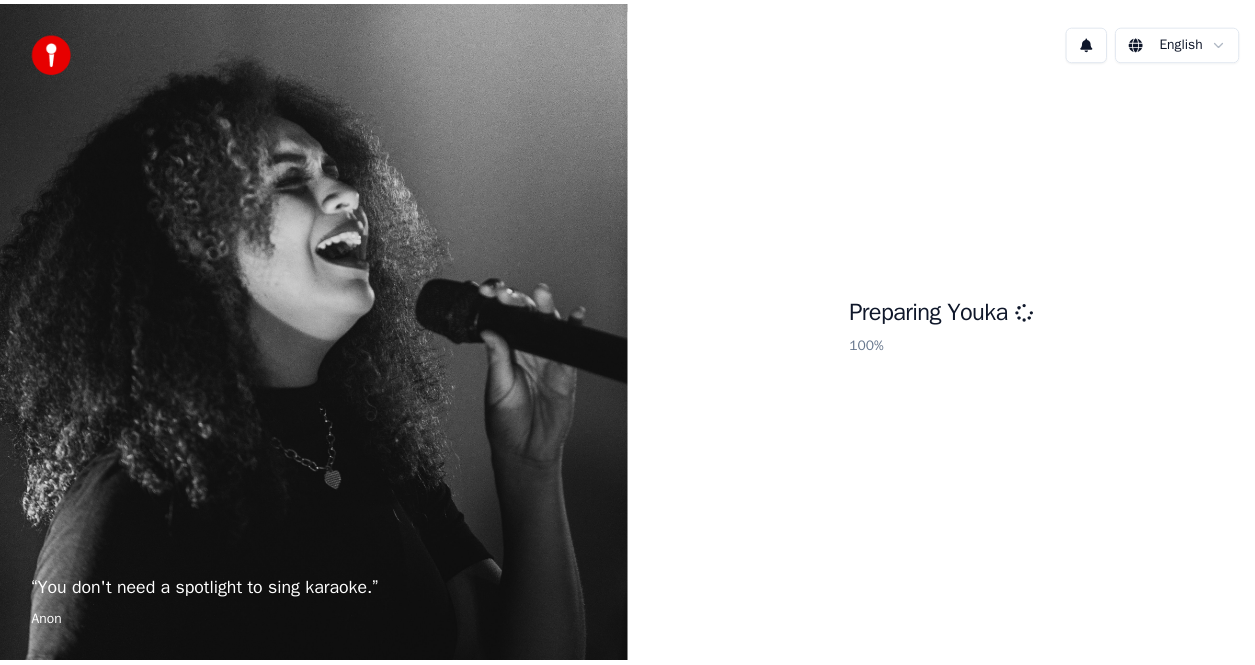 scroll, scrollTop: 0, scrollLeft: 0, axis: both 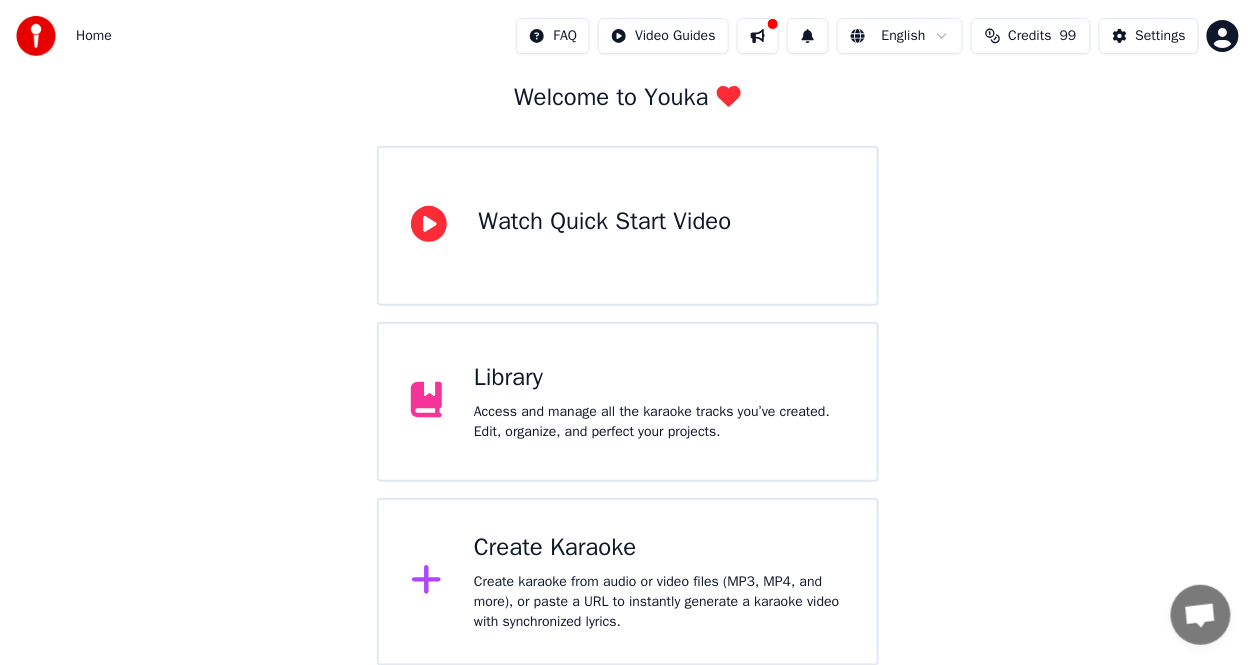 click on "Access and manage all the karaoke tracks you’ve created. Edit, organize, and perfect your projects." at bounding box center (659, 422) 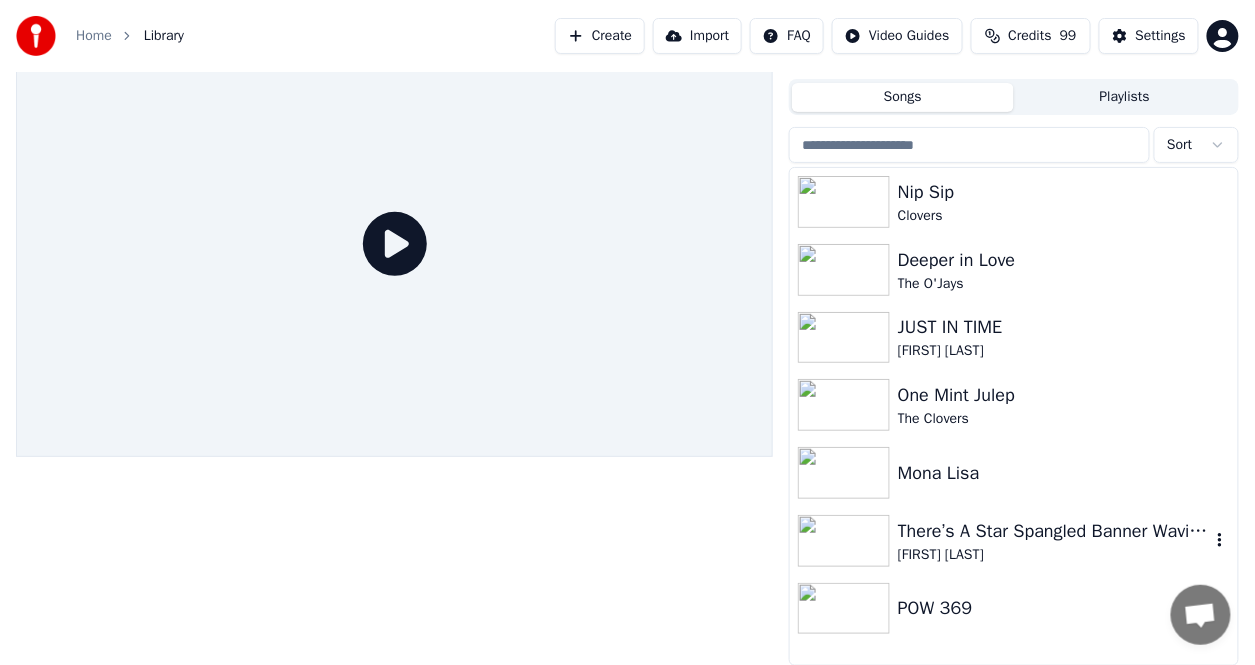 click on "There’s A Star Spangled Banner Waving Somewhere" at bounding box center (1054, 531) 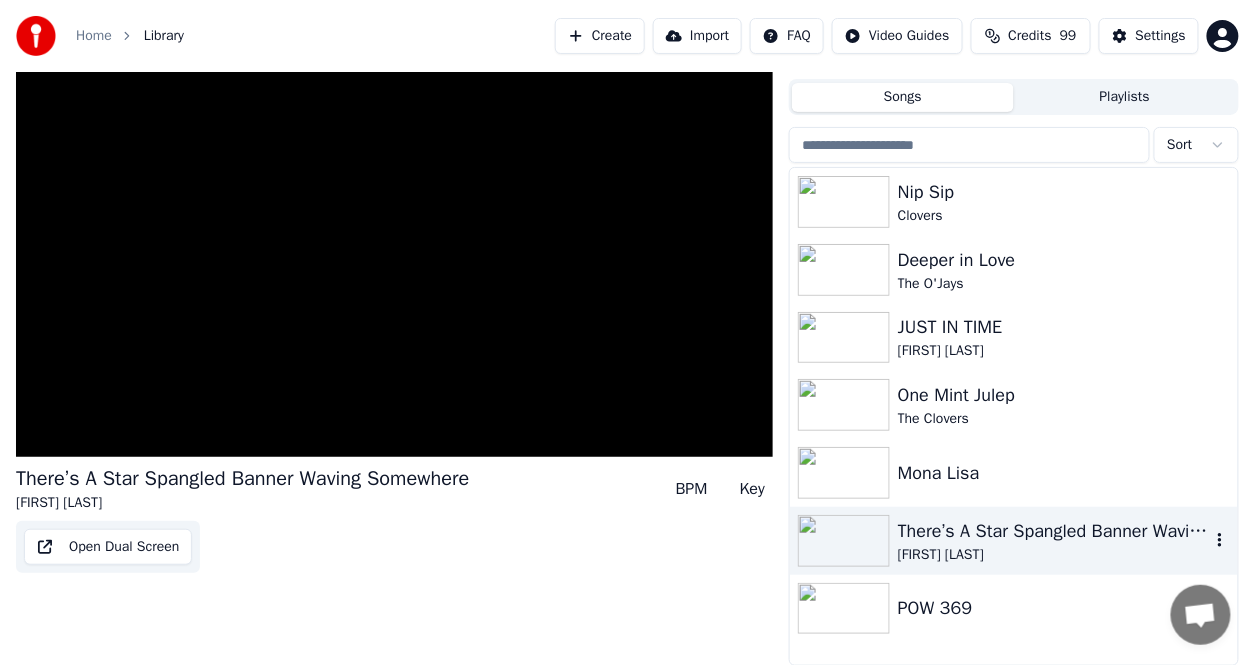 scroll, scrollTop: 51, scrollLeft: 0, axis: vertical 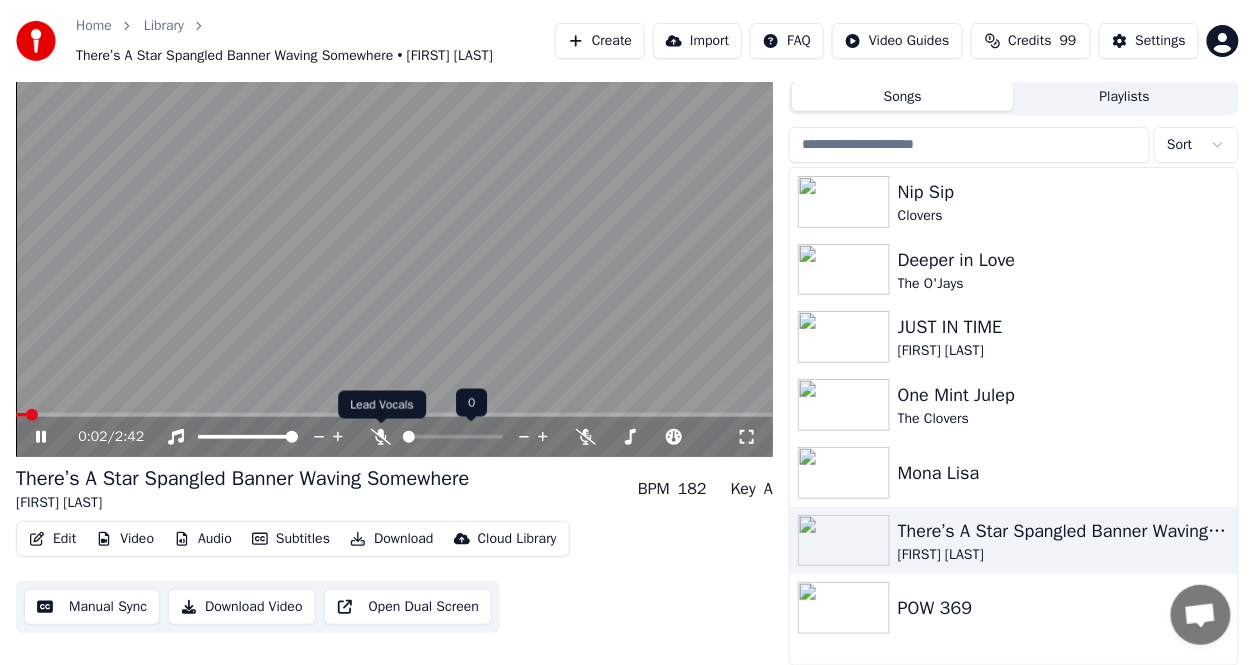 click 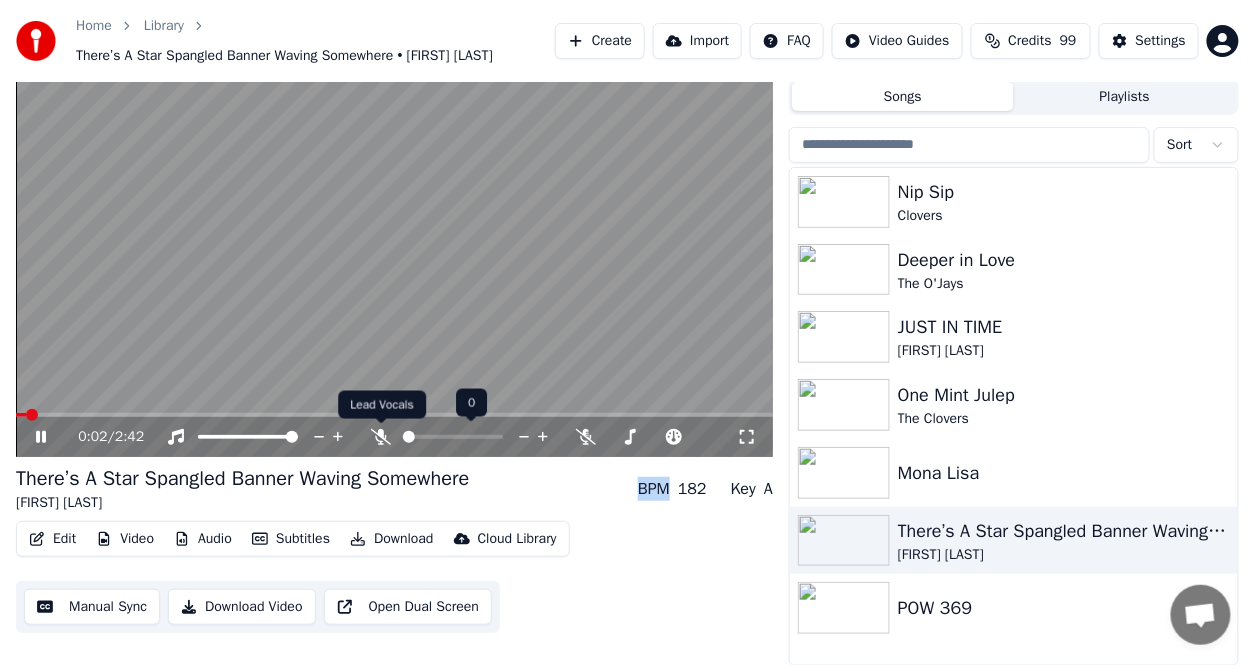 click 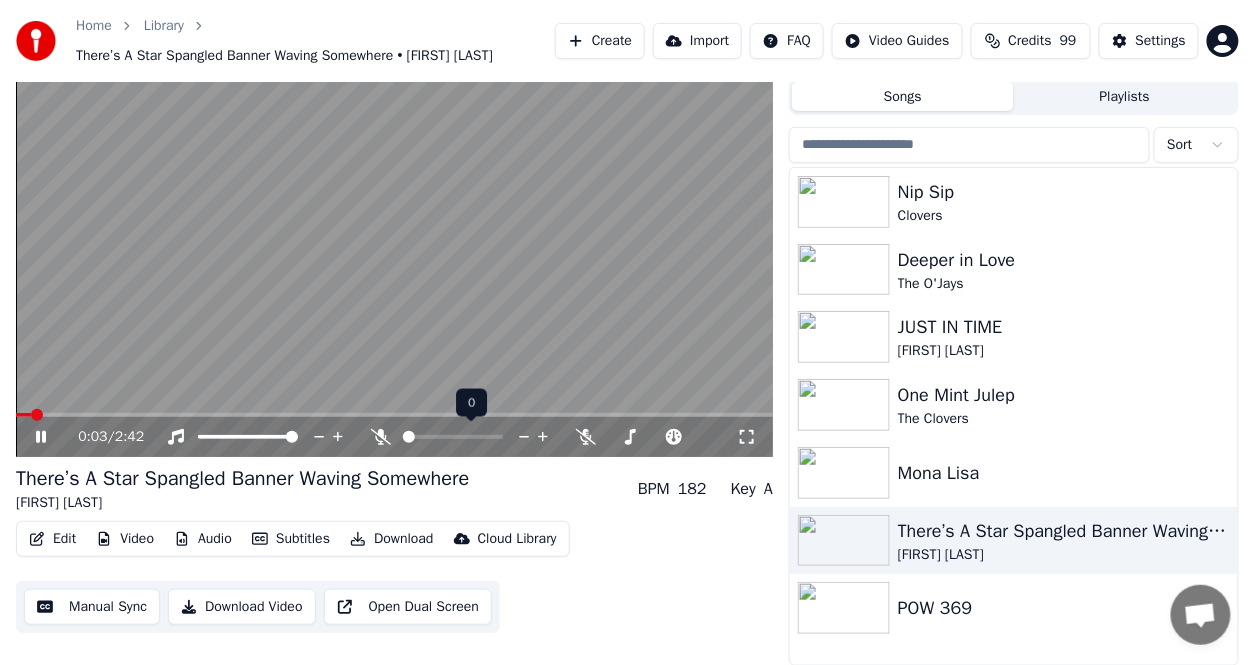 click 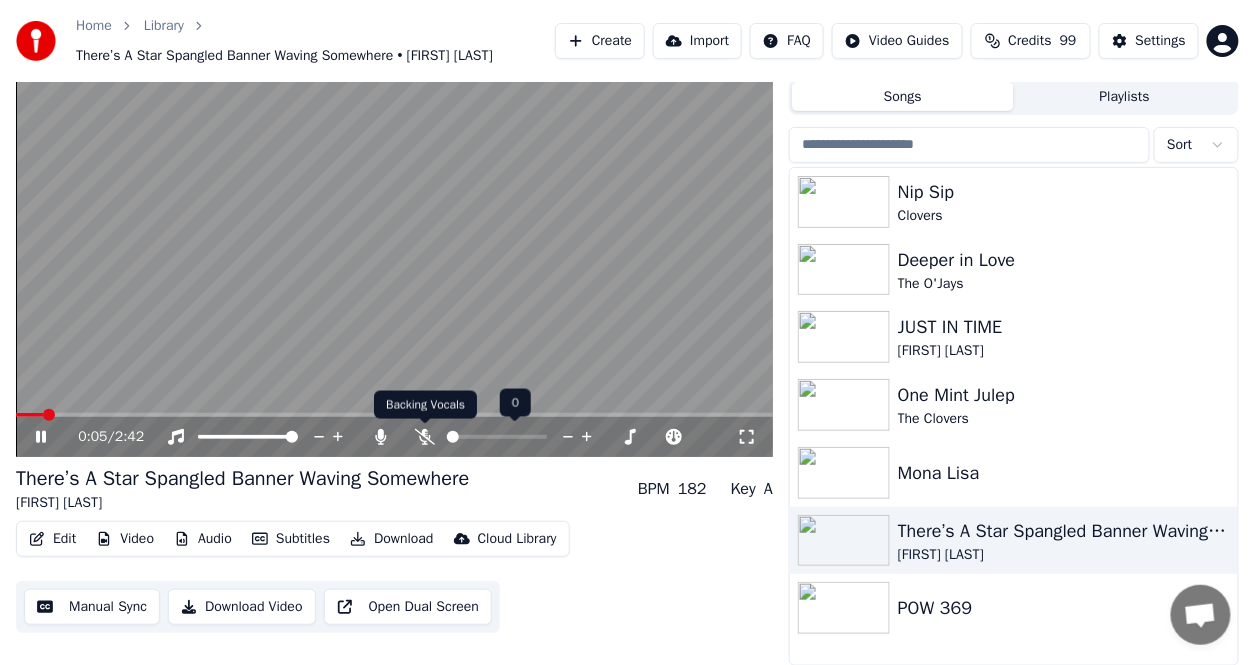 click at bounding box center (515, 437) 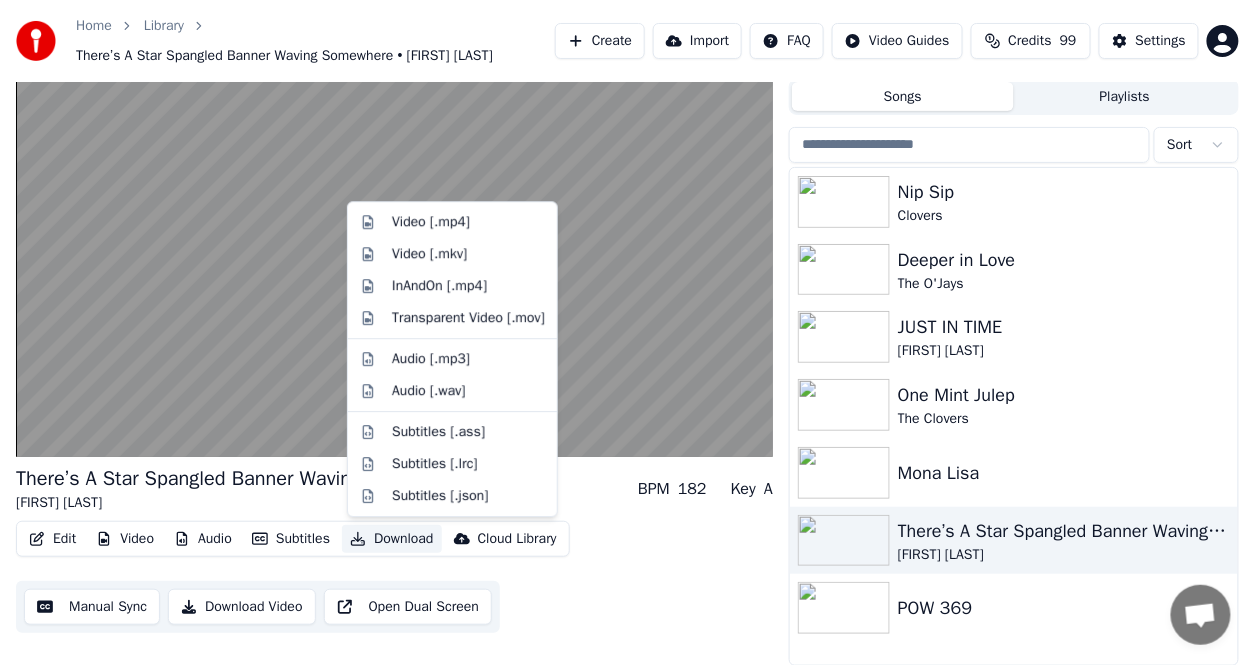 click on "Download" at bounding box center (392, 539) 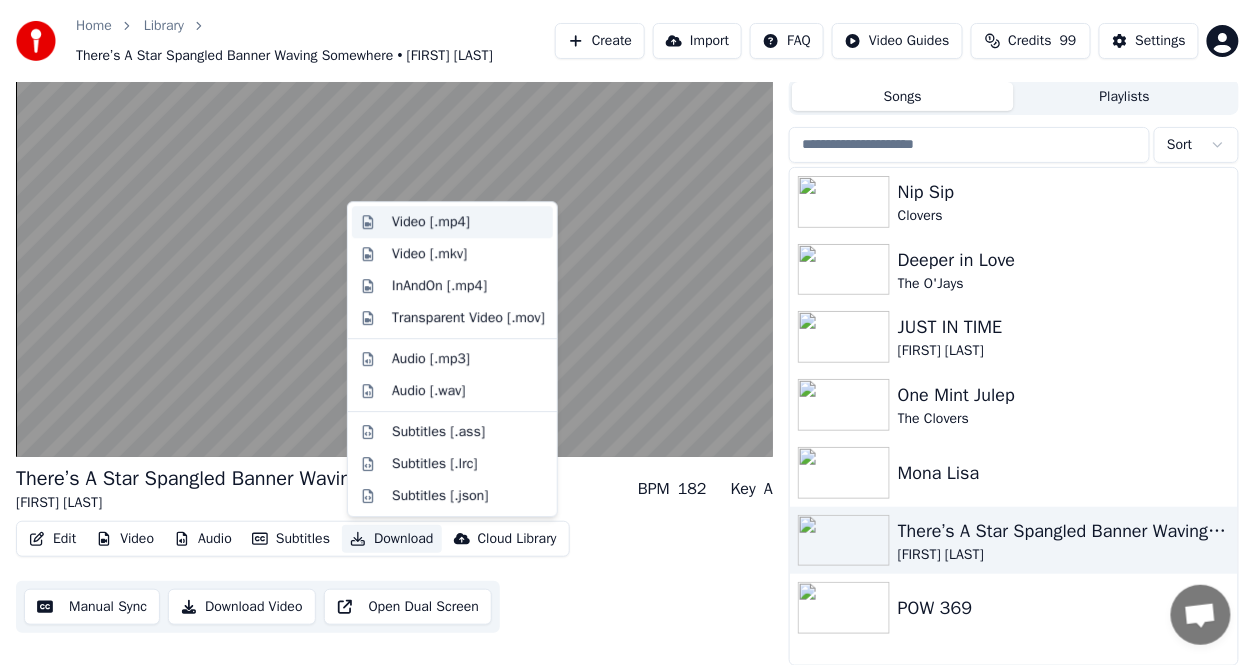 click on "Video [.mp4]" at bounding box center (431, 222) 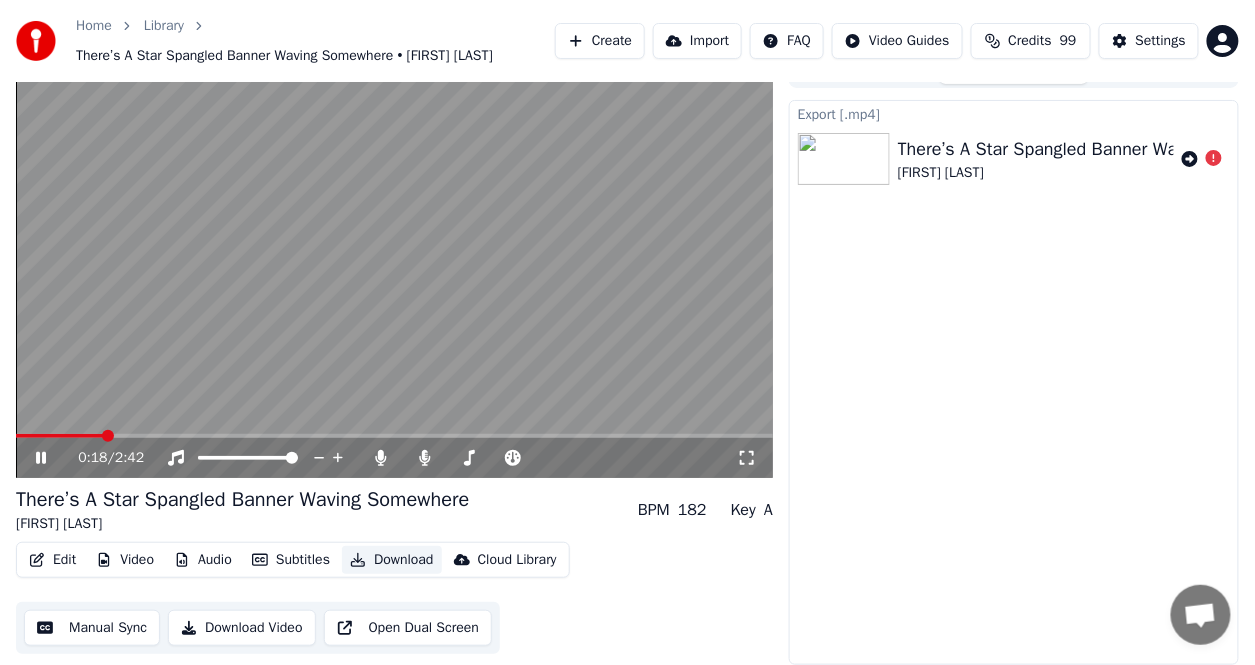 scroll, scrollTop: 30, scrollLeft: 0, axis: vertical 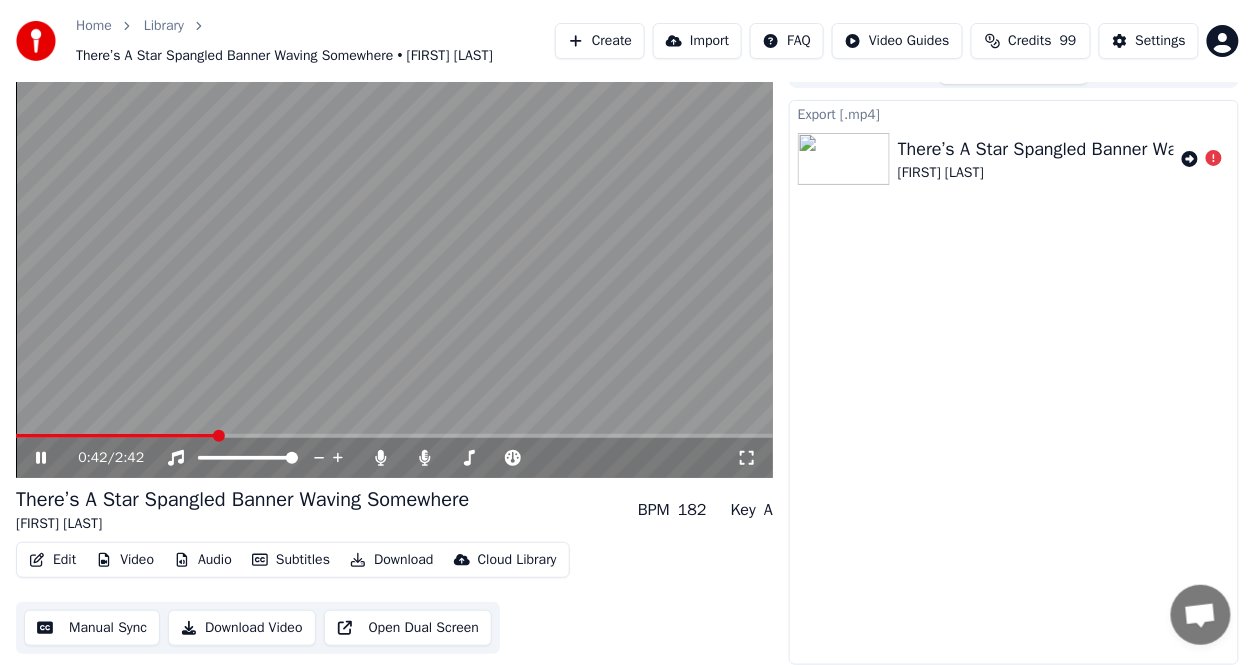 click on "Edit" at bounding box center (52, 560) 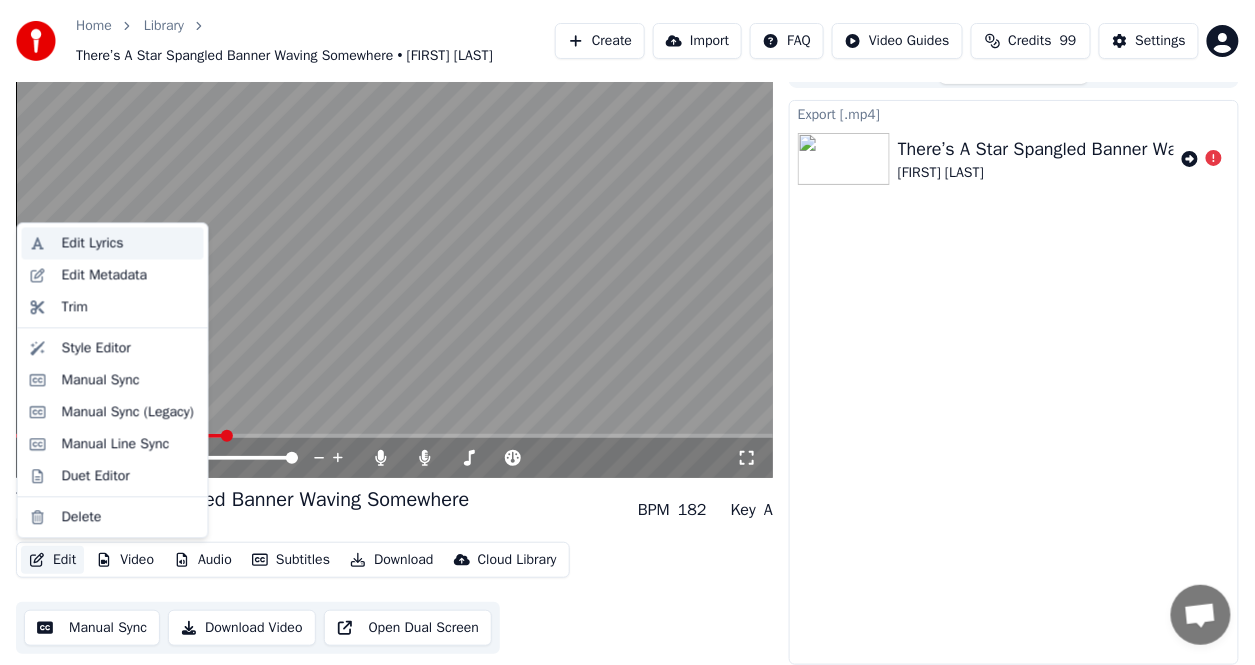 click on "Edit Lyrics" at bounding box center (93, 244) 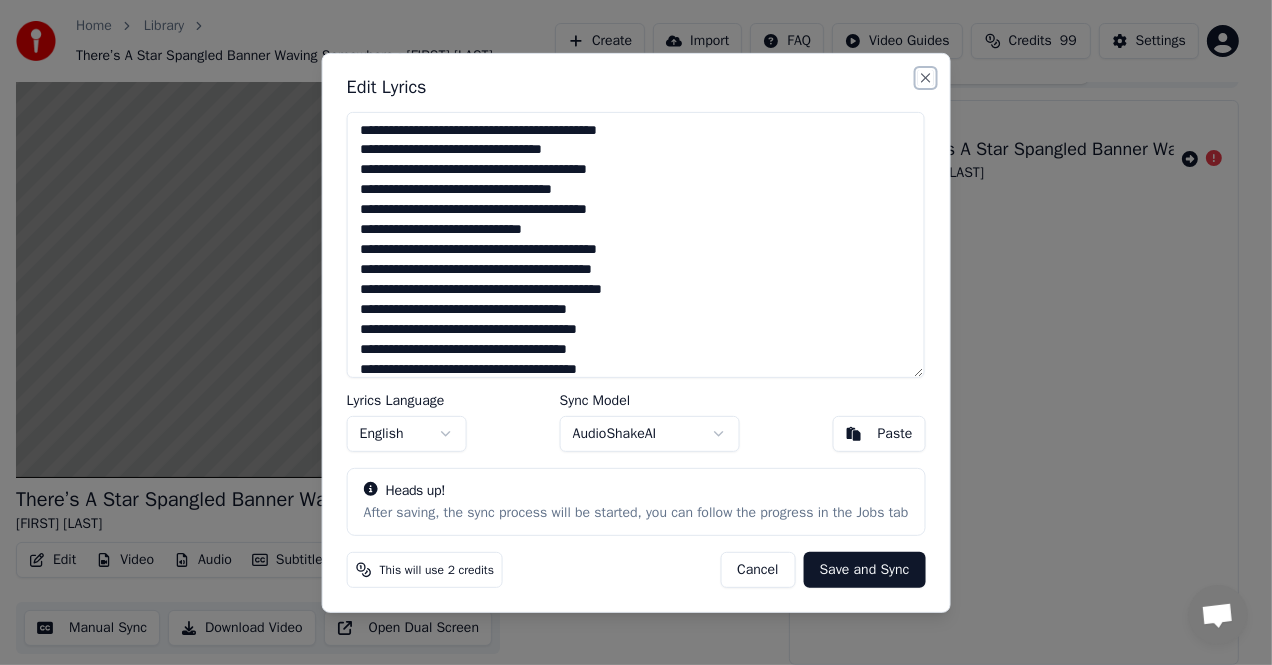 click on "Close" at bounding box center [925, 77] 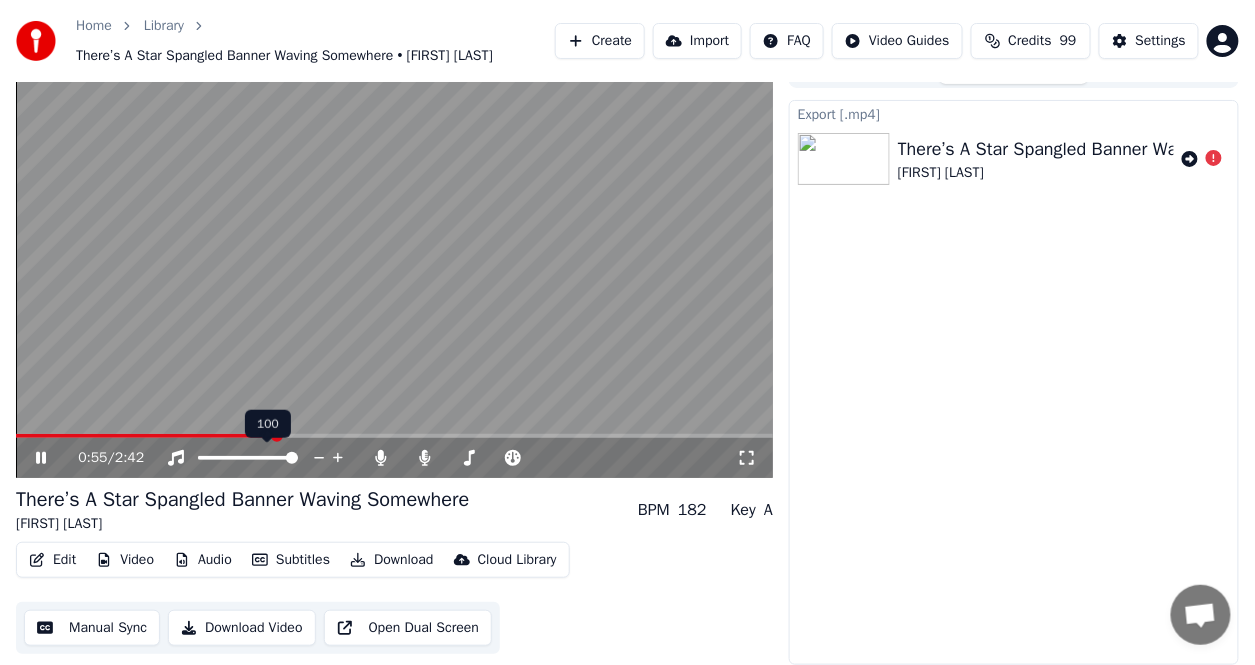 click at bounding box center (394, 265) 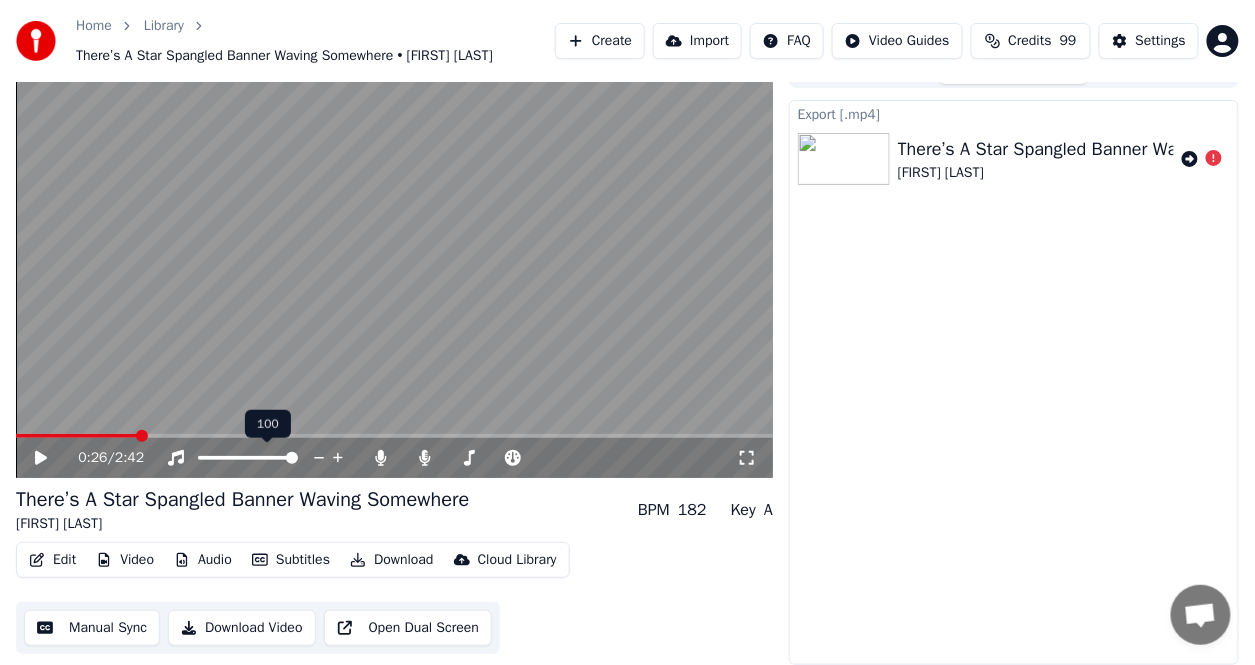 click at bounding box center (77, 436) 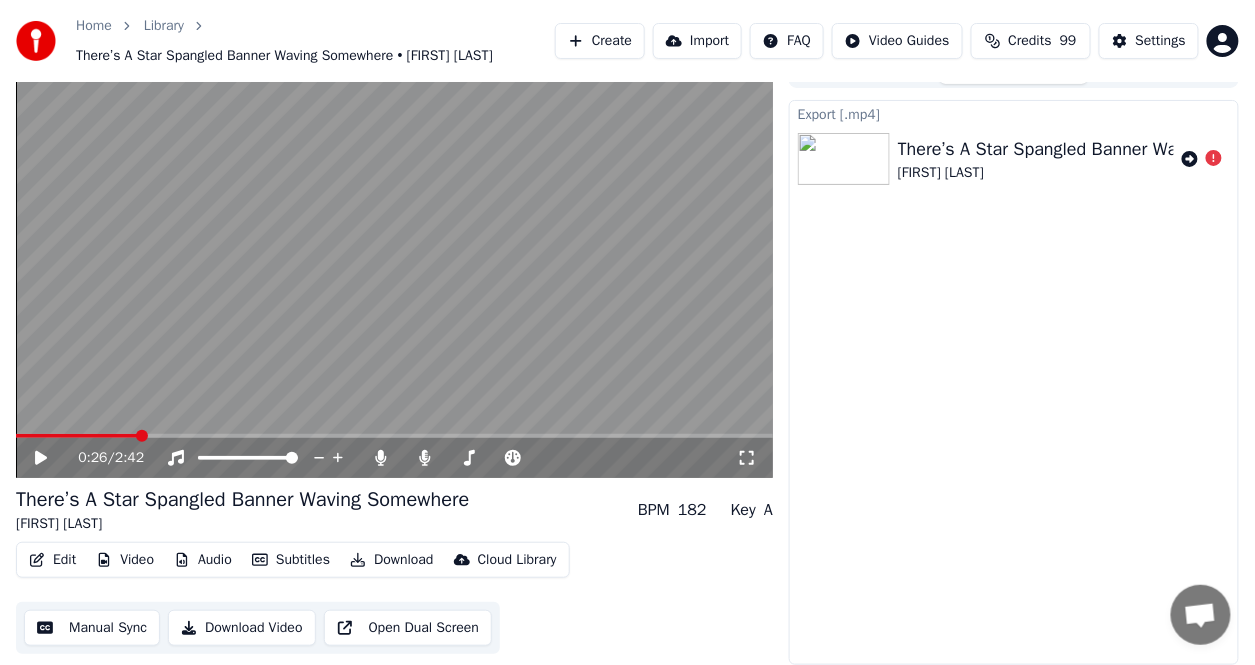 click at bounding box center [77, 436] 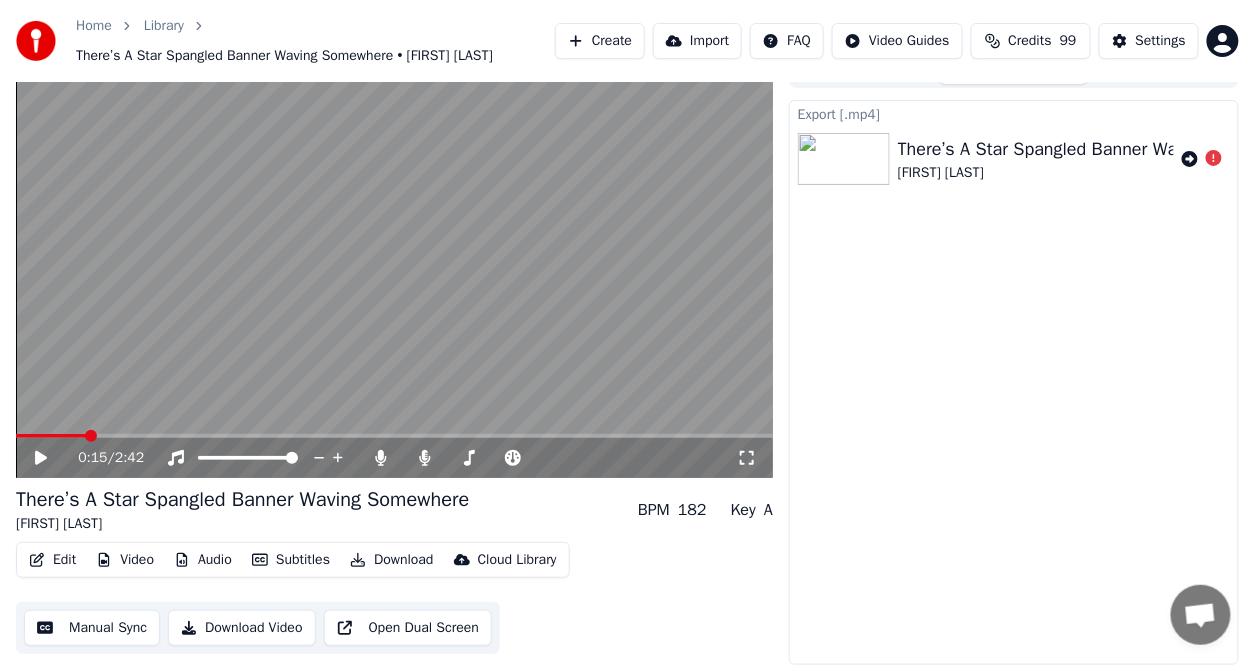 click 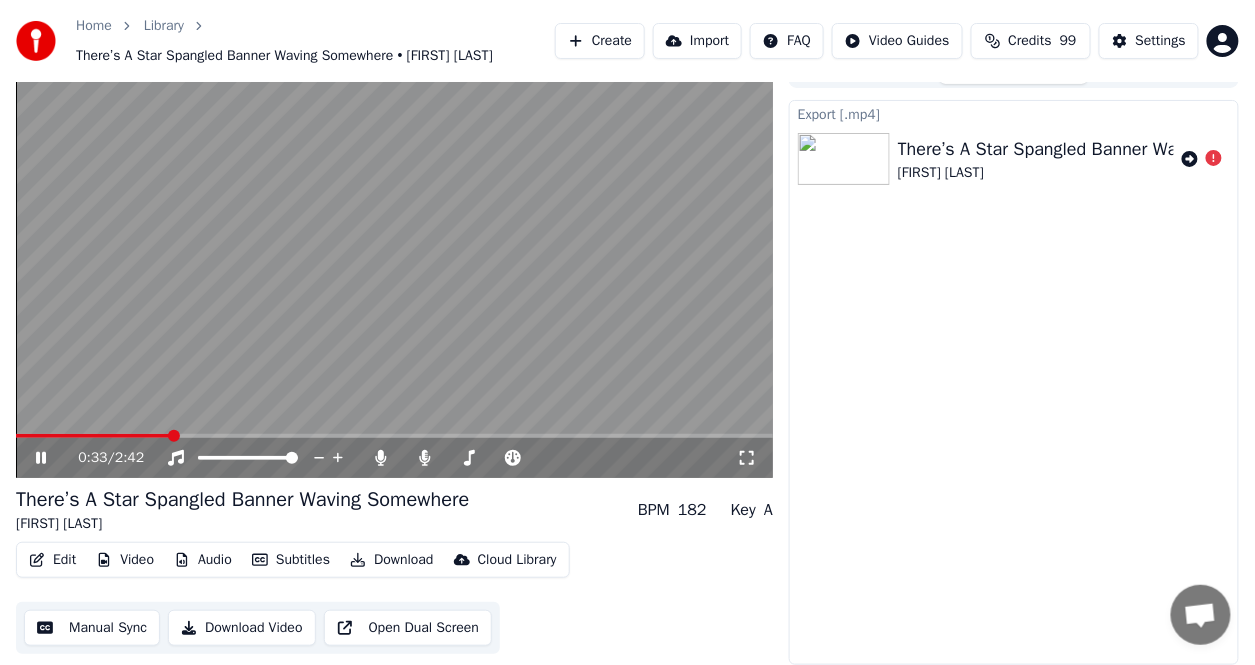 click 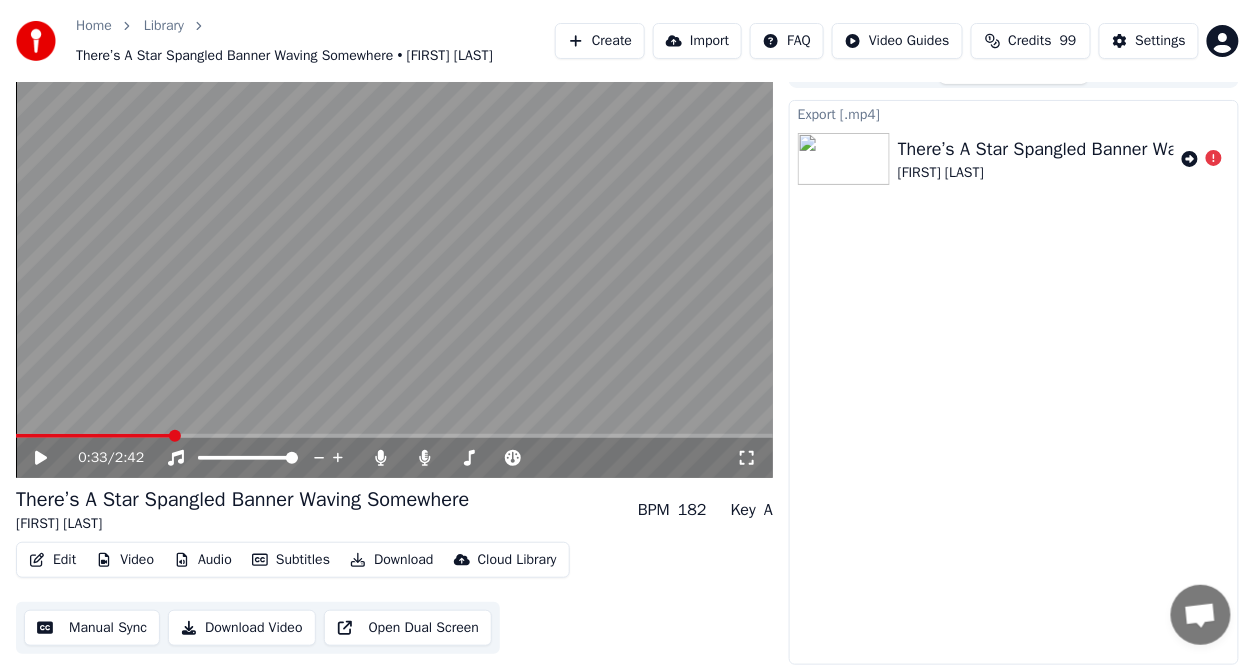 click on "Edit" at bounding box center [52, 560] 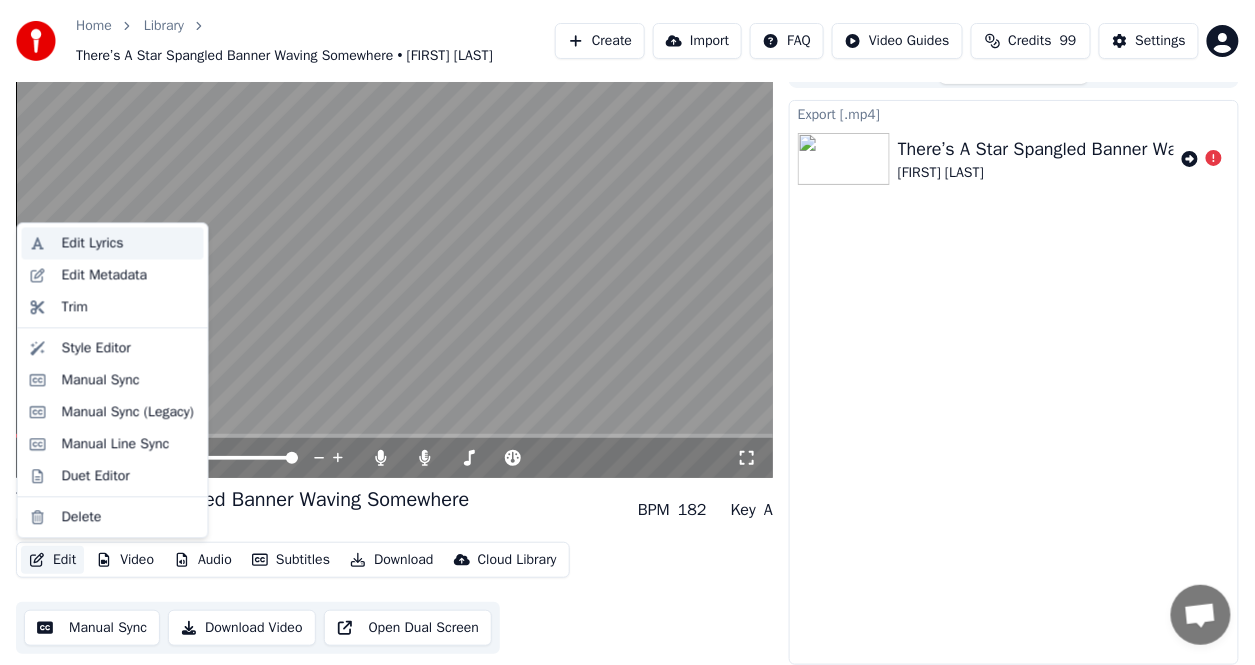 click on "Edit Lyrics" at bounding box center (93, 244) 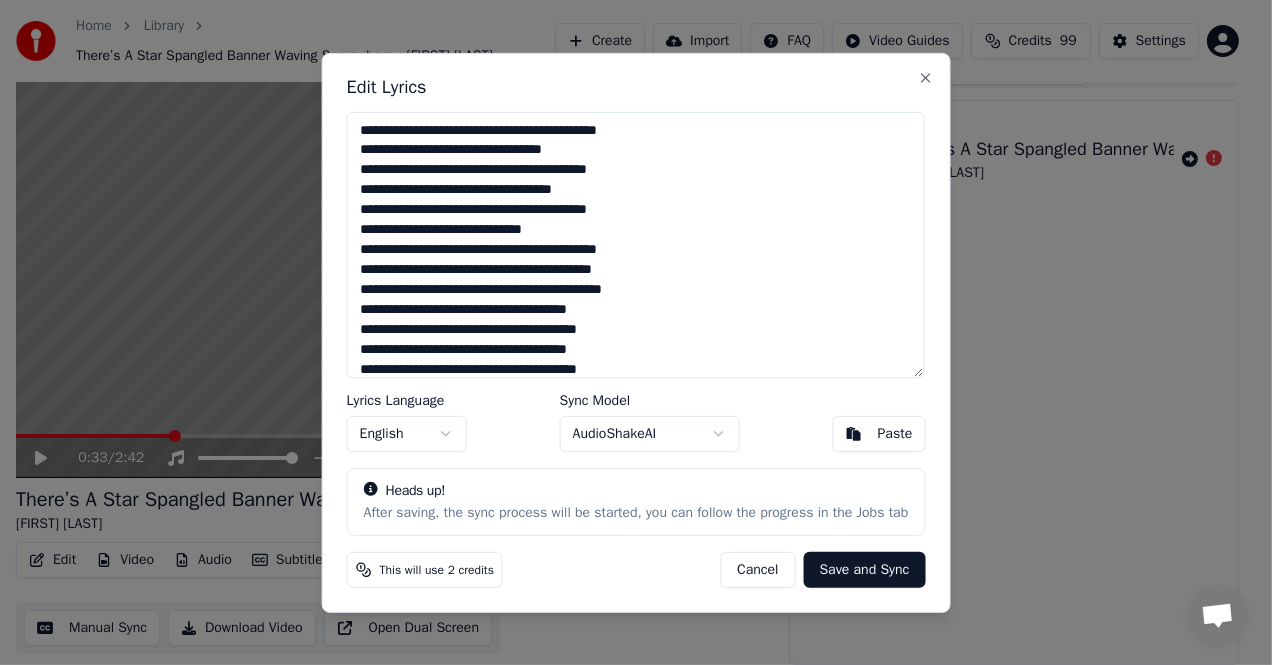 click at bounding box center [636, 244] 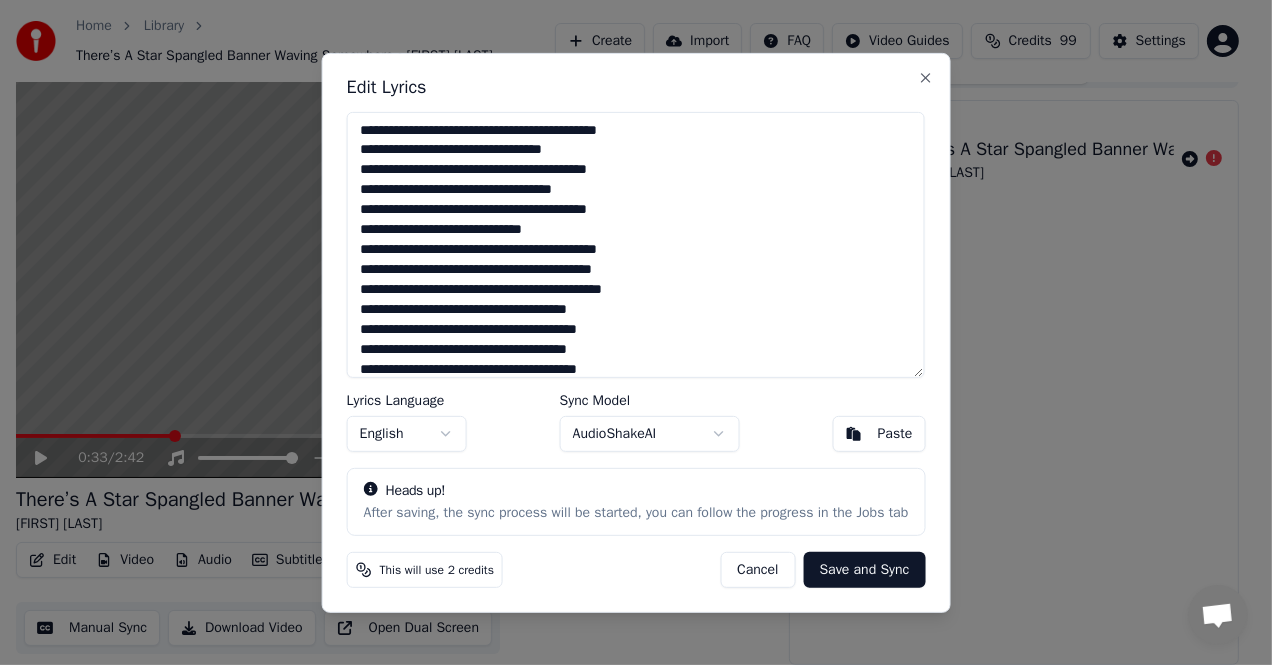 click at bounding box center [636, 244] 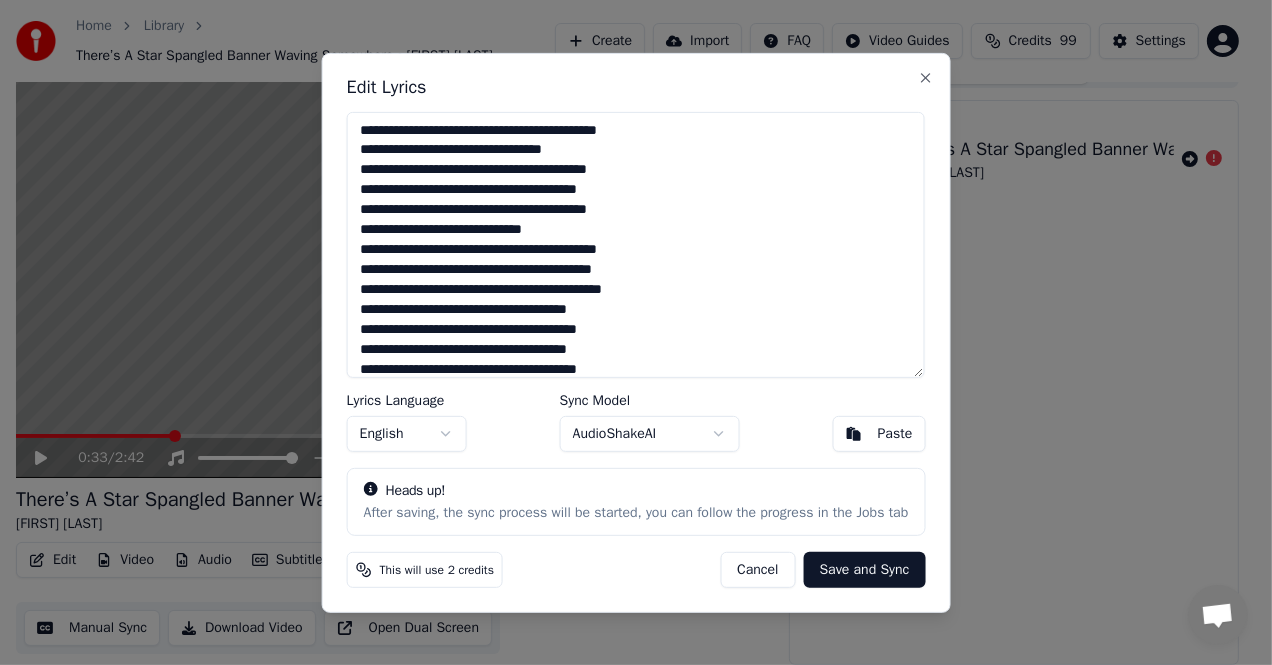 click at bounding box center (636, 244) 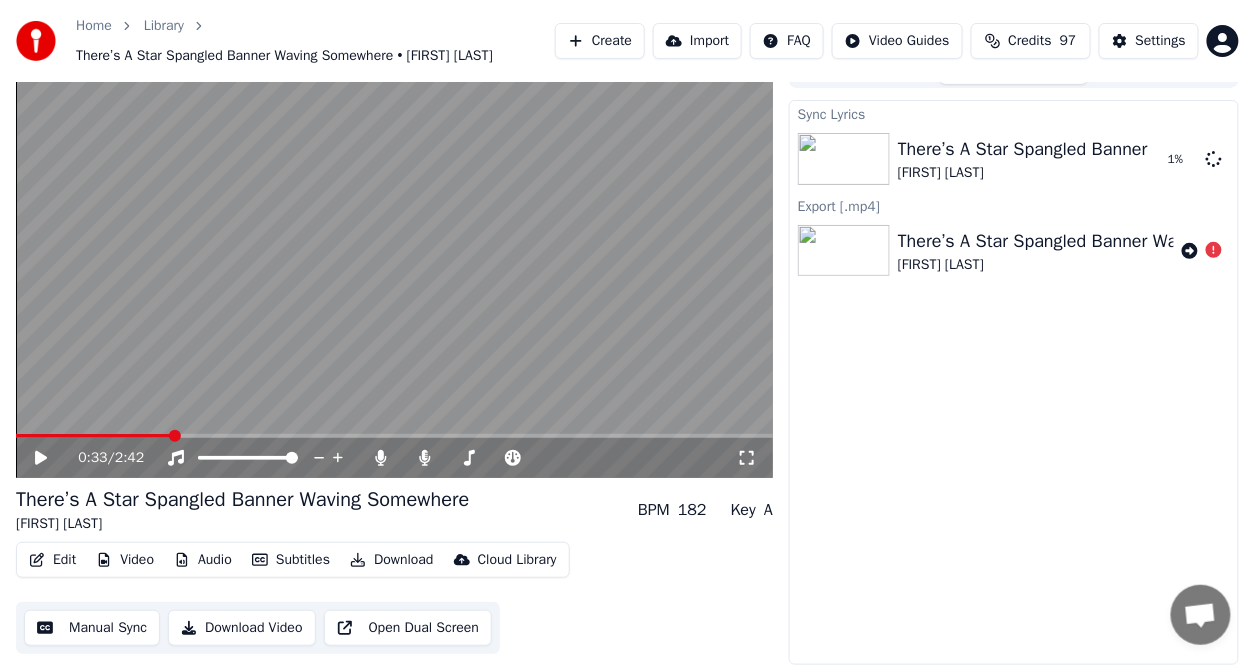 click 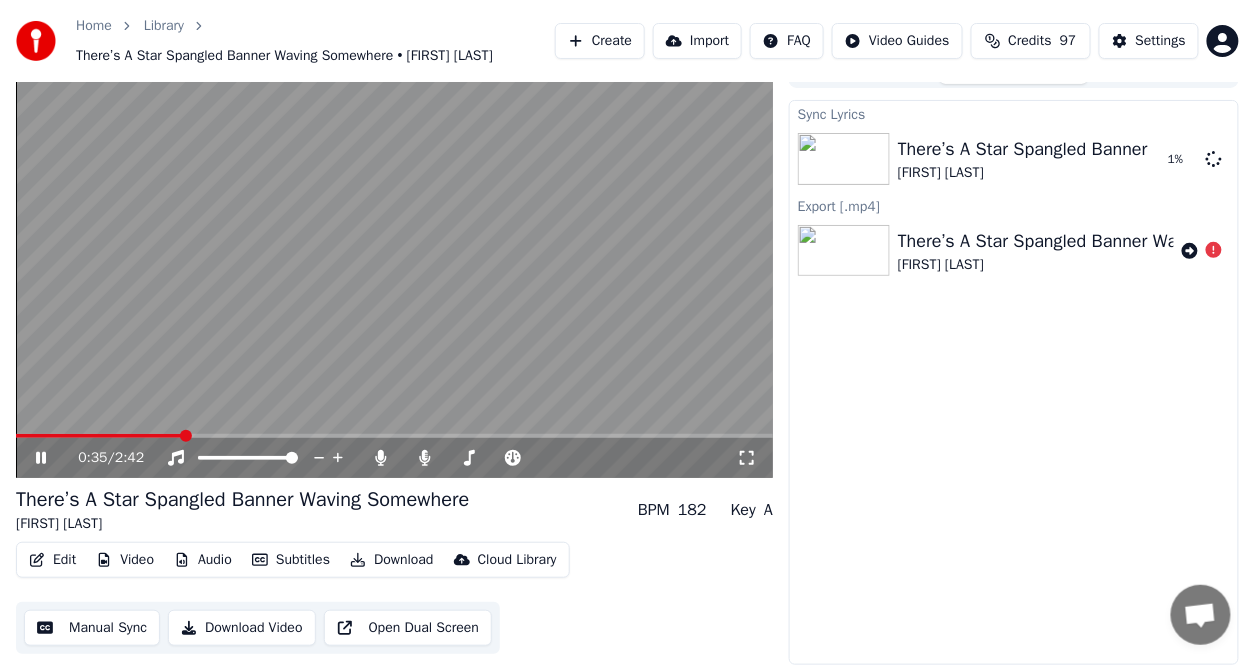 click on "0:35  /  2:42" at bounding box center (394, 458) 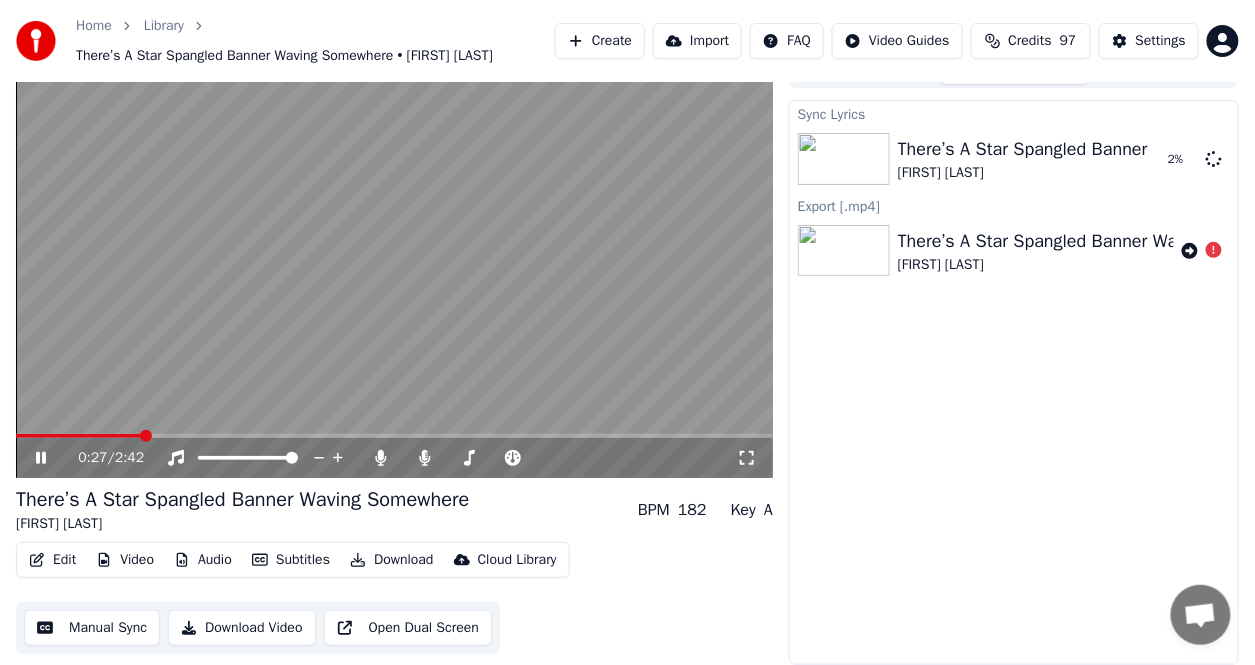 click at bounding box center [79, 436] 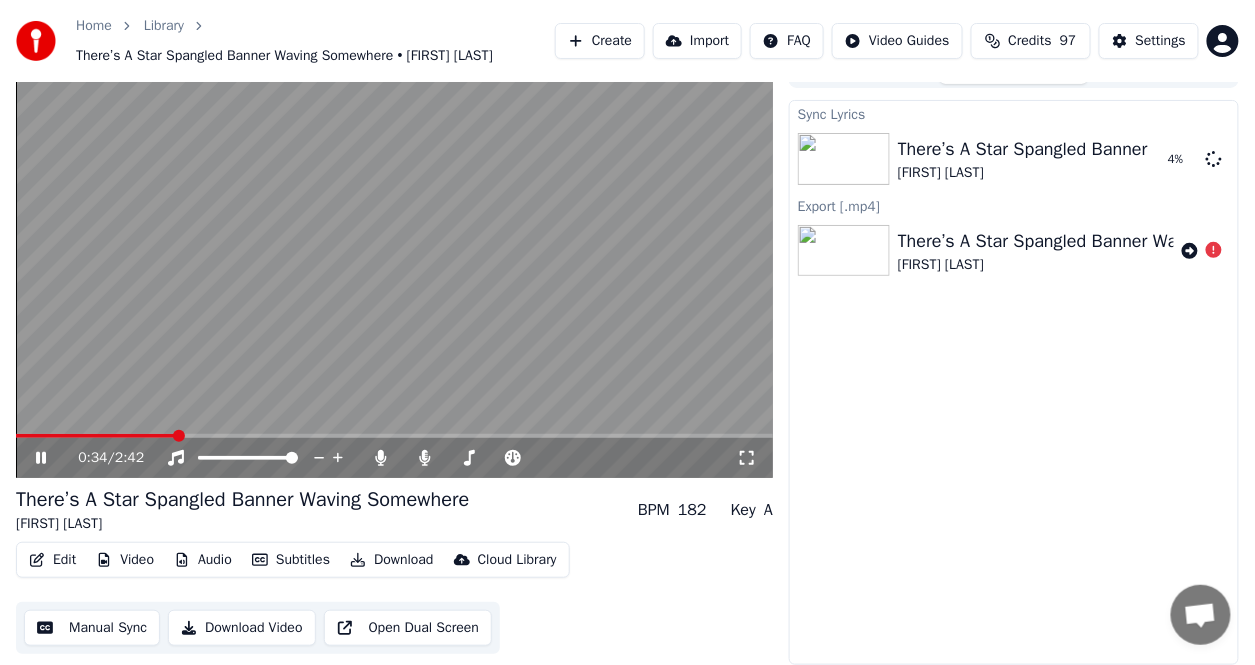 click 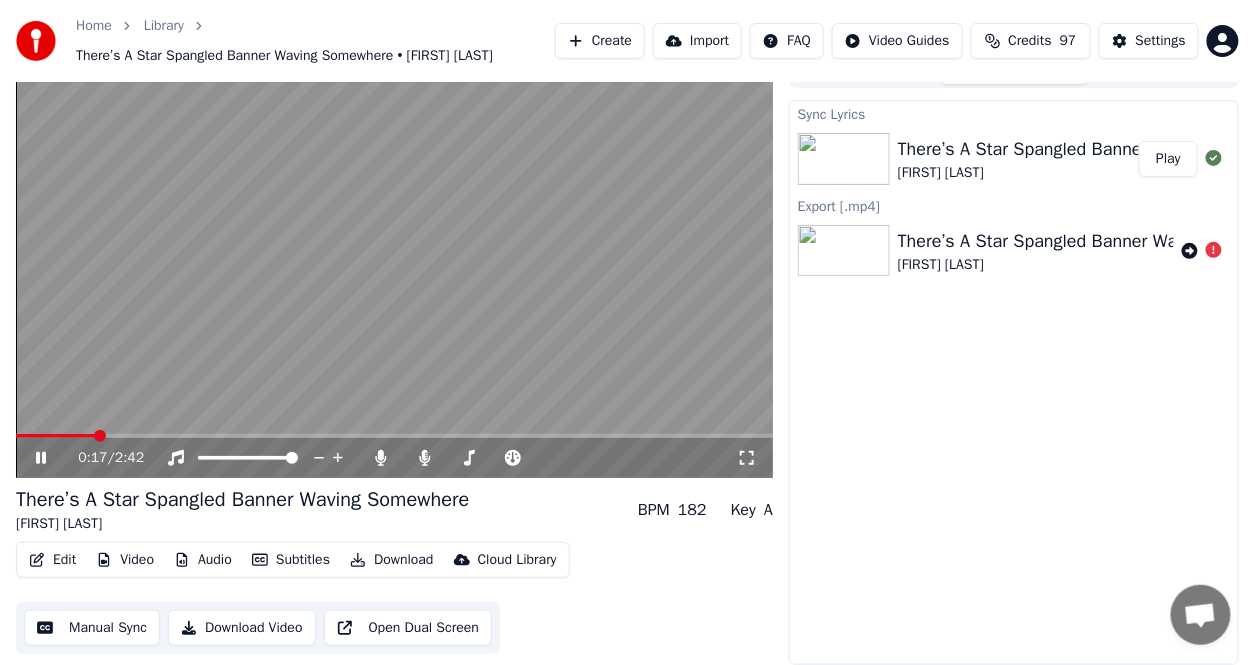 click at bounding box center (100, 436) 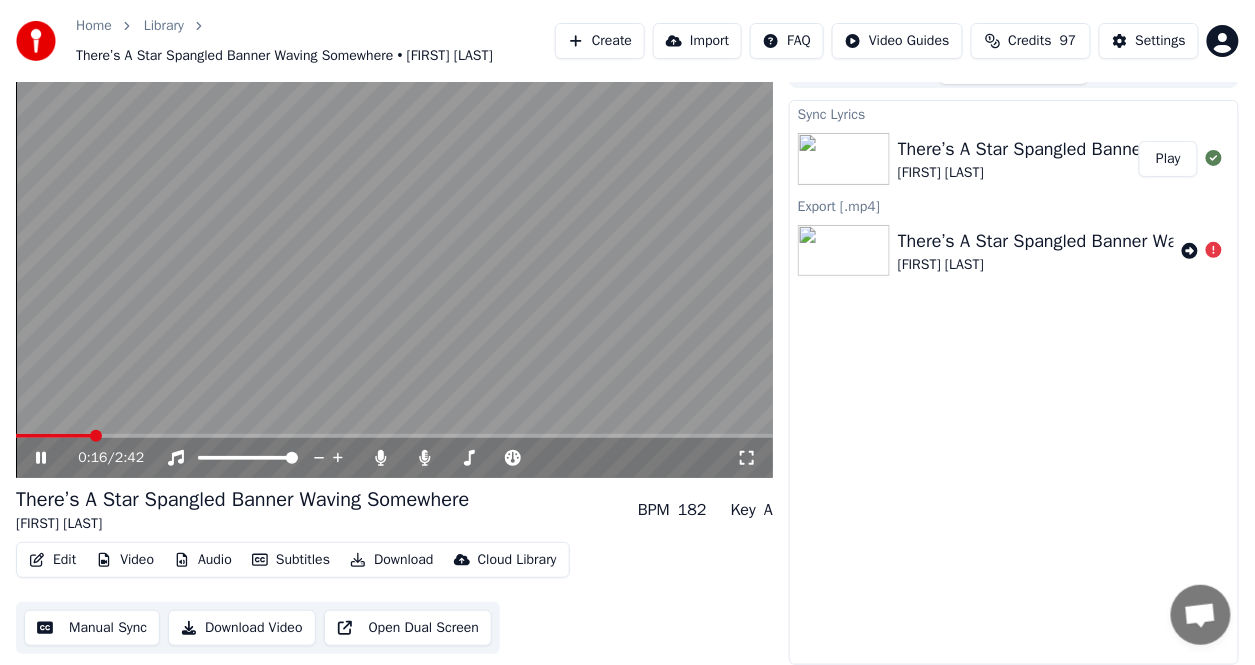 drag, startPoint x: 49, startPoint y: 449, endPoint x: 37, endPoint y: 447, distance: 12.165525 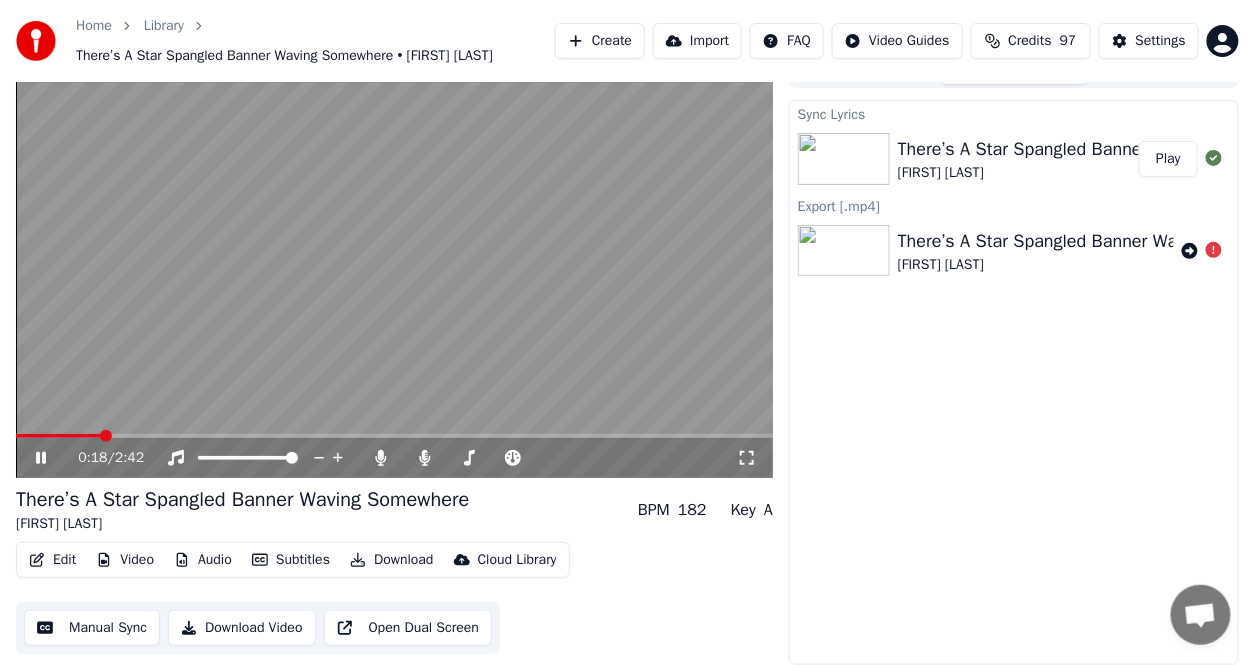 click on "Play" at bounding box center (1168, 159) 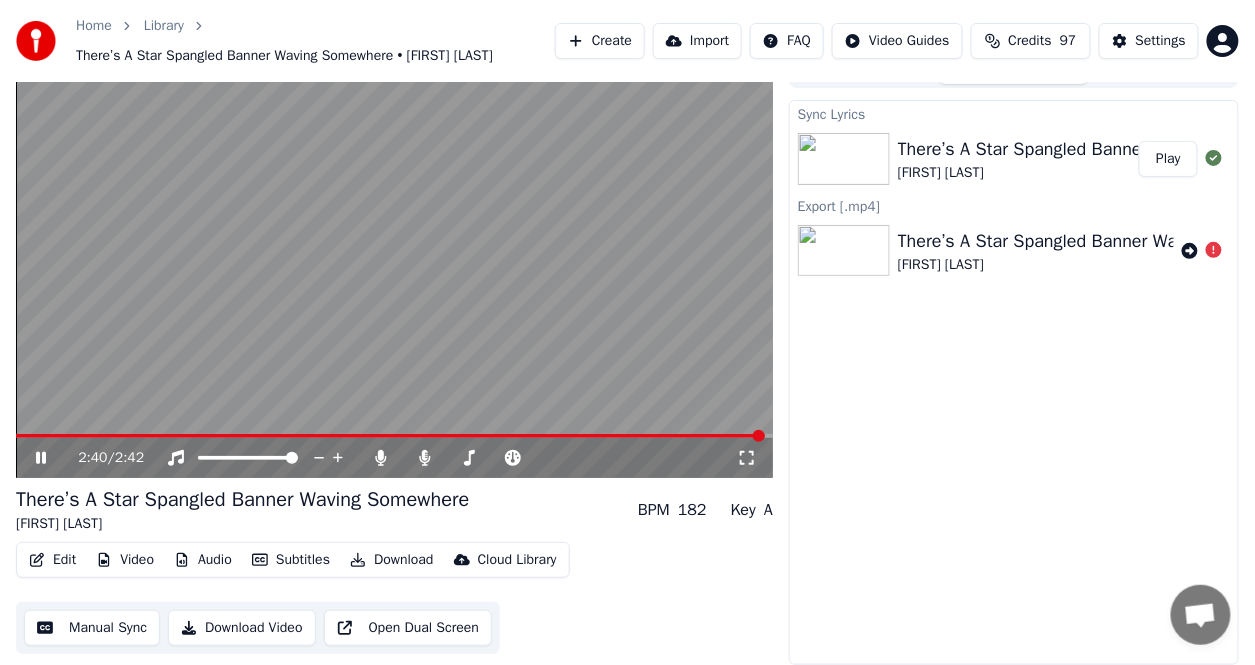 click on "Download" at bounding box center (392, 560) 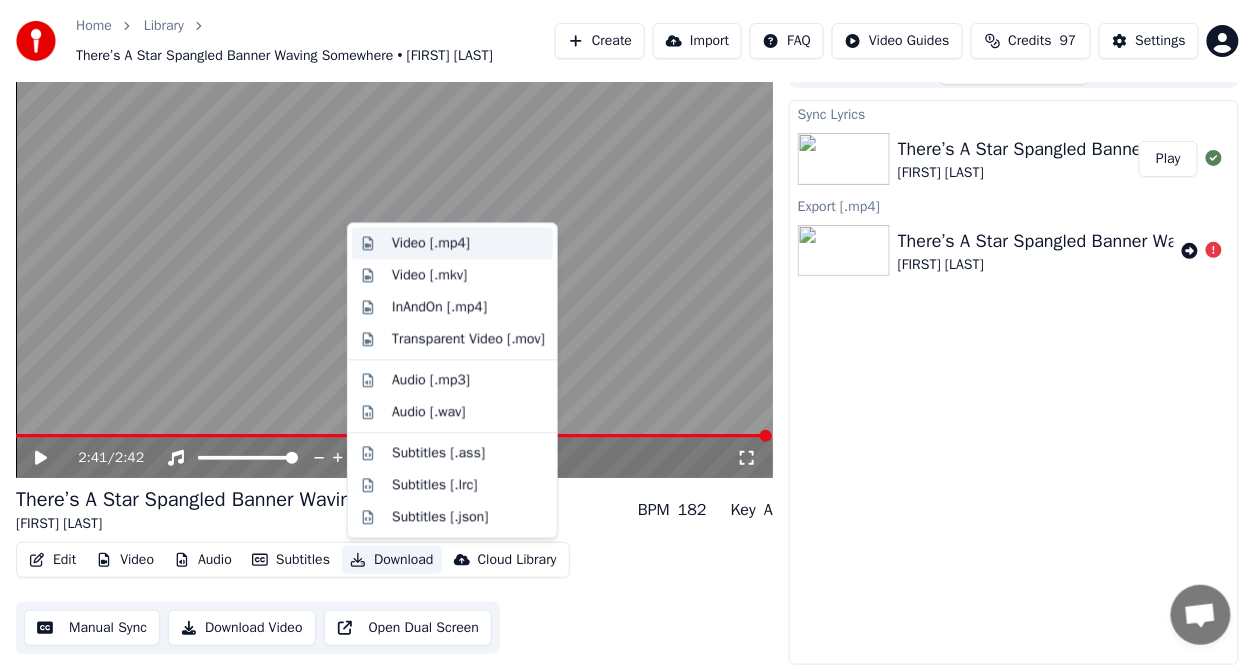 click on "Video [.mp4]" at bounding box center [431, 244] 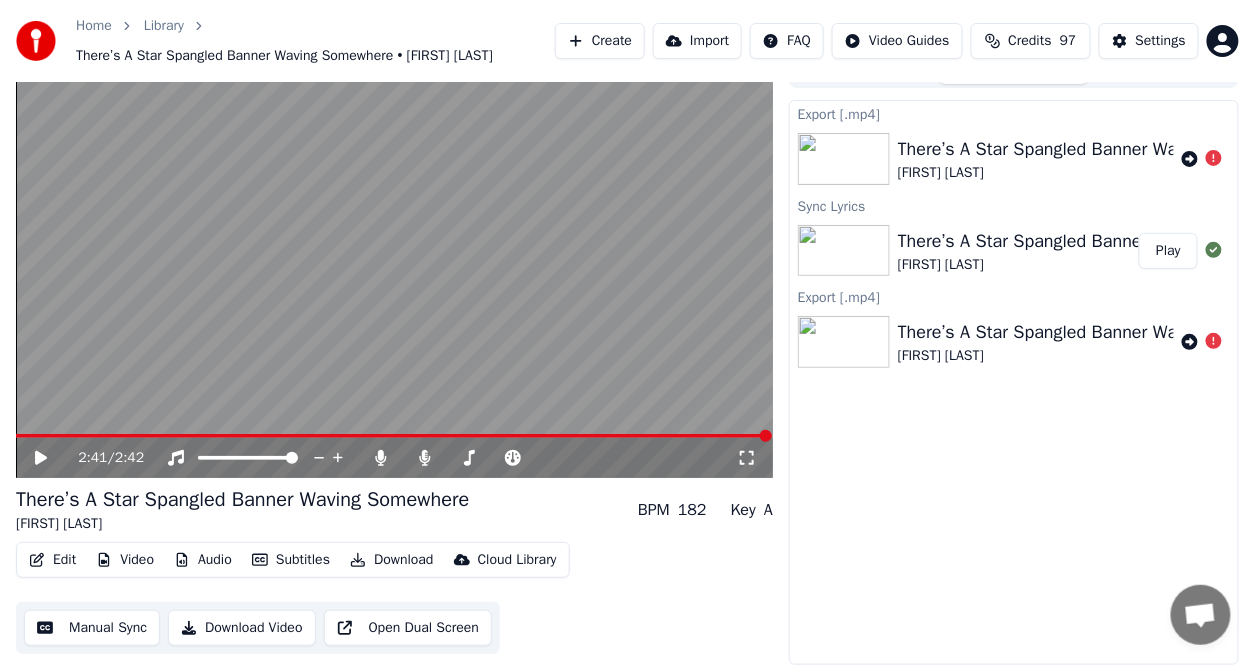 click on "There’s A Star Spangled Banner Waving Somewhere" at bounding box center [1102, 241] 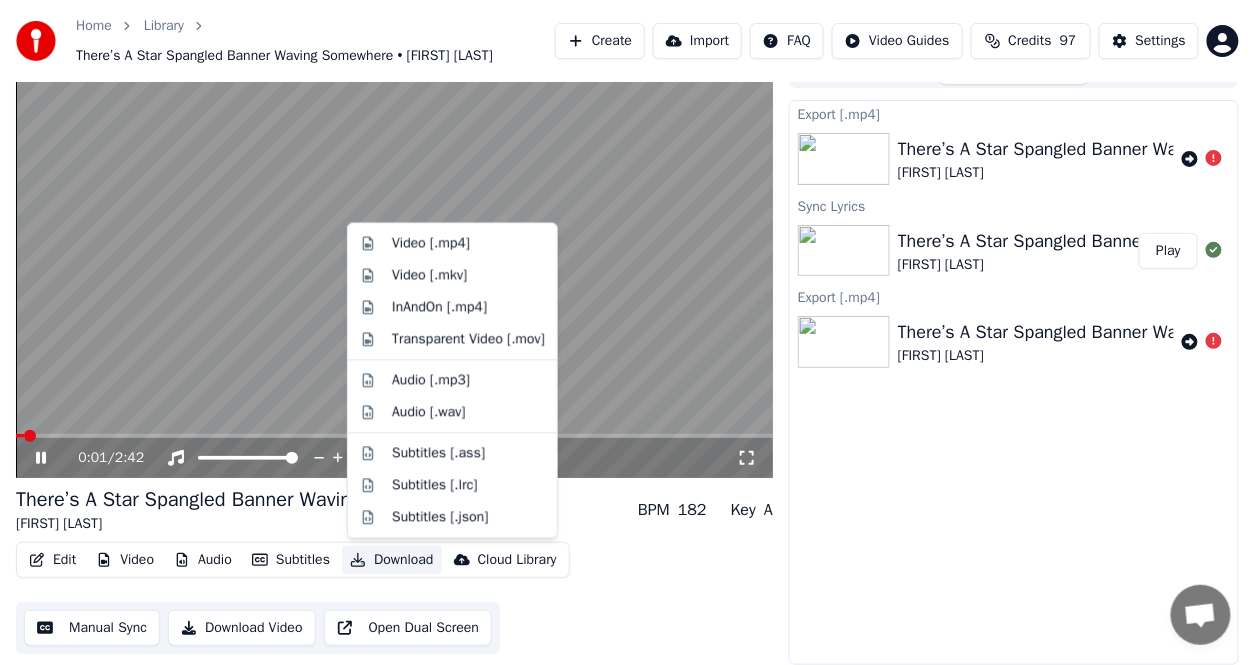 click on "Download" at bounding box center [392, 560] 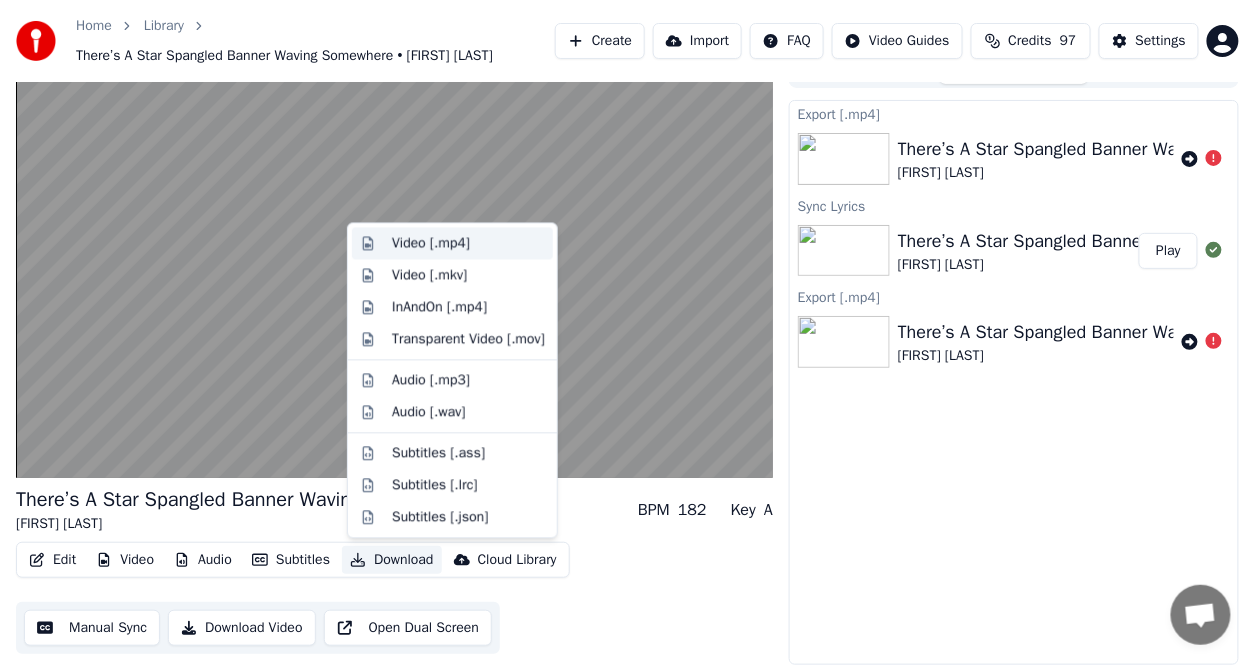 click on "Video [.mp4]" at bounding box center [431, 244] 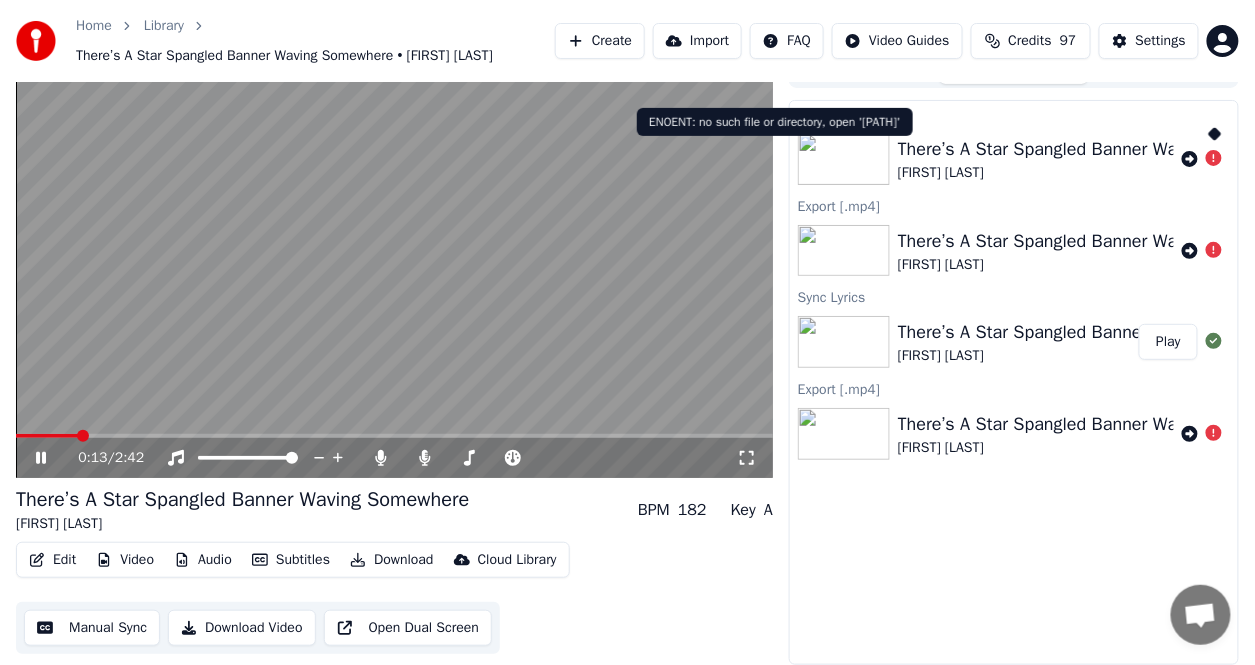click 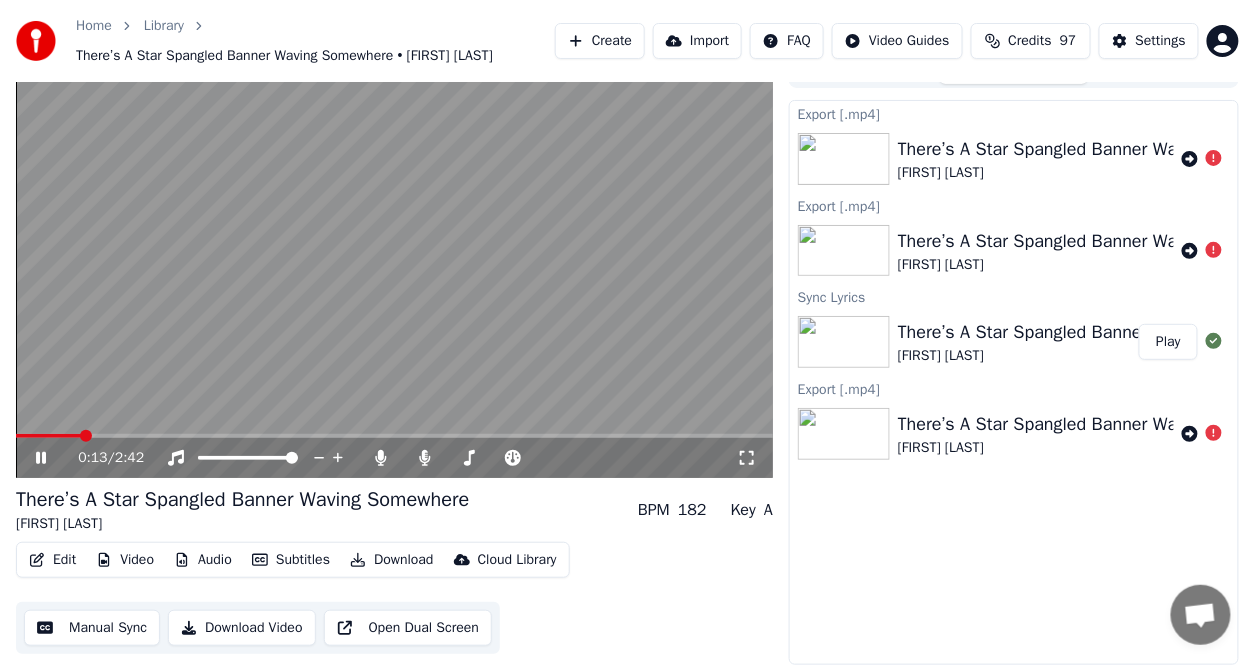 click 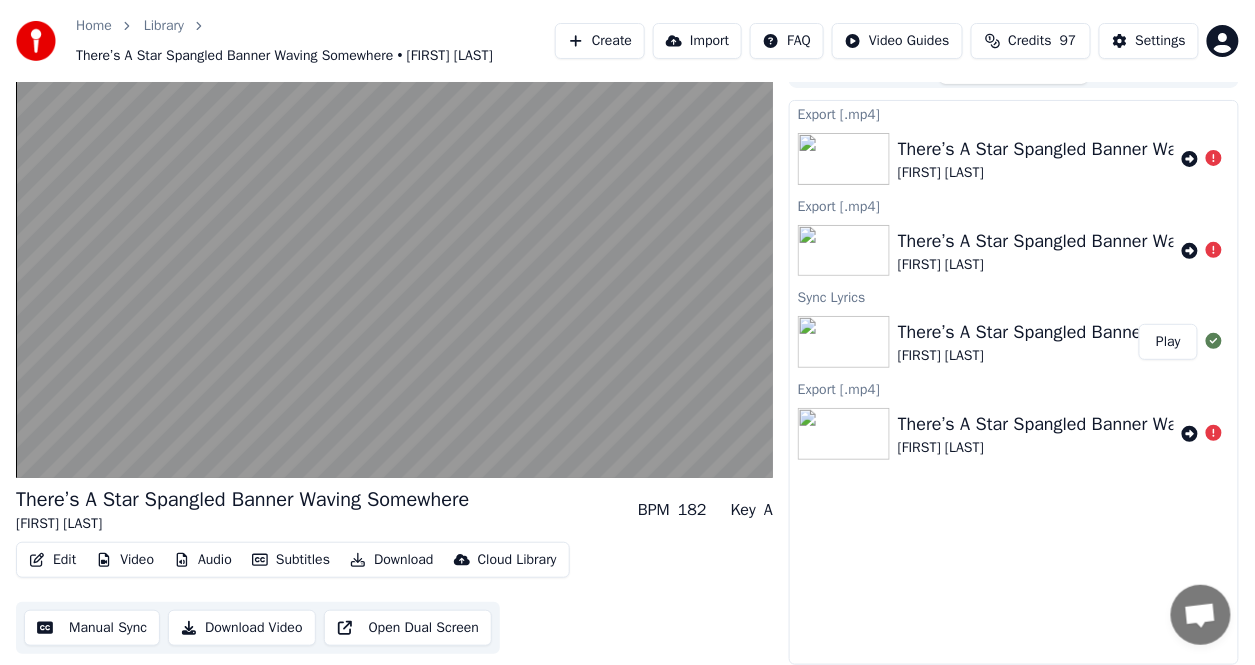 click 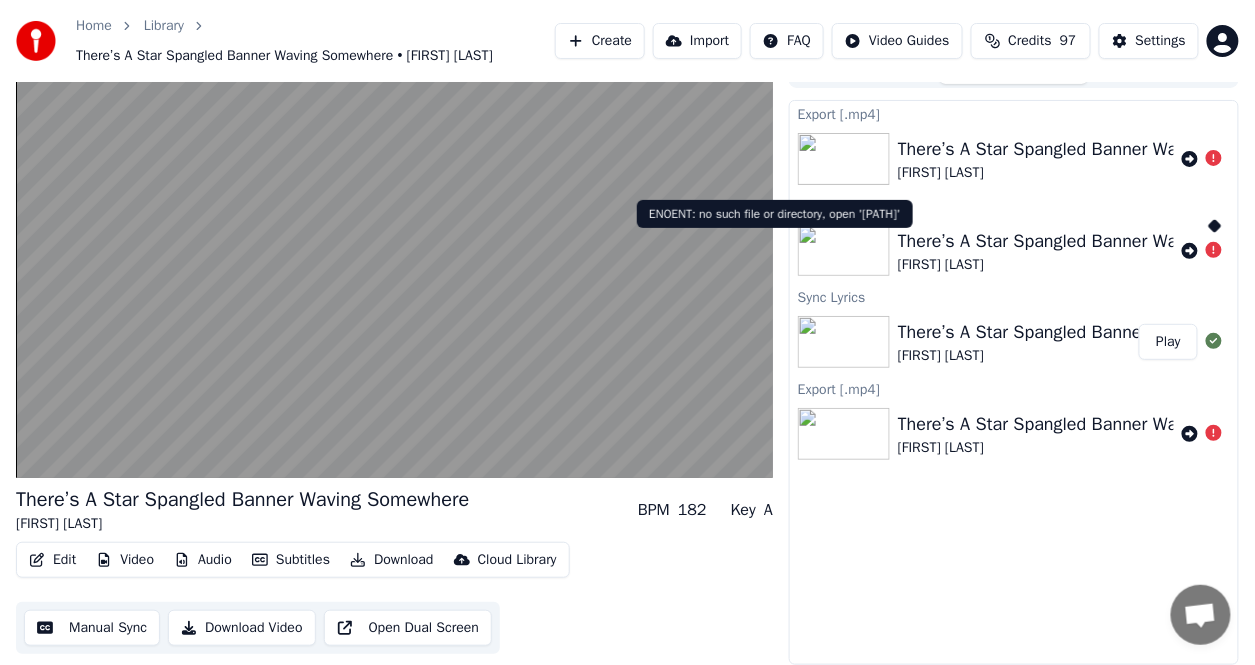 click on "ENOENT: no such file or directory, open 'C:\Users\18439\Music\Youka\JwPRR2A3DN8\audioshake-alignment.ass' ENOENT: no such file or directory, open 'C:\Users\18439\Music\Youka\JwPRR2A3DN8\audioshake-alignment.ass'" at bounding box center (775, 214) 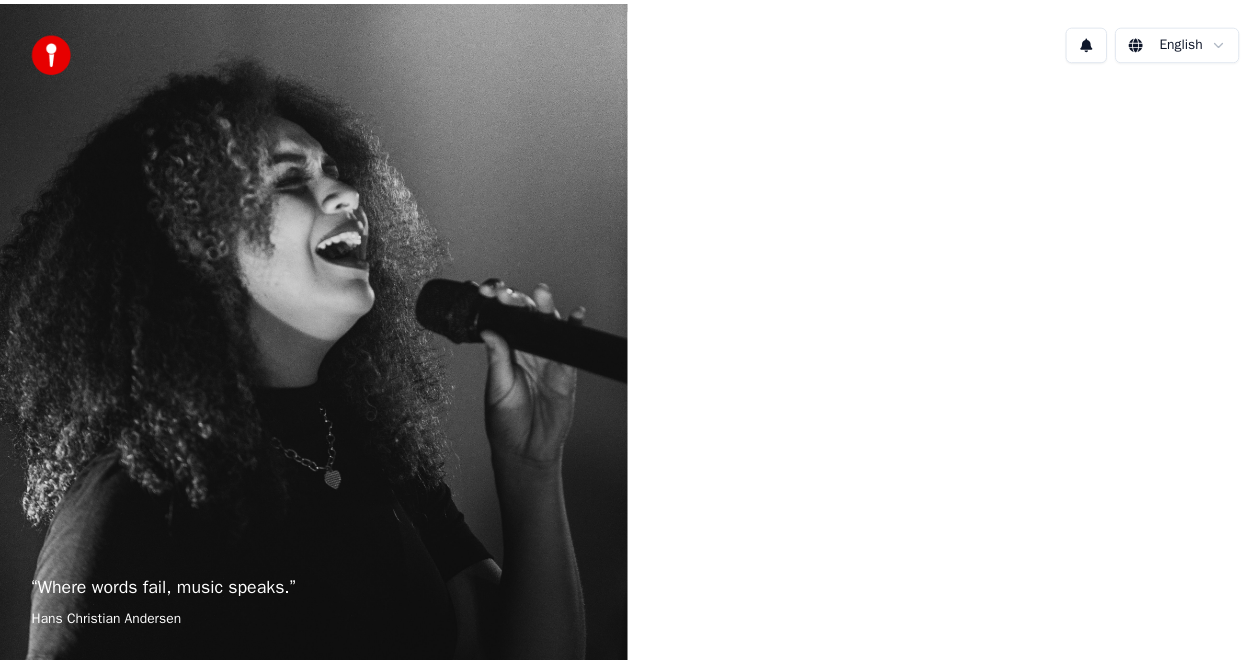 scroll, scrollTop: 0, scrollLeft: 0, axis: both 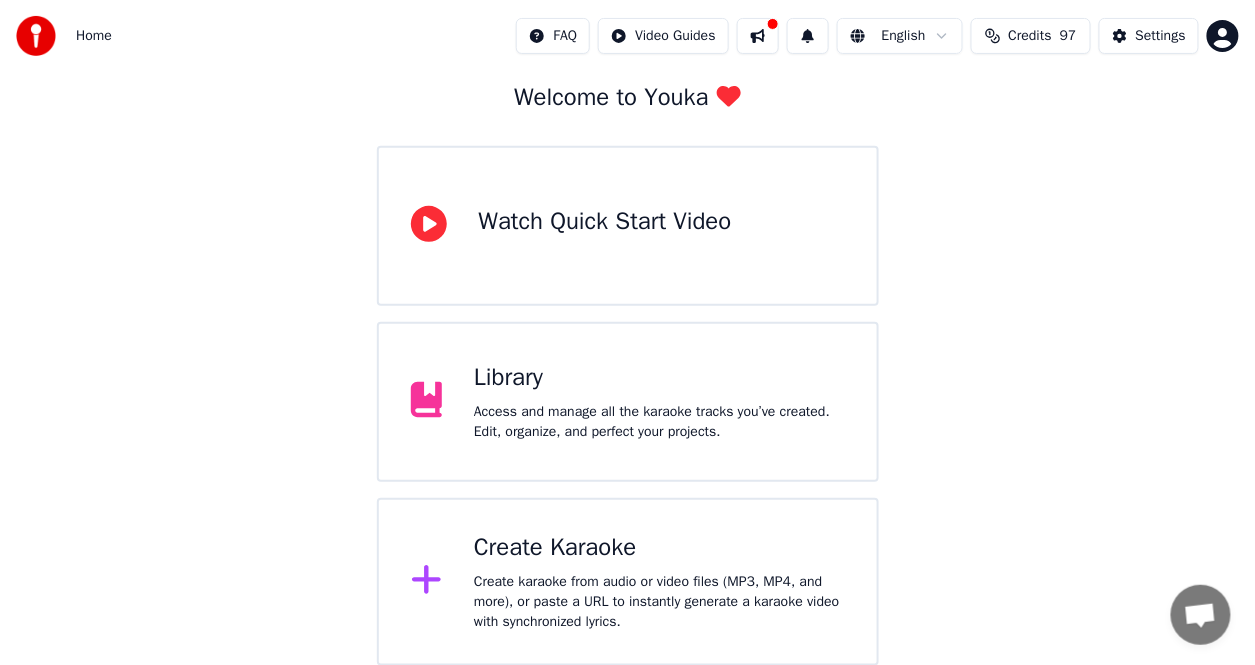click on "Library" at bounding box center [659, 378] 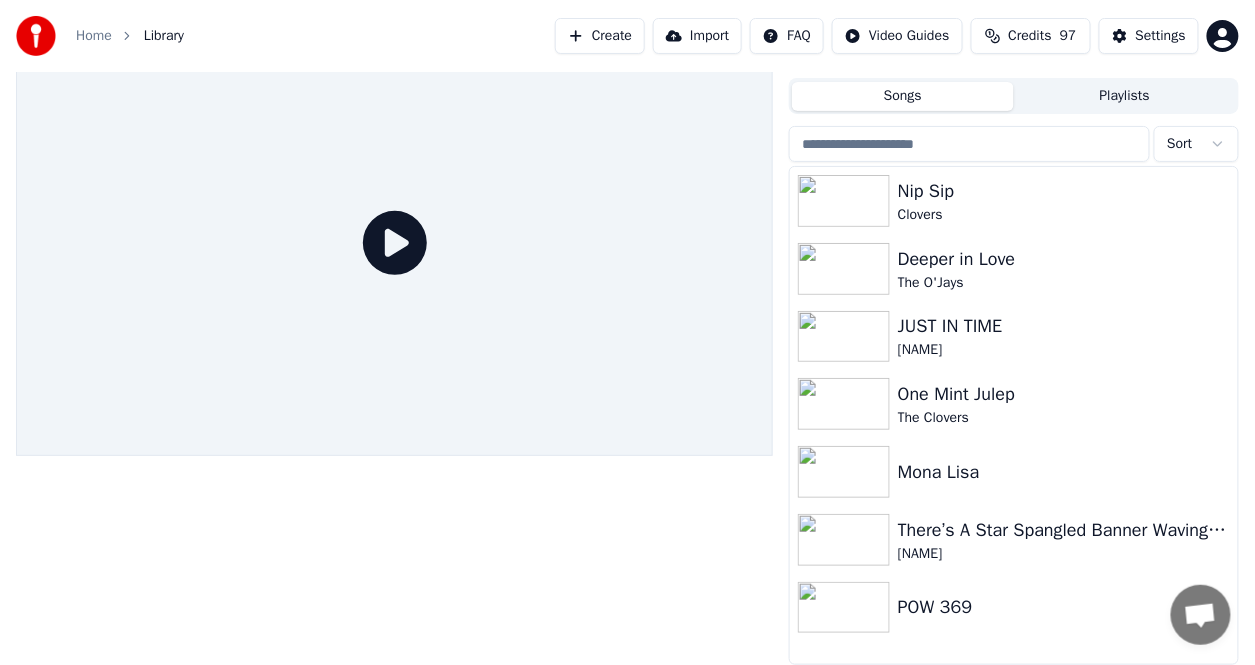 scroll, scrollTop: 41, scrollLeft: 0, axis: vertical 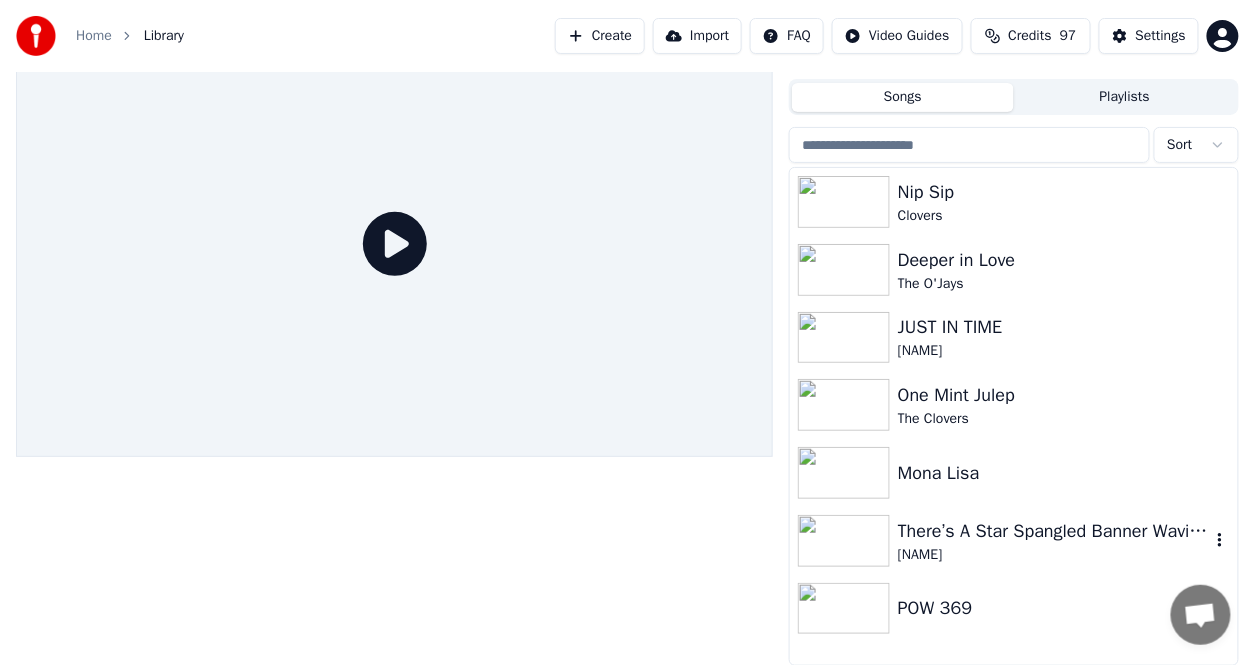 click on "There’s A Star Spangled Banner Waving Somewhere" at bounding box center [1054, 531] 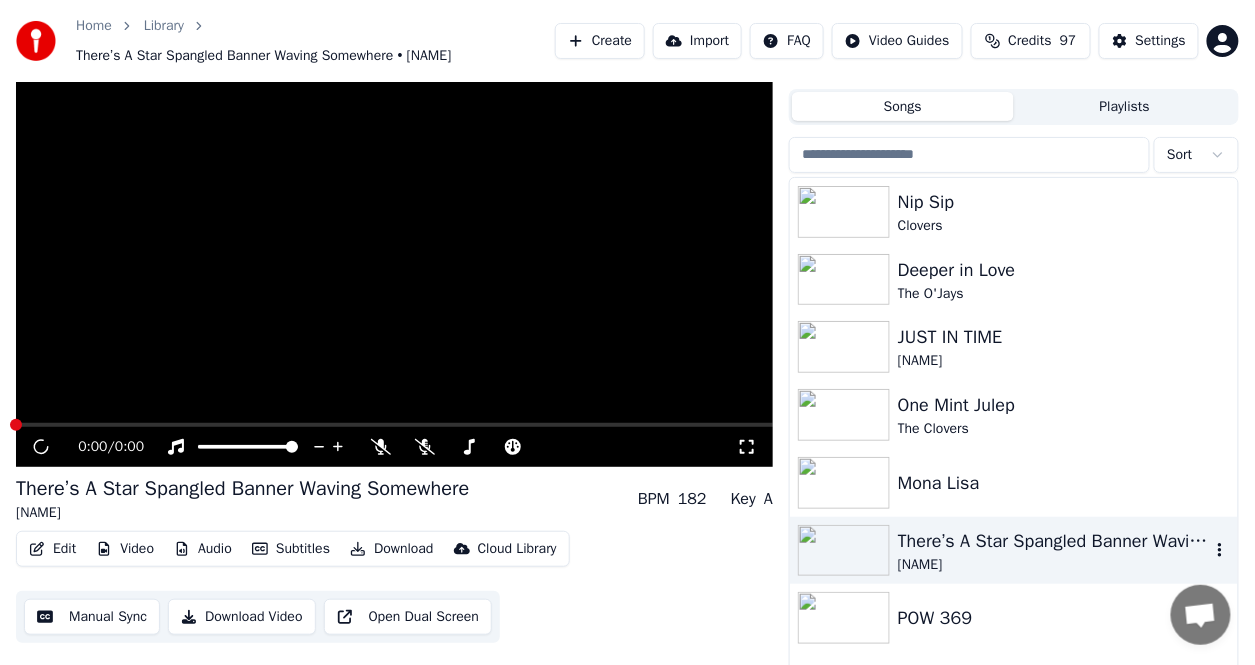 scroll, scrollTop: 51, scrollLeft: 0, axis: vertical 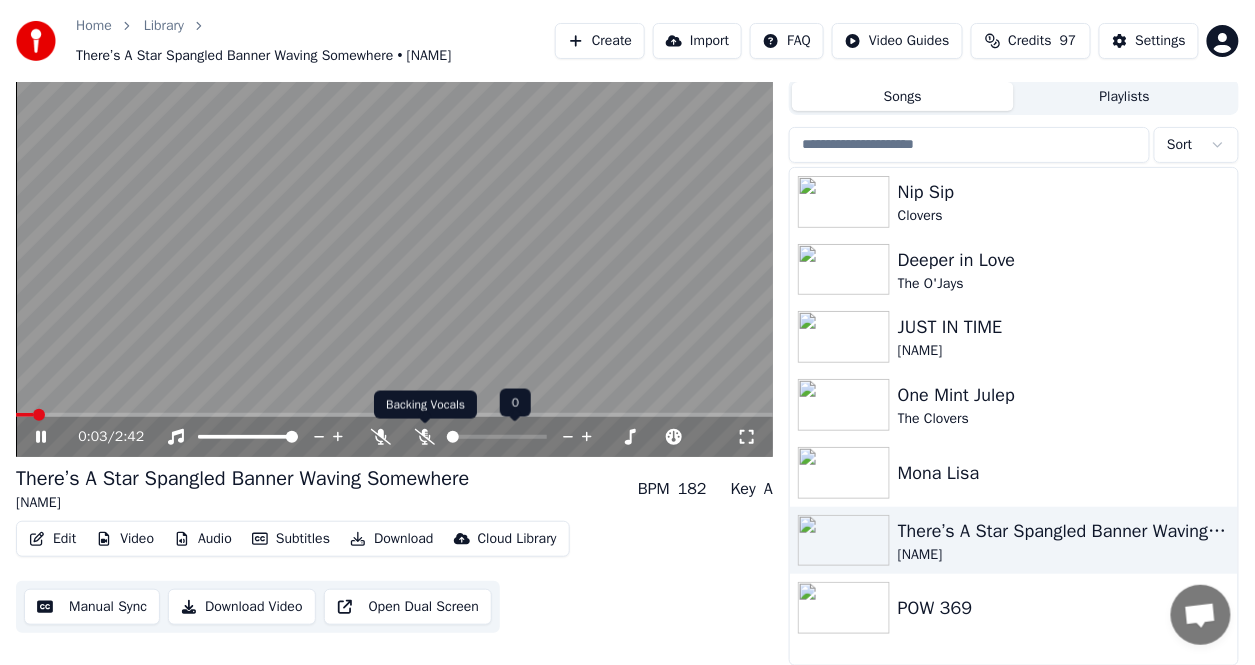 click 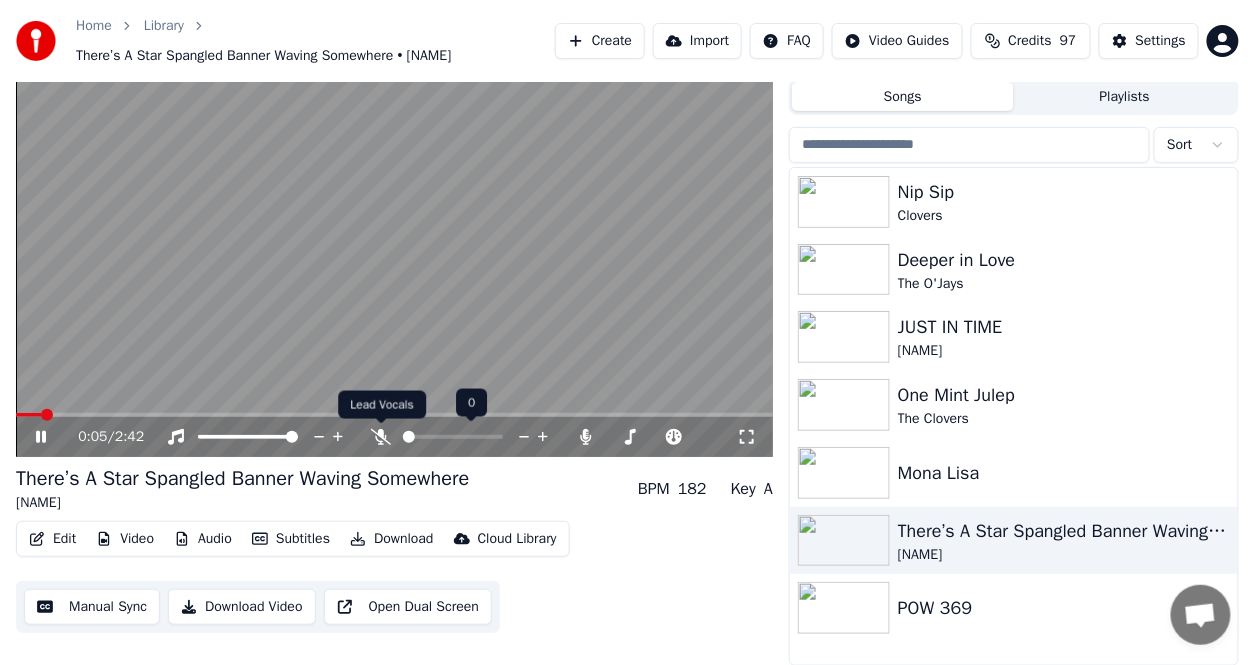 click 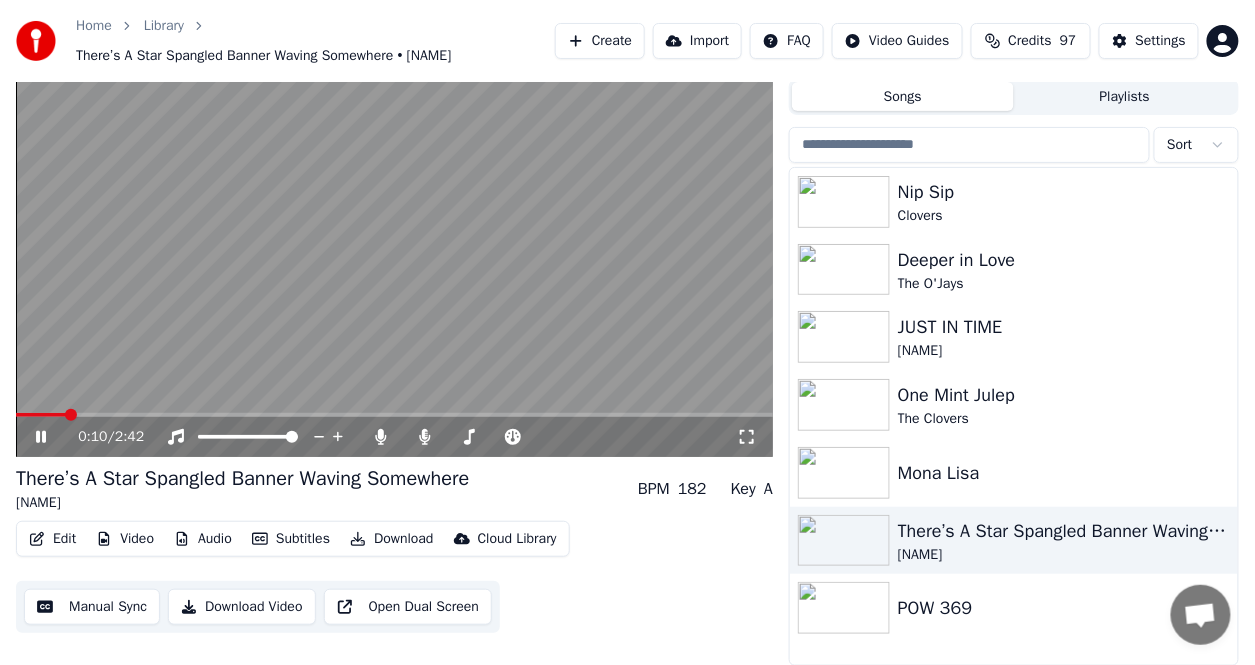 click on "Download" at bounding box center (392, 539) 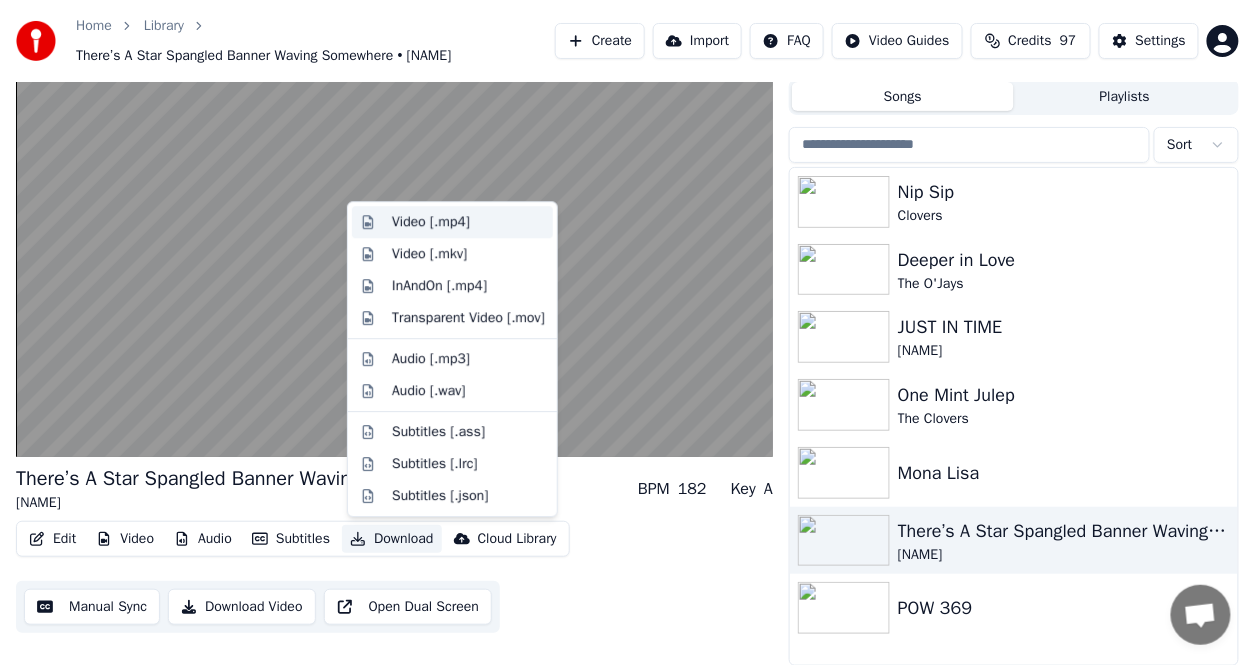 click on "Video [.mp4]" at bounding box center [431, 222] 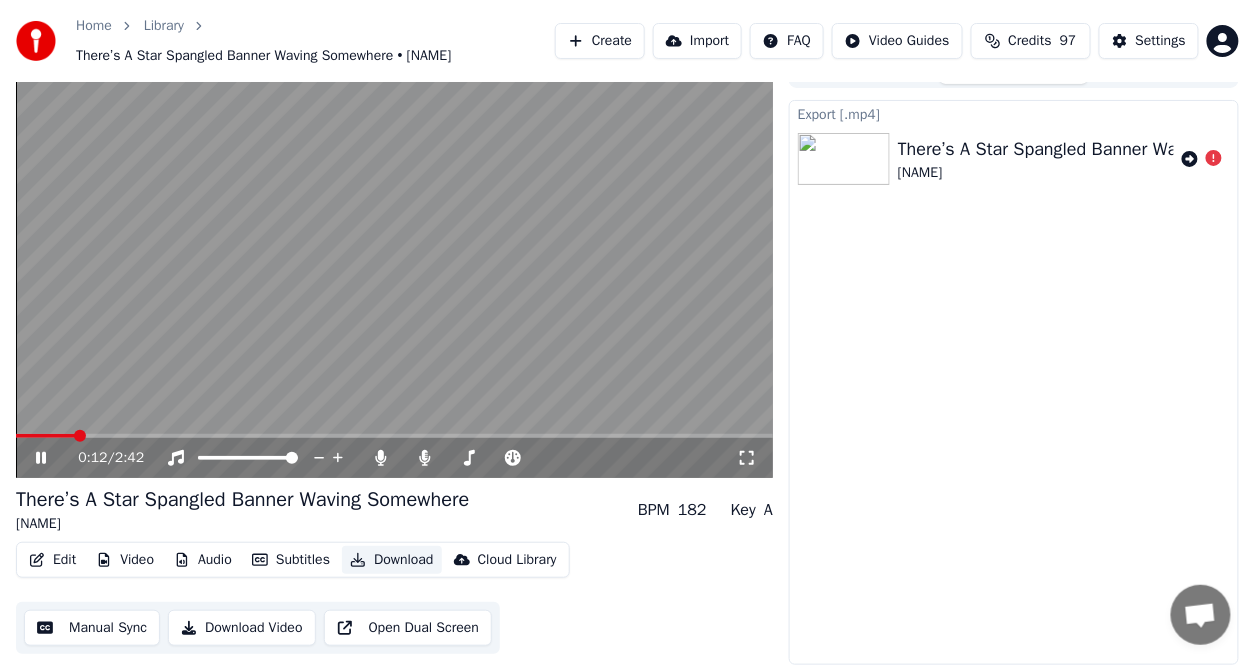 scroll, scrollTop: 30, scrollLeft: 0, axis: vertical 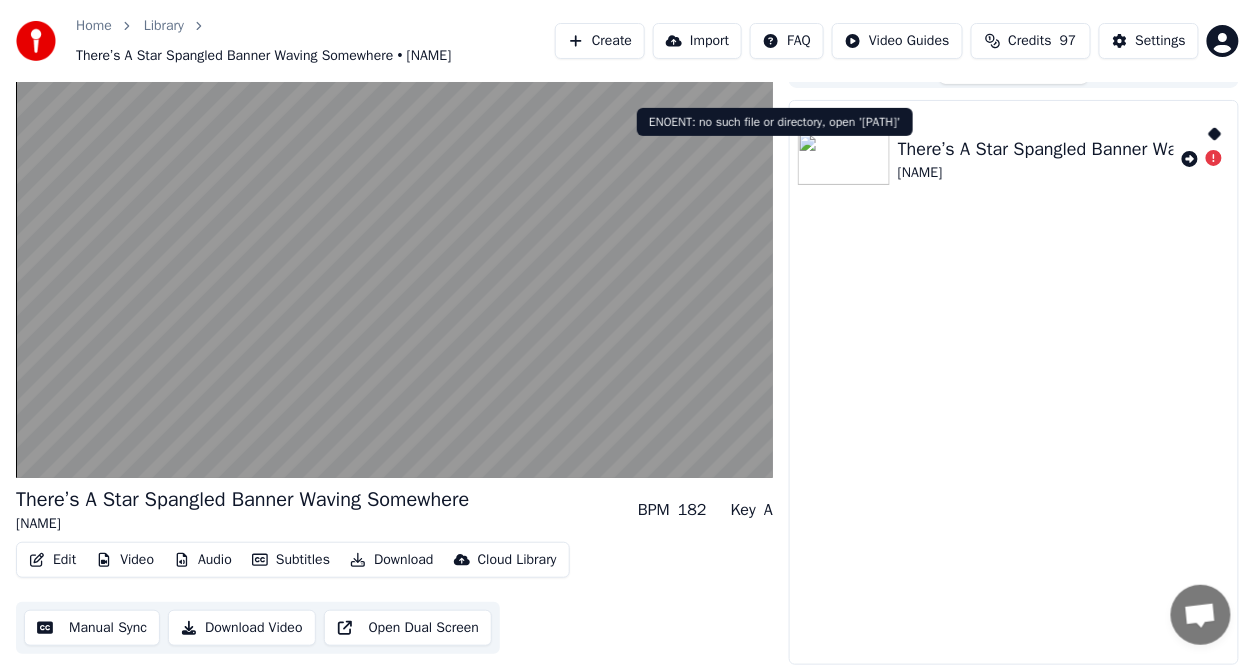 click 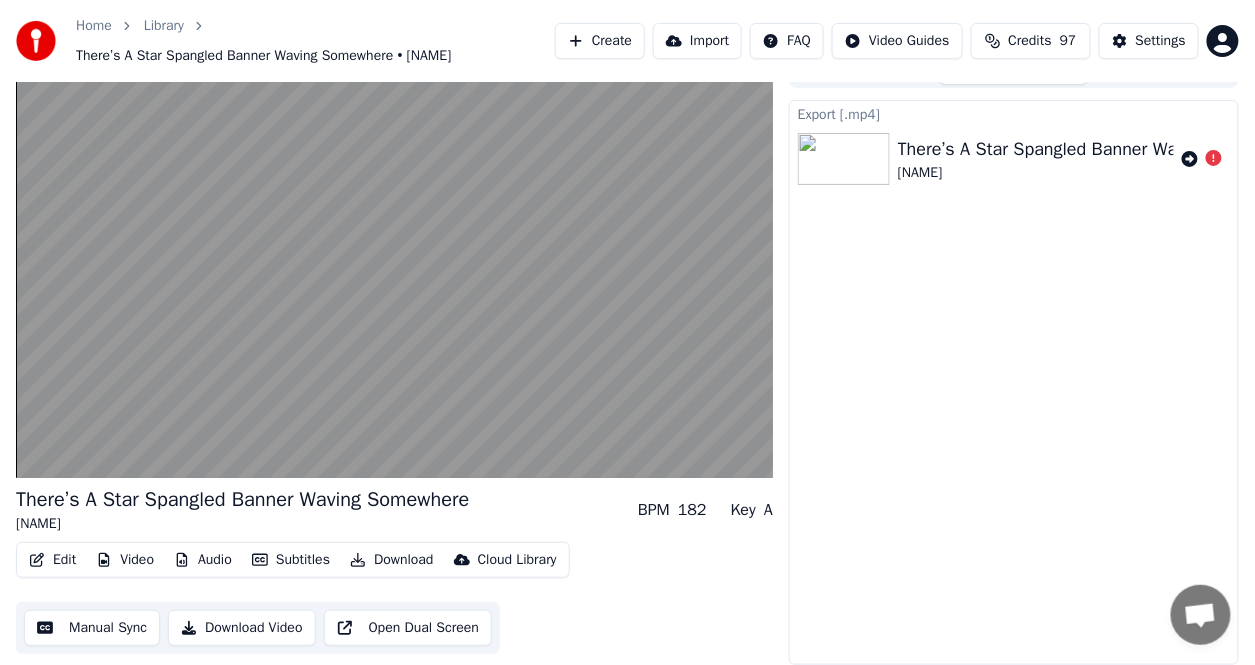 click on "There’s A Star Spangled Banner Waving Somewhere" at bounding box center (1102, 149) 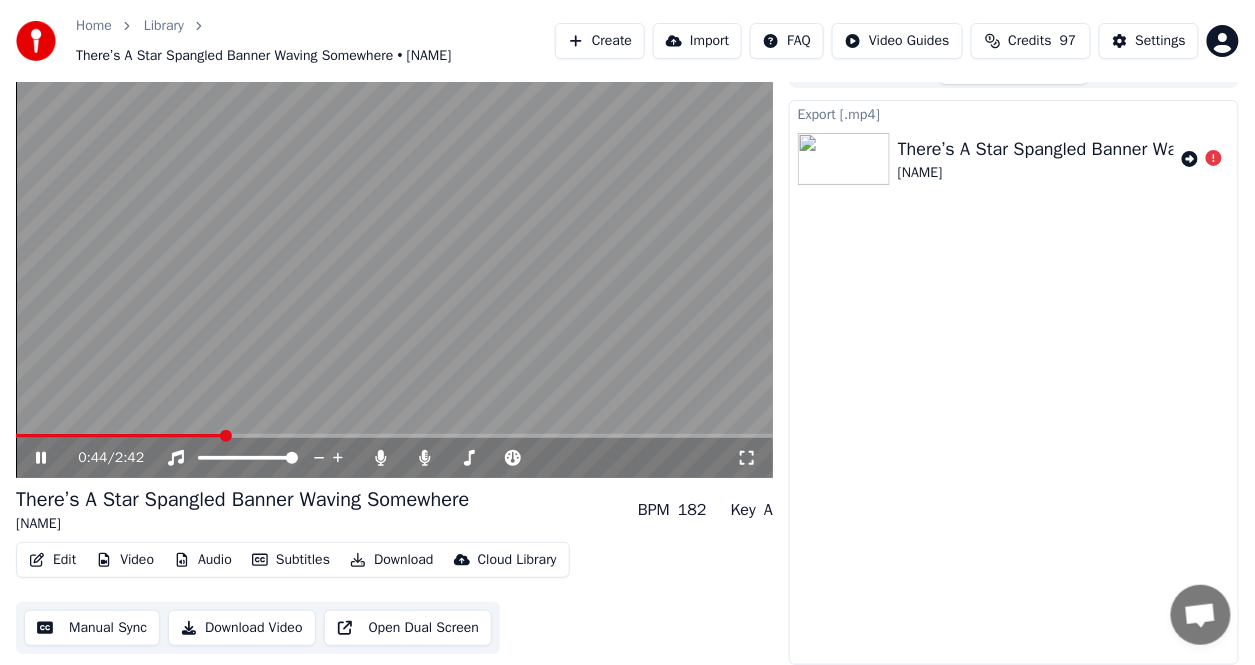 click 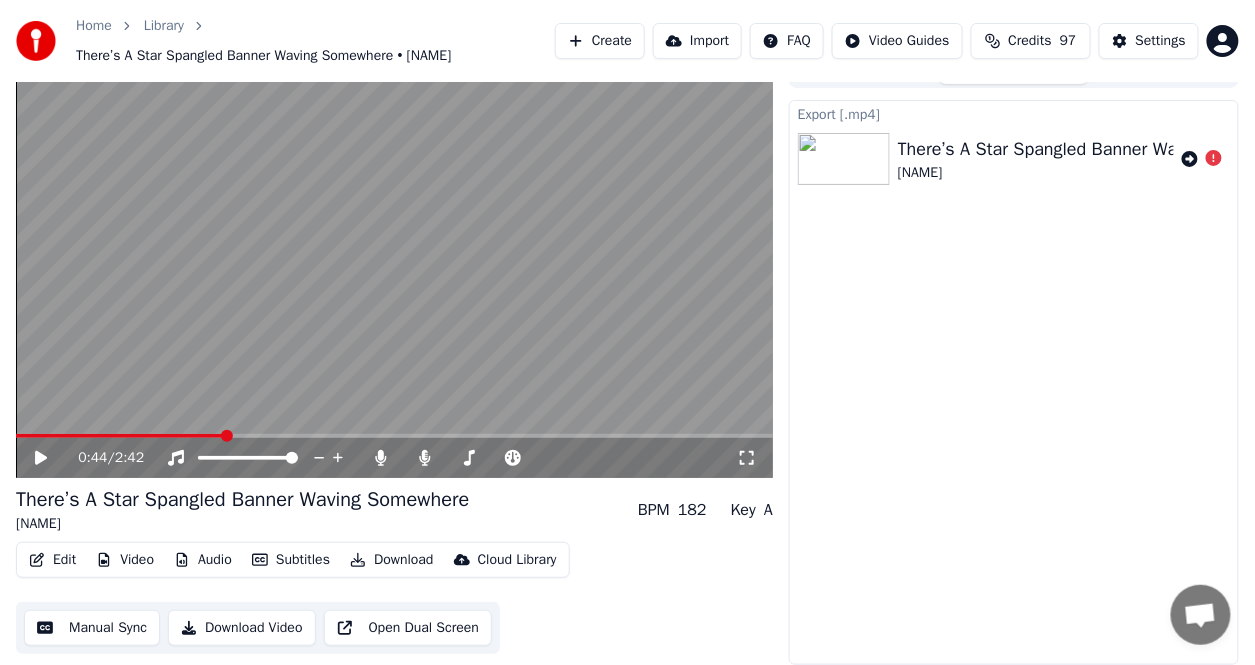 click on "Home Library There’s A Star Spangled Banner Waving Somewhere • [NAME] Create Import FAQ Video Guides Credits 97 Settings" at bounding box center (627, 41) 